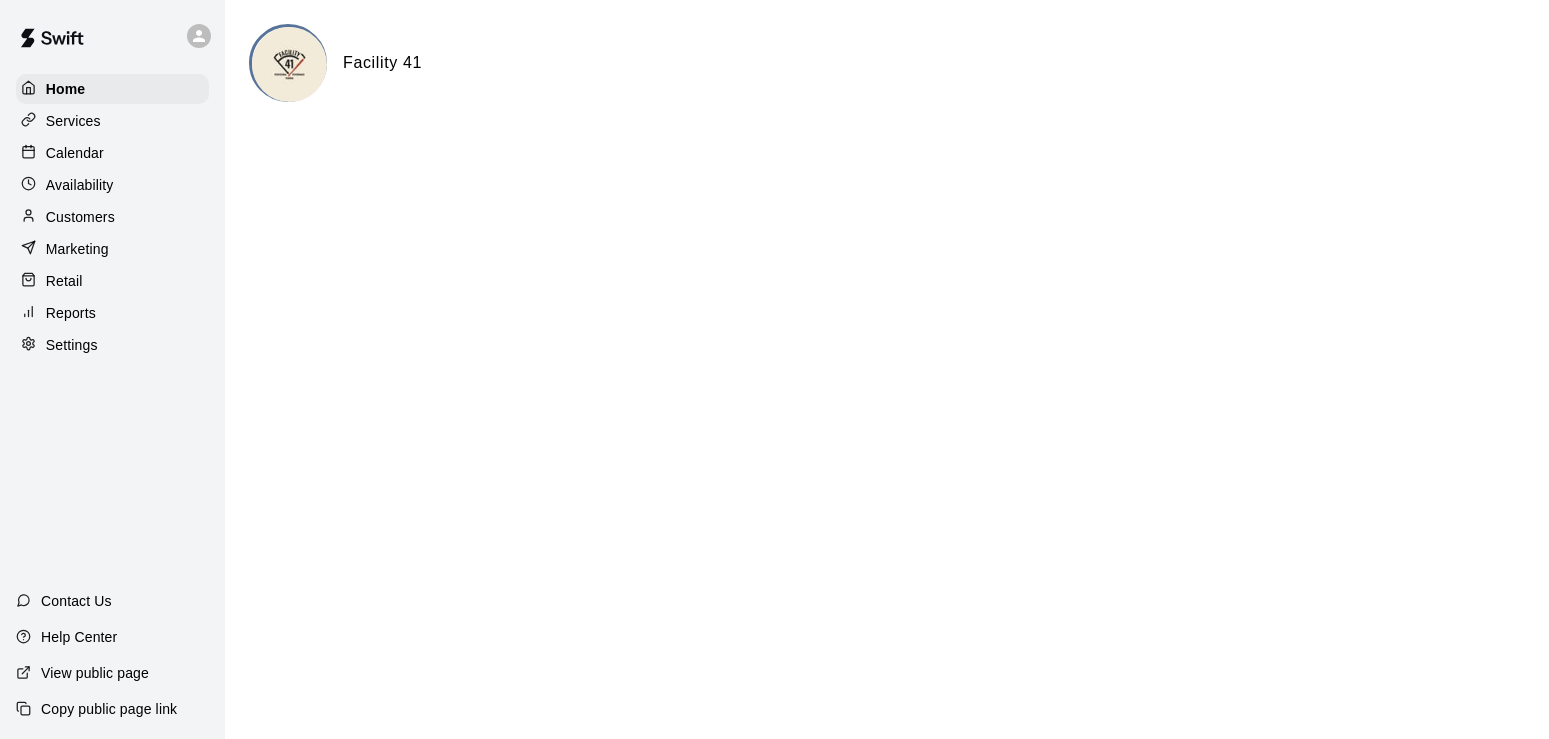 scroll, scrollTop: 0, scrollLeft: 0, axis: both 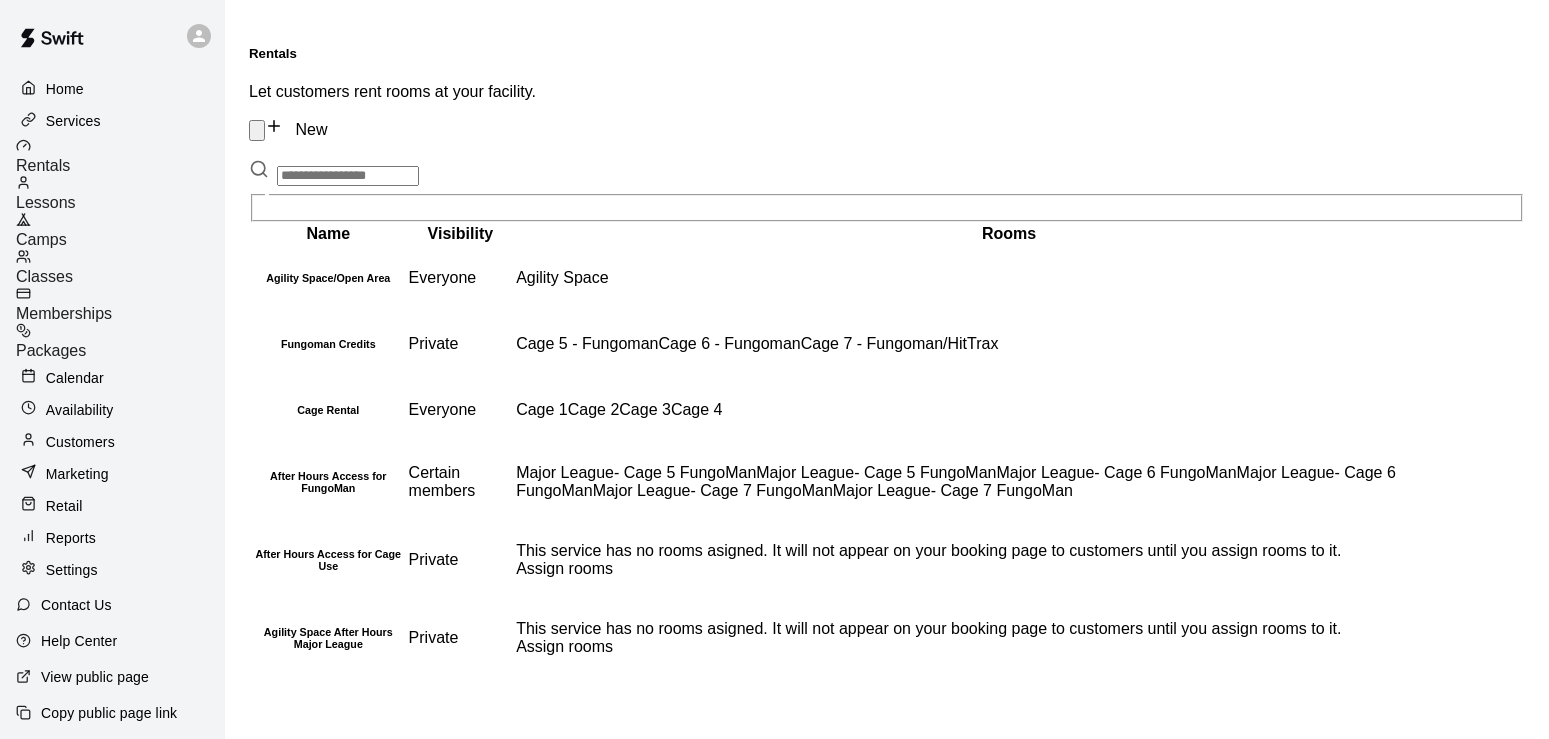 click on "Memberships" at bounding box center [64, 313] 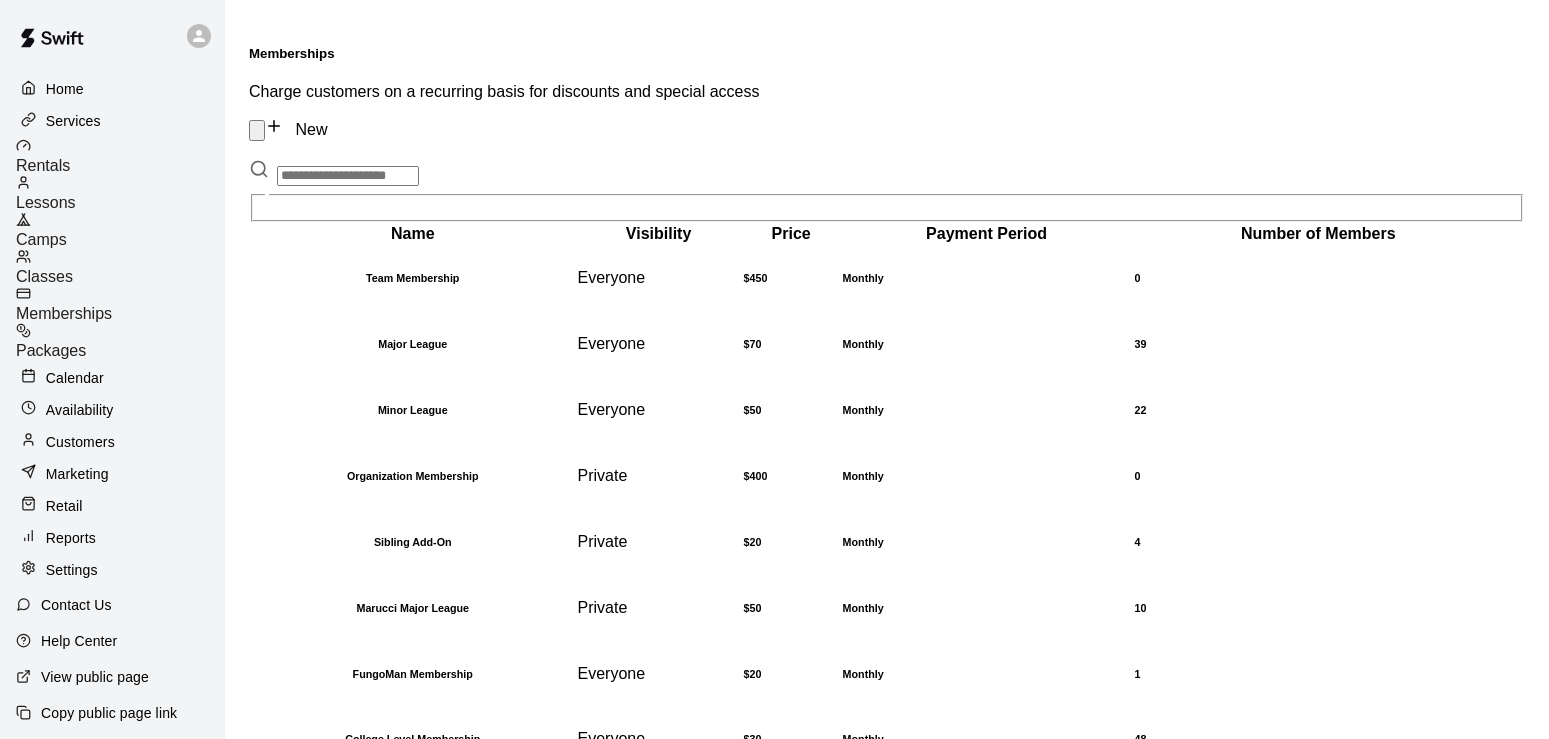 click on "Customers" at bounding box center [80, 442] 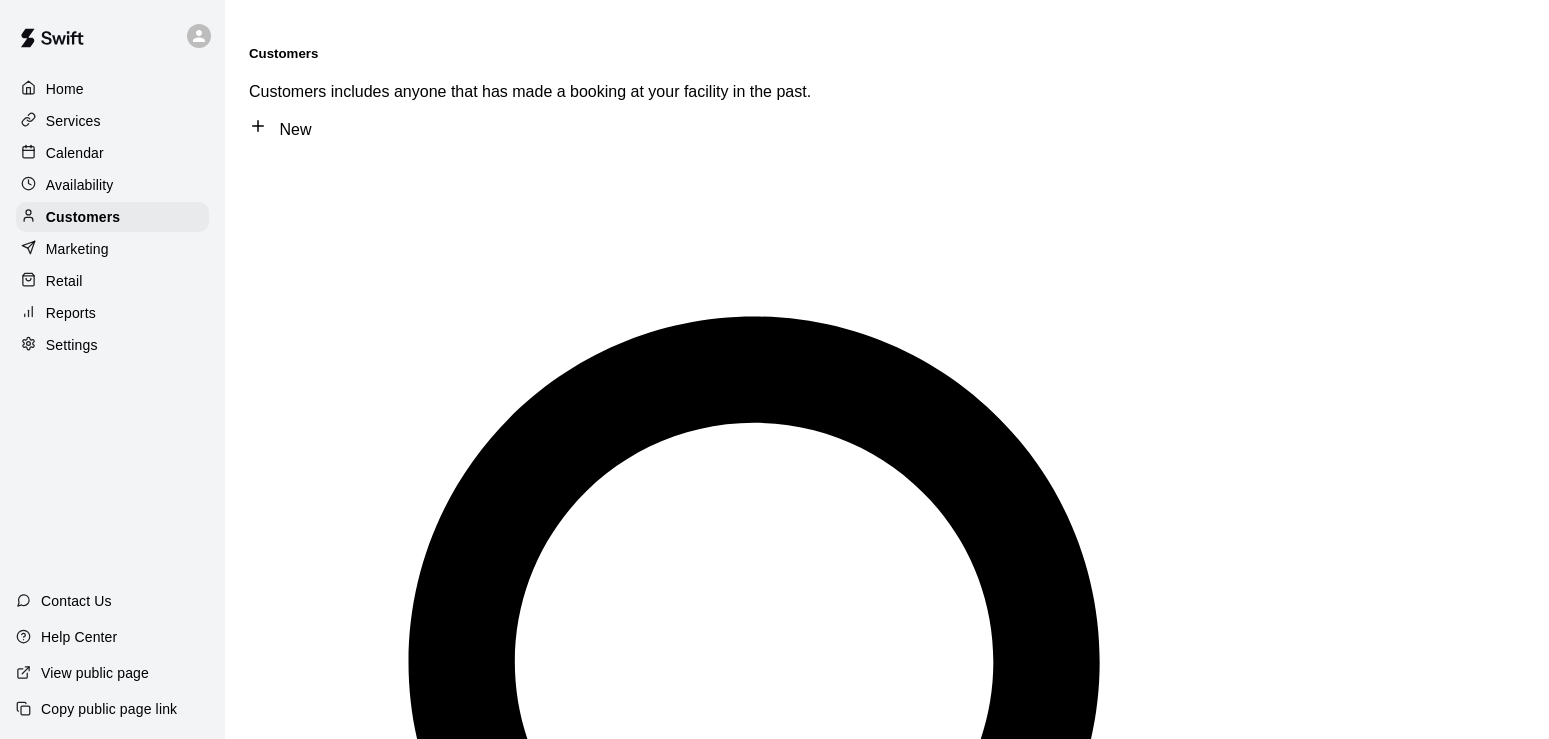 click on "​ ​" at bounding box center [887, 825] 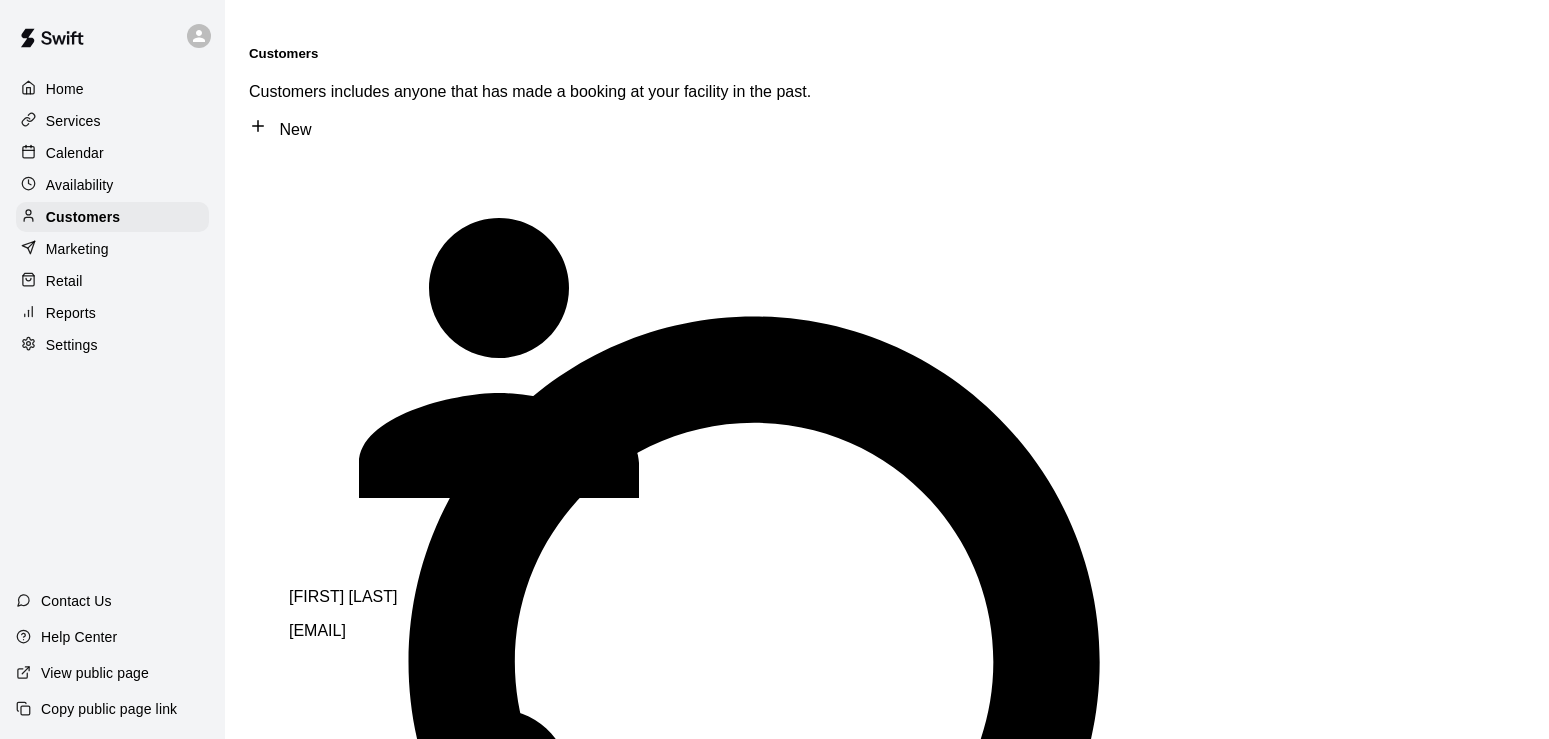 type on "*" 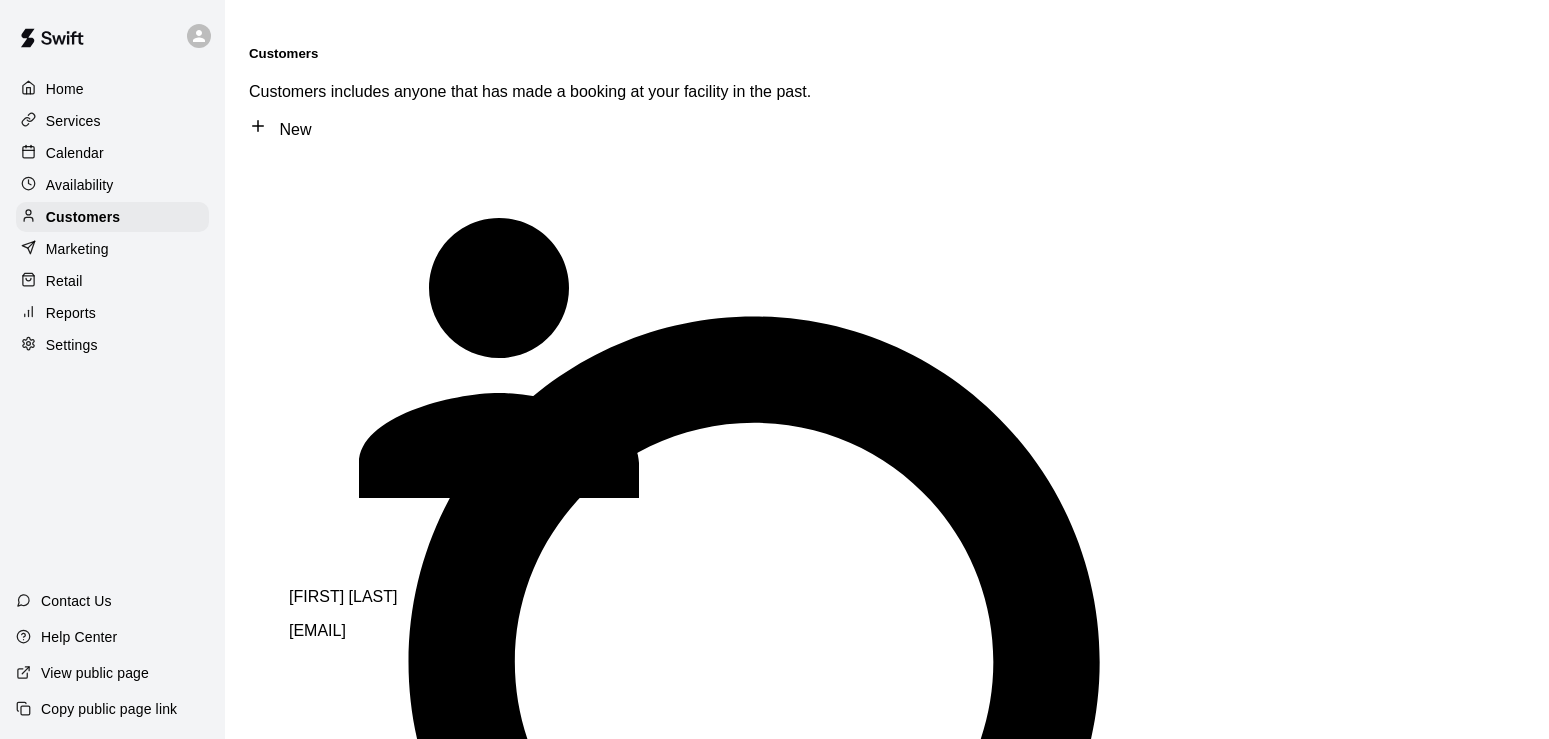 type on "*********" 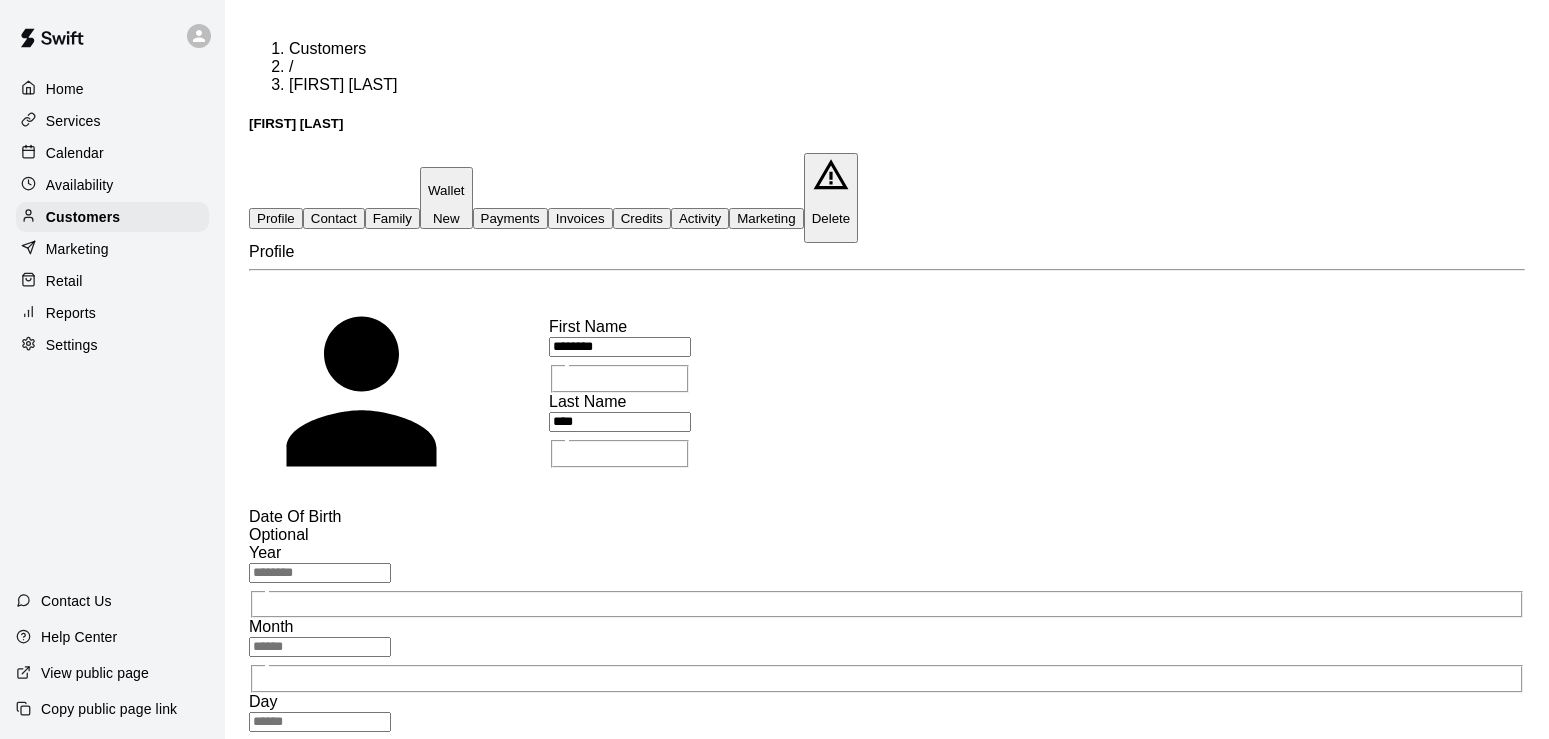 click on "Family" at bounding box center [392, 218] 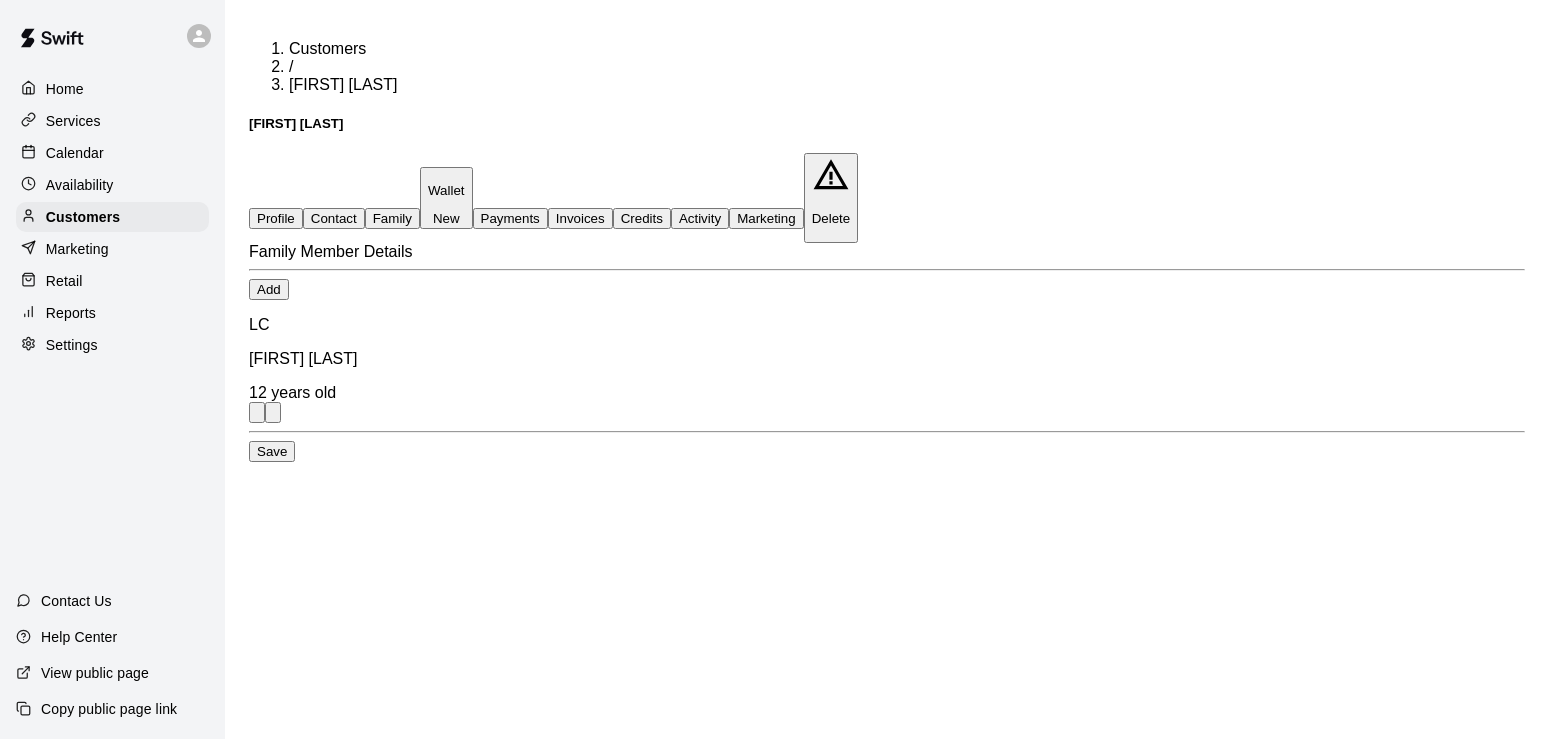click on "Contact" at bounding box center (334, 218) 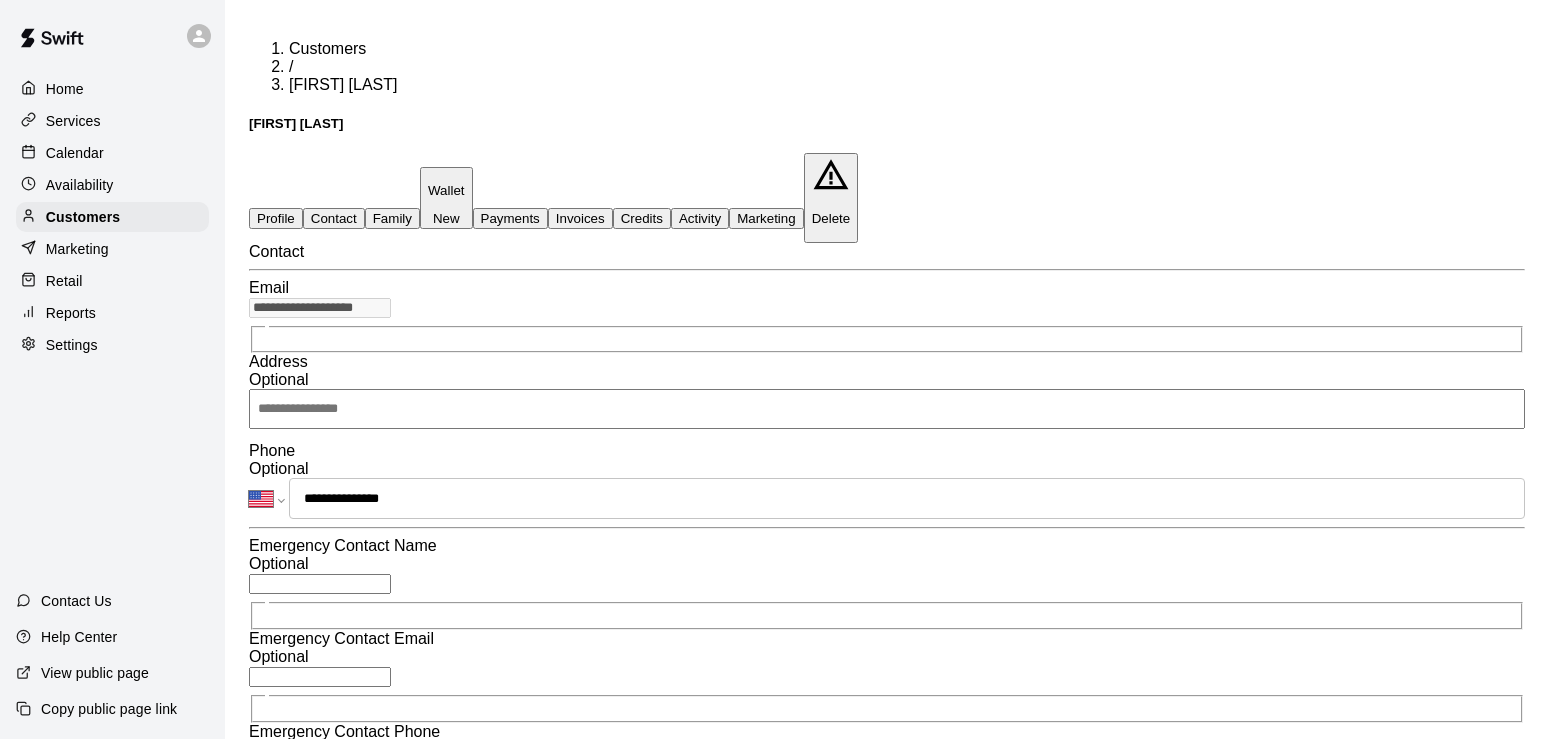 click on "Profile" at bounding box center [276, 218] 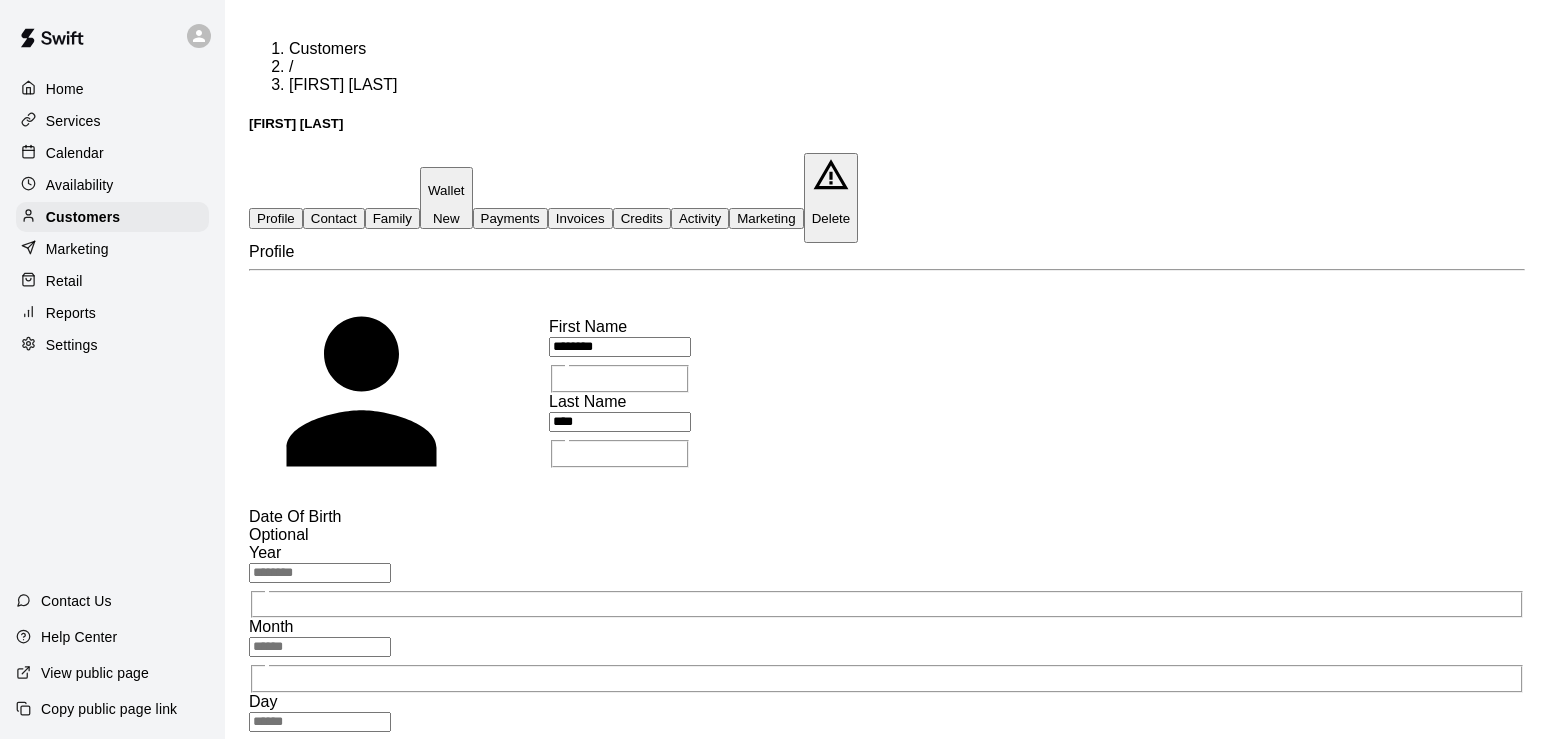 scroll, scrollTop: 592, scrollLeft: 0, axis: vertical 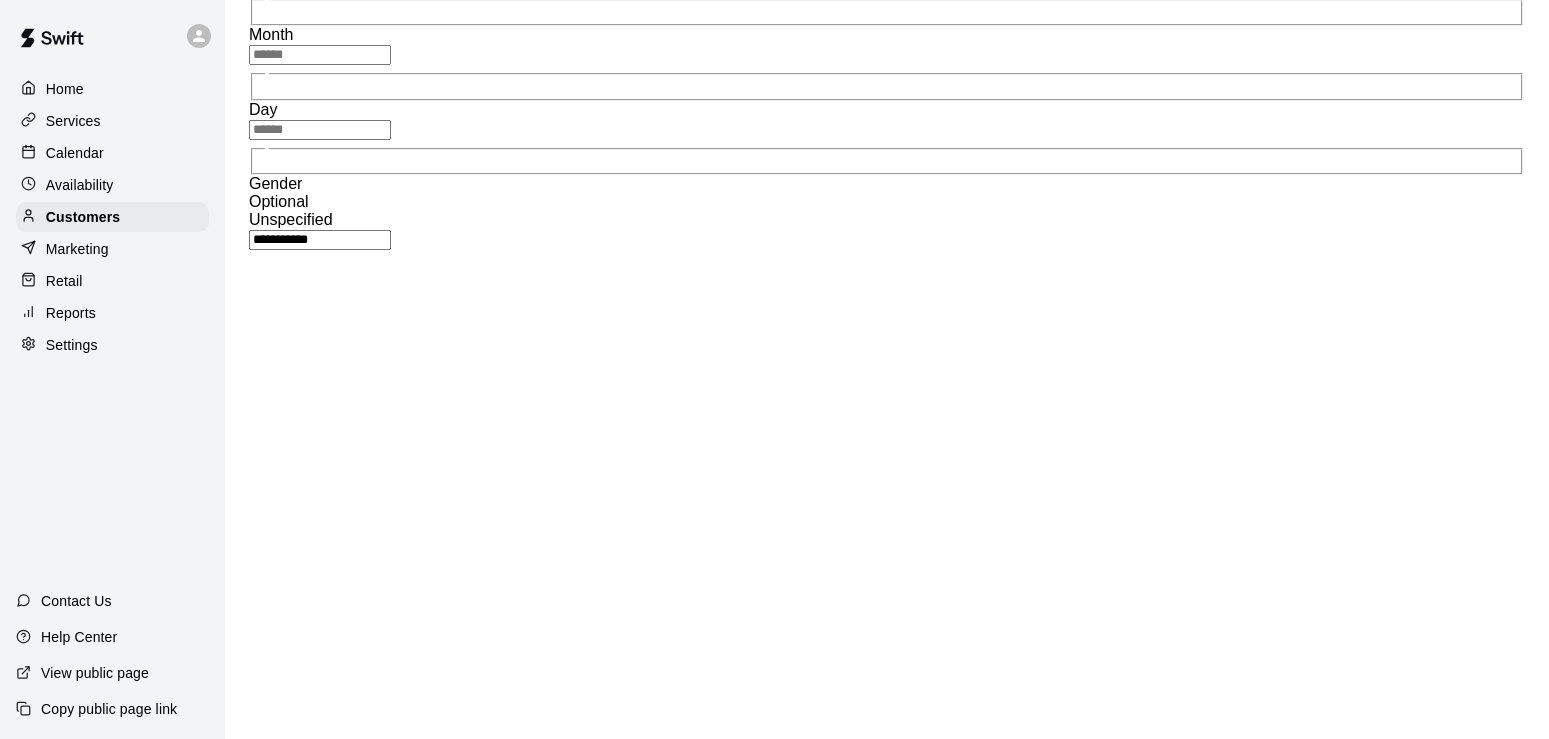 click at bounding box center (320, 3004) 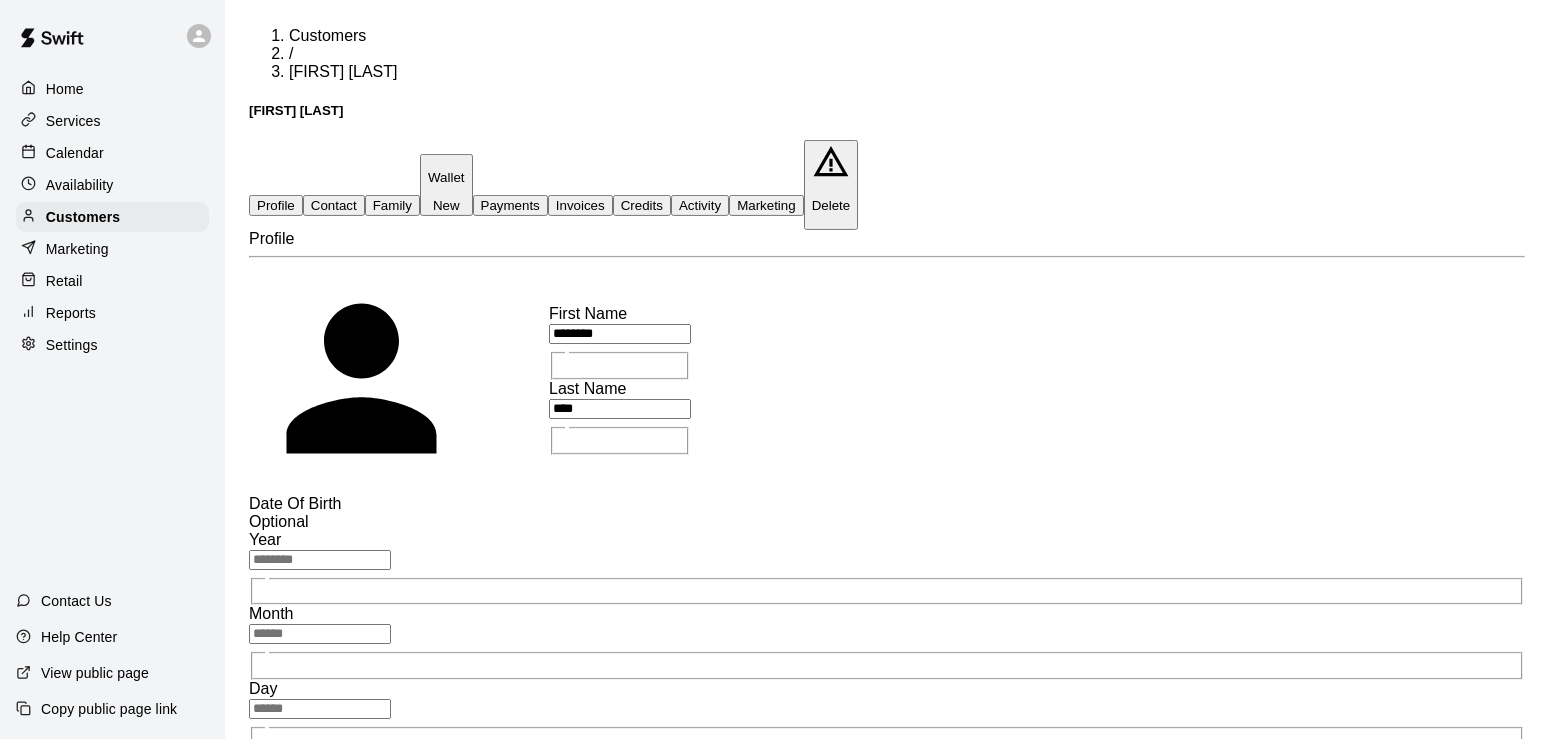 scroll, scrollTop: 0, scrollLeft: 0, axis: both 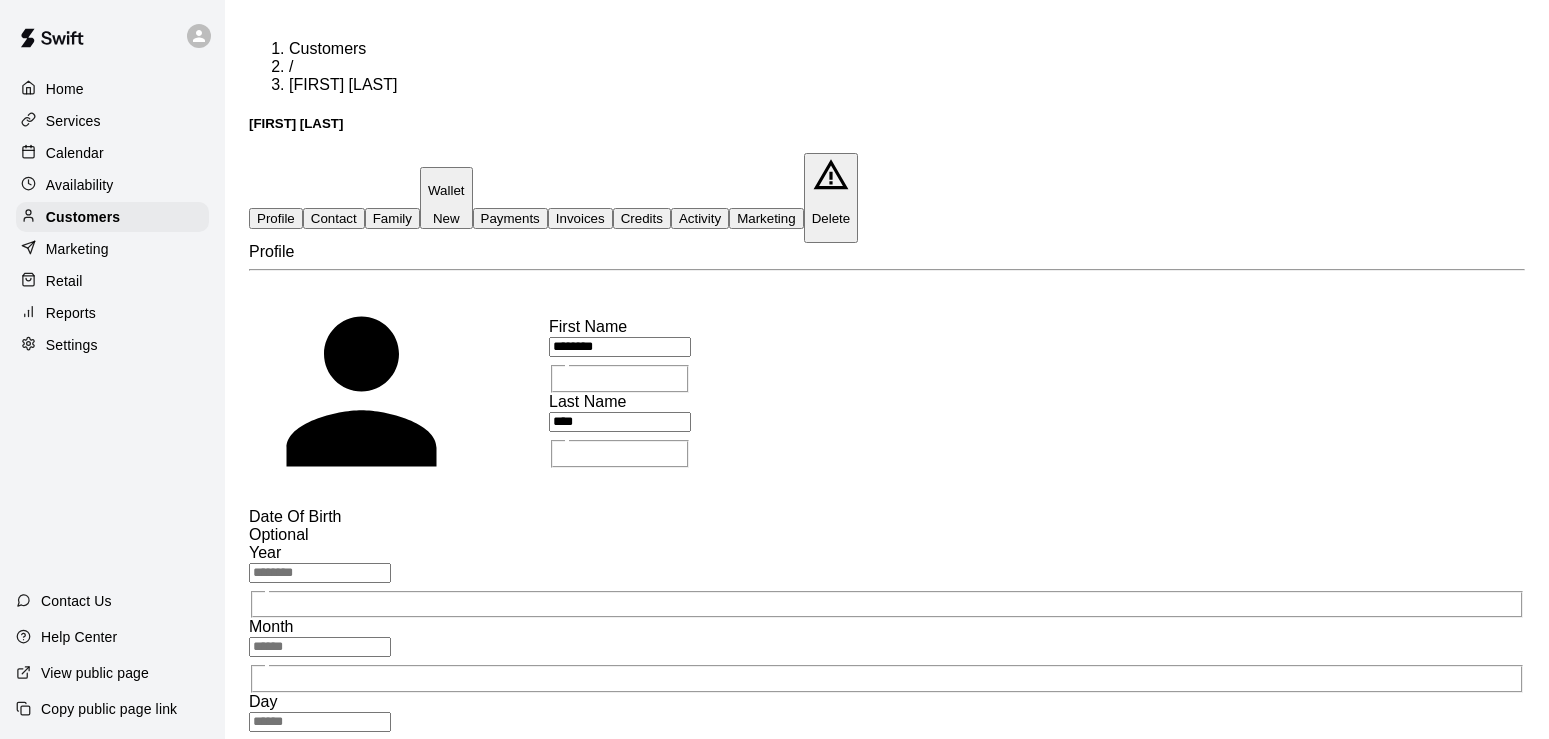 click on "Payments" at bounding box center (510, 218) 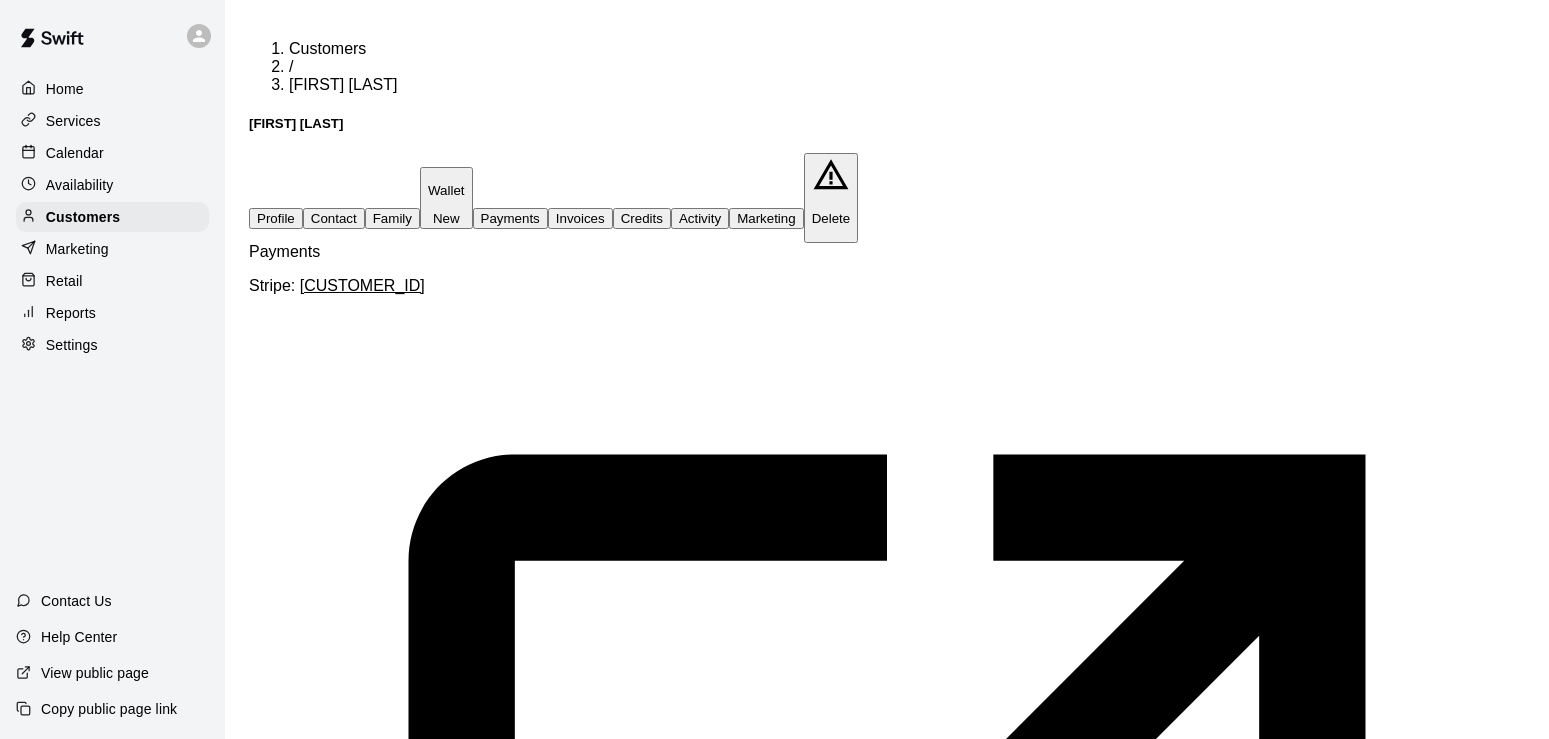 click on "Home" at bounding box center [112, 89] 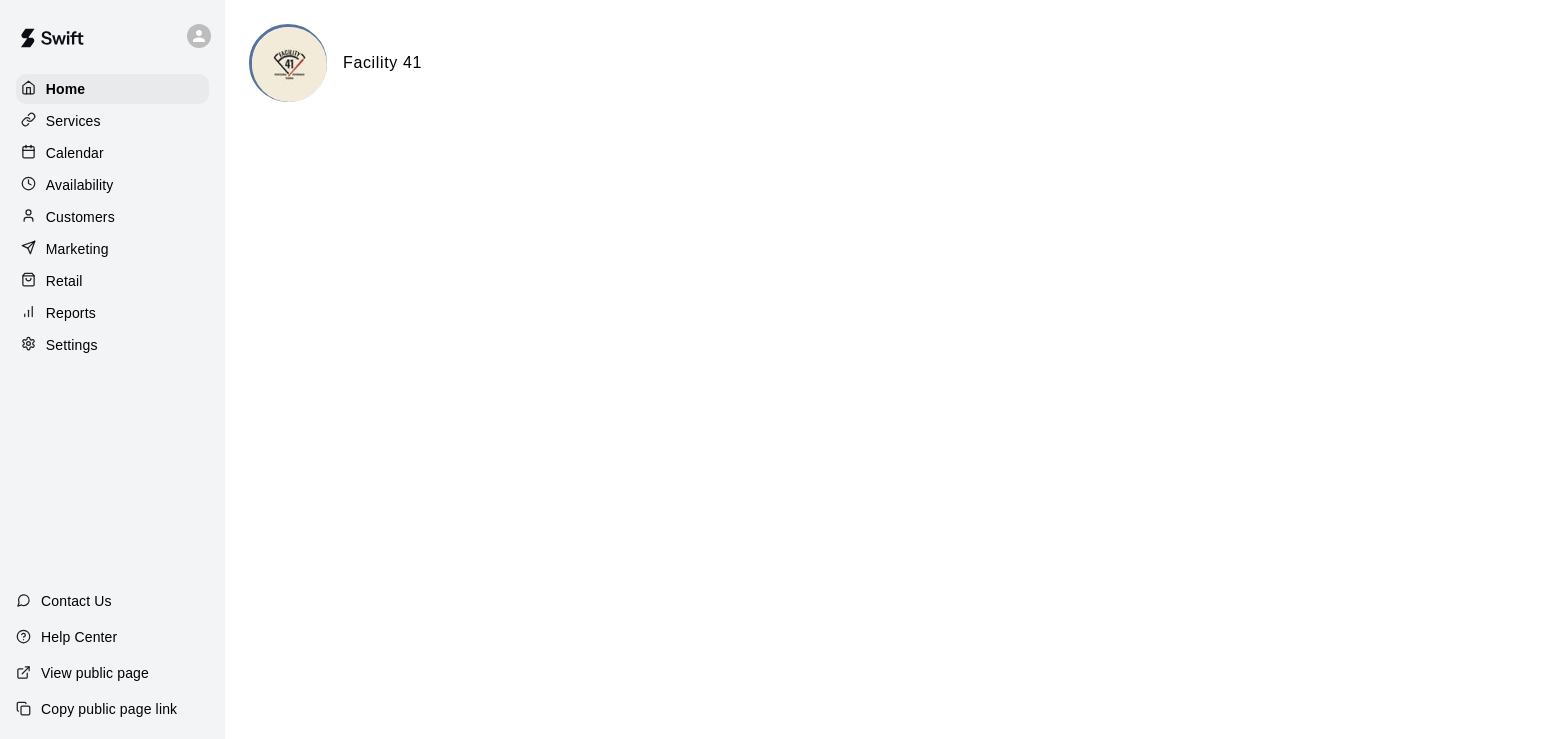 click on "Calendar" at bounding box center (75, 153) 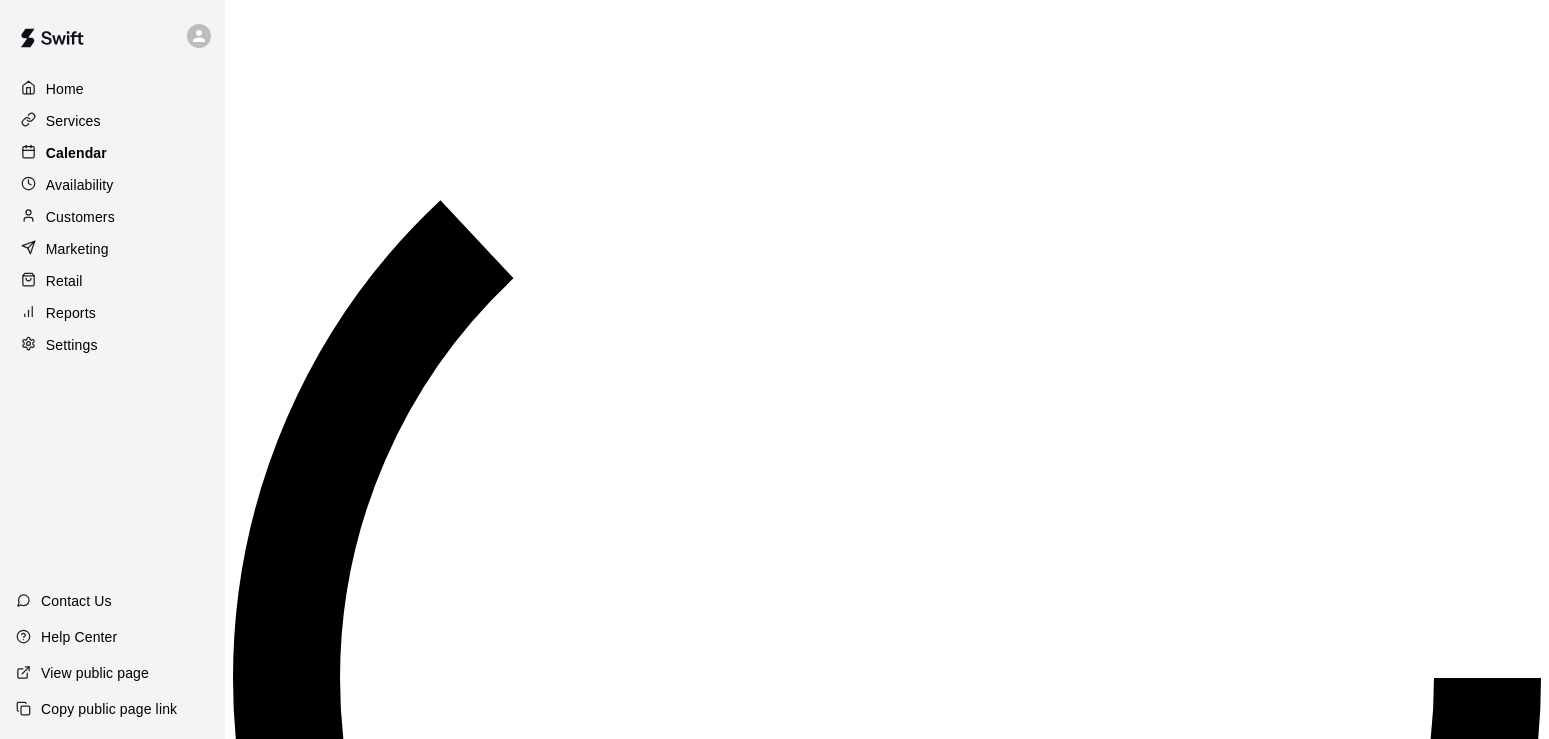 scroll, scrollTop: 1231, scrollLeft: 0, axis: vertical 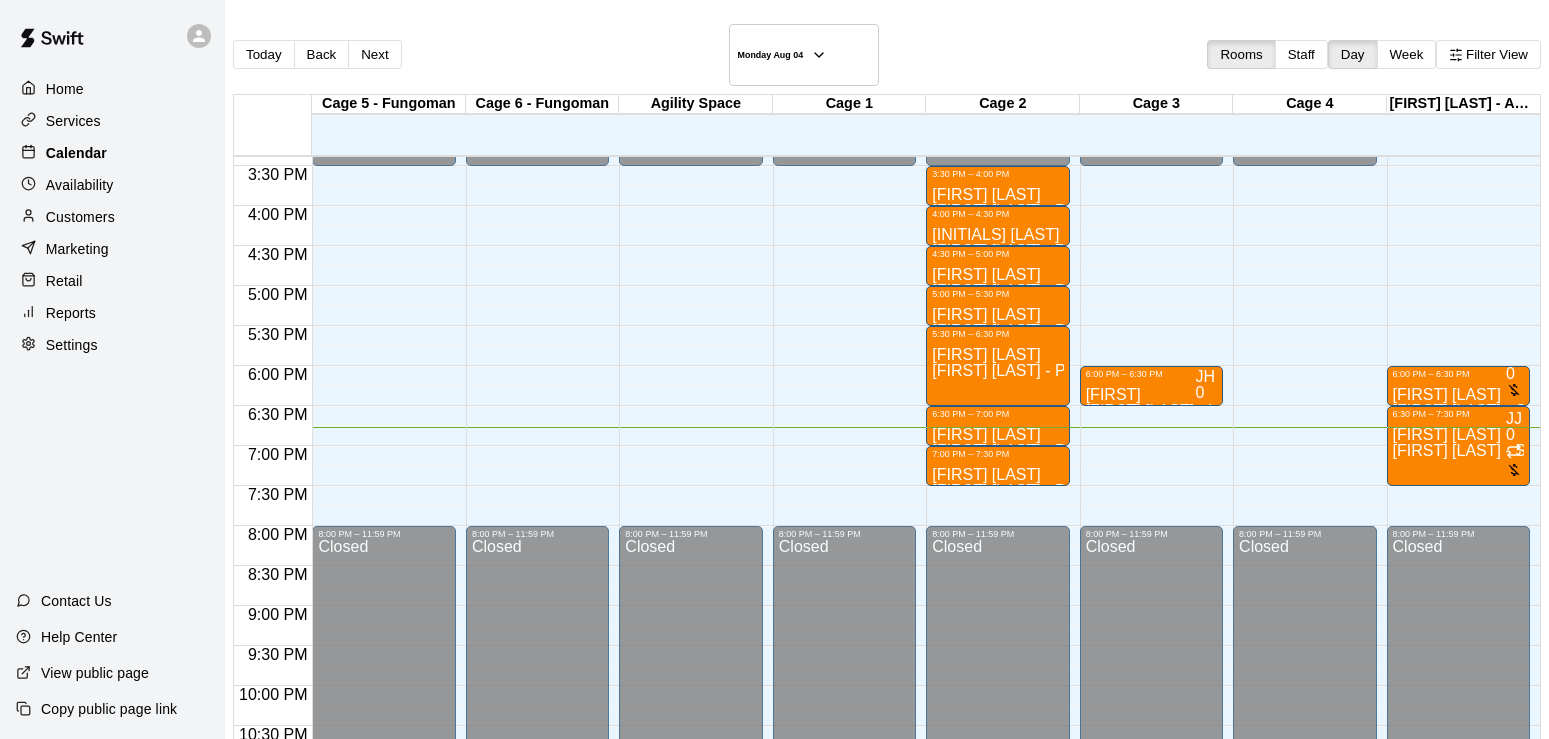 click on "Calendar" at bounding box center [76, 153] 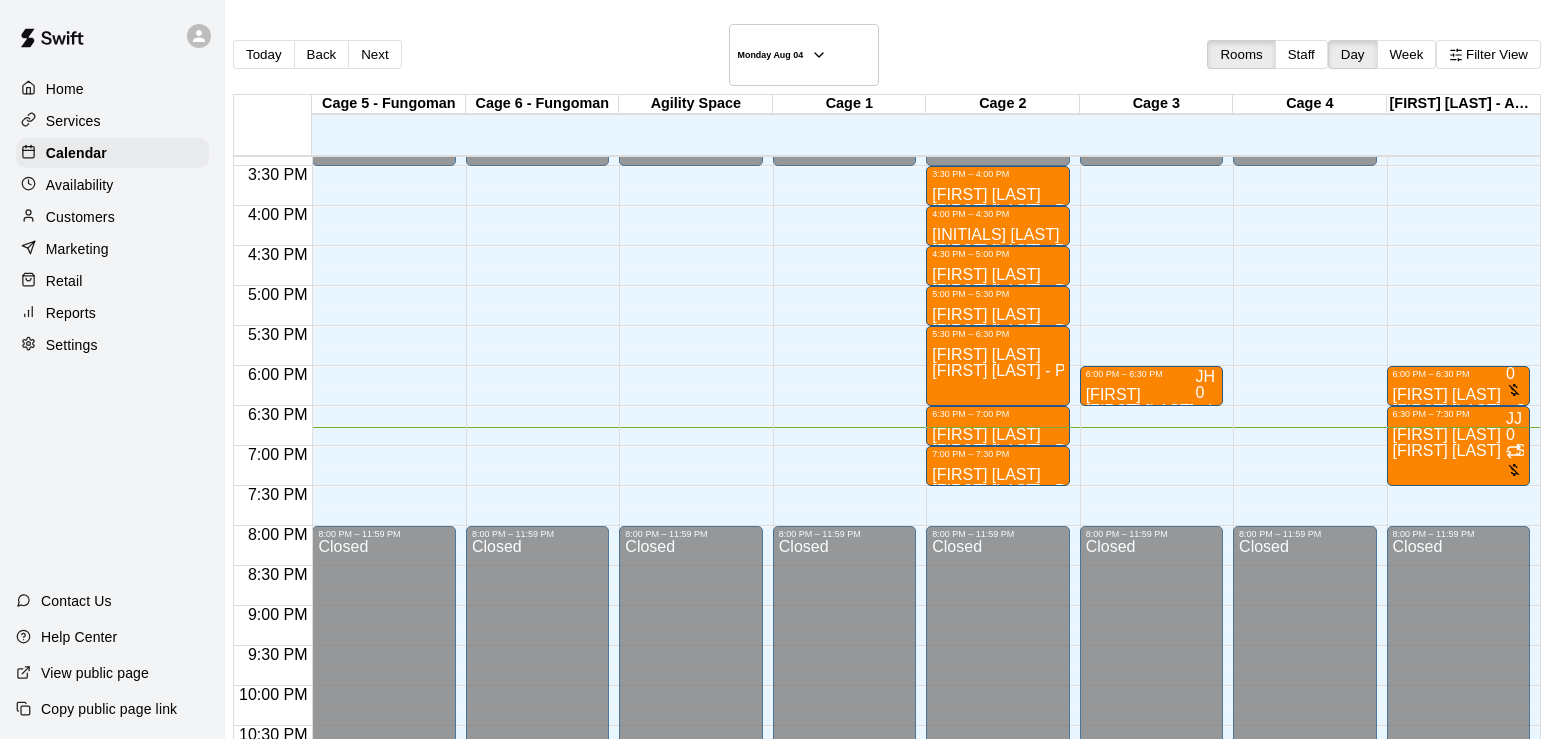 click on "Services" at bounding box center (73, 121) 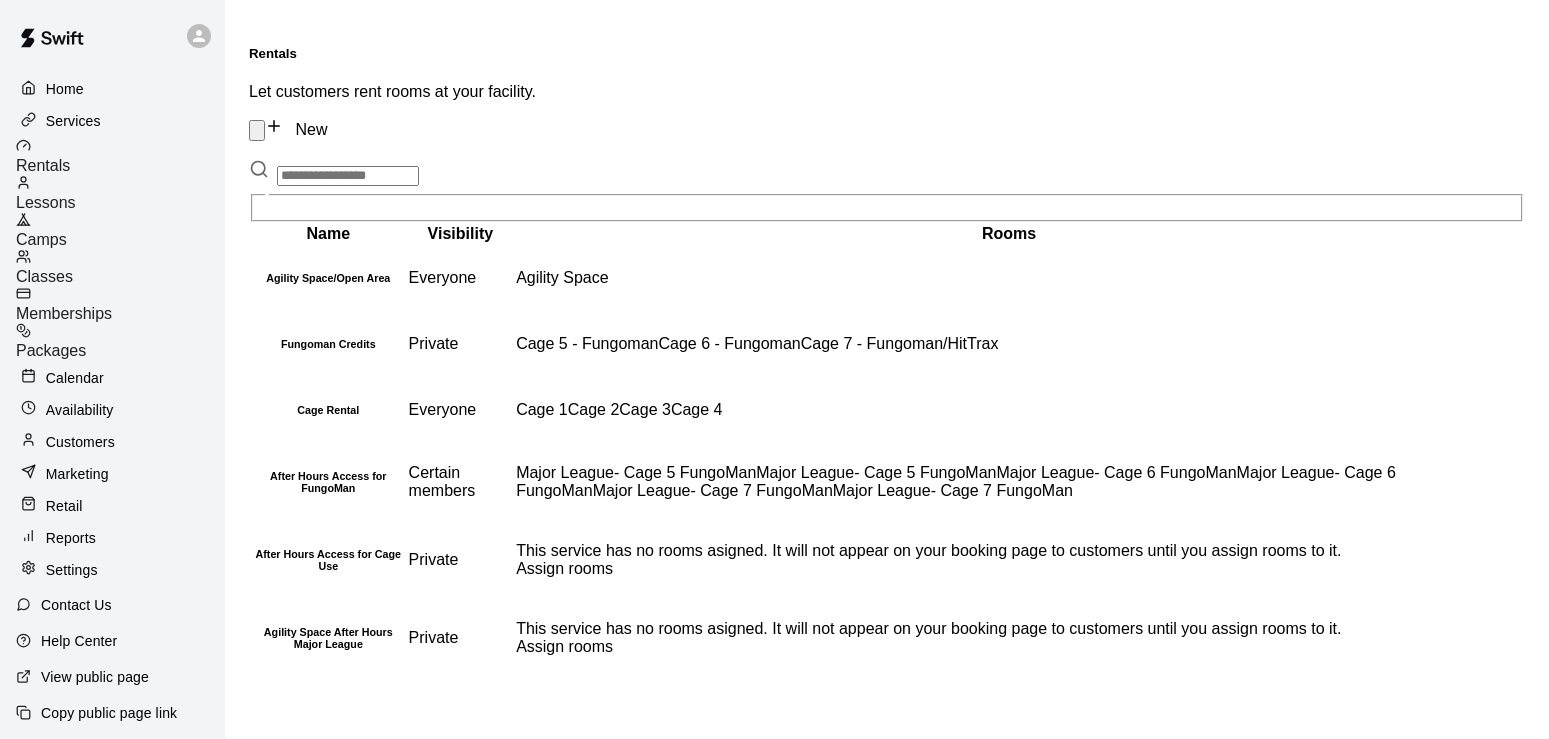 click on "Lessons" at bounding box center [120, 193] 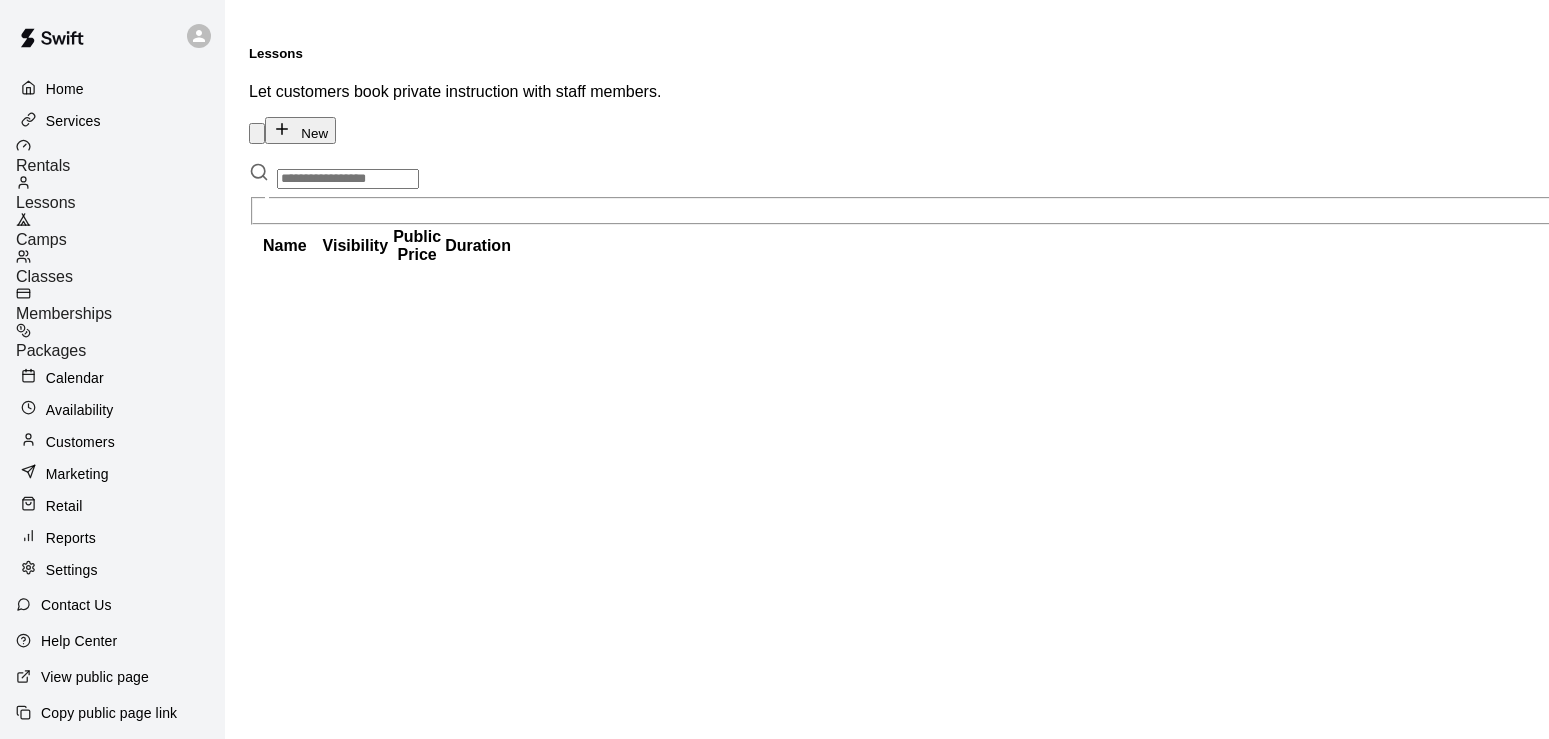 click on "Jeremy Hazelbaker-Hitting (30 min)" at bounding box center (285, 1791) 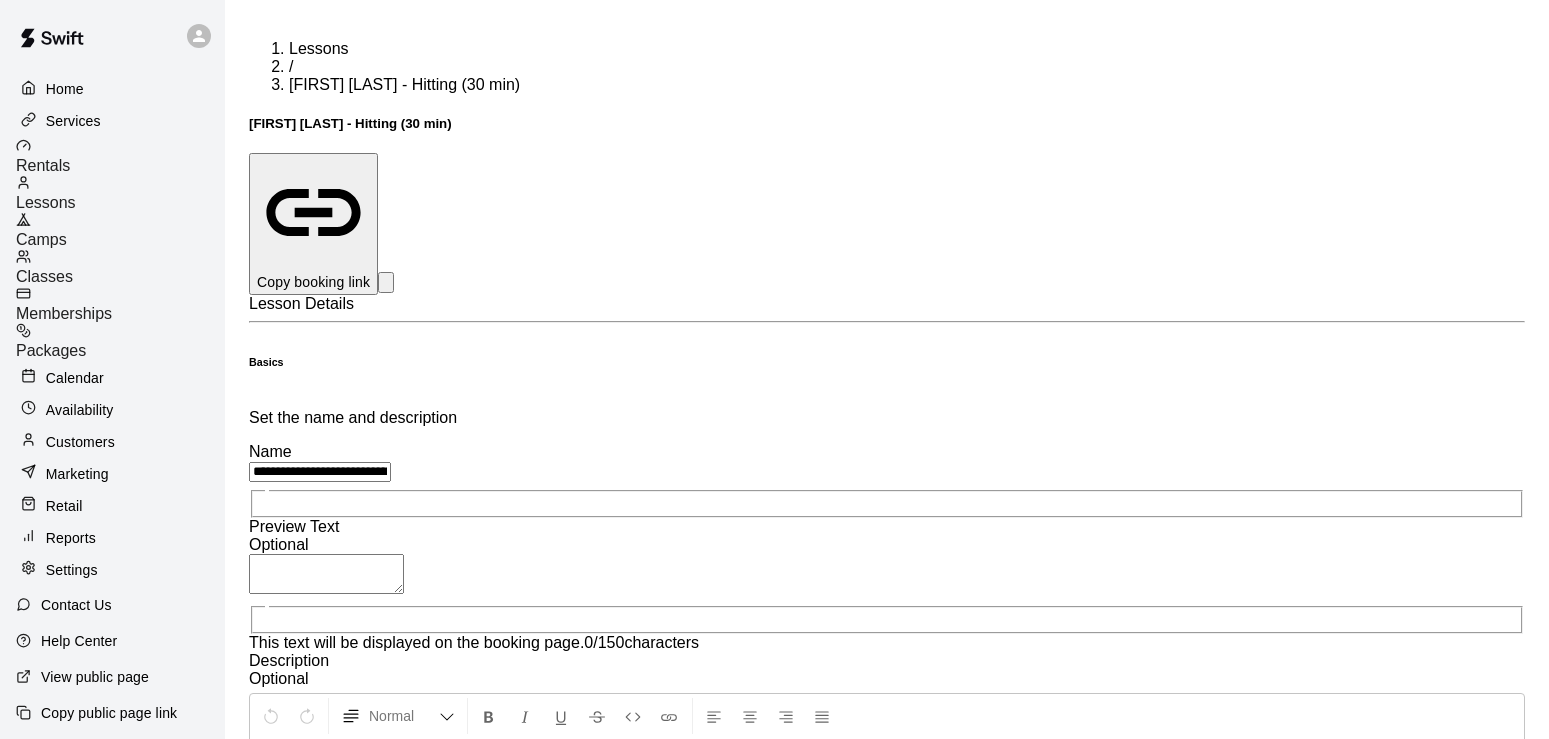 scroll, scrollTop: 705, scrollLeft: 0, axis: vertical 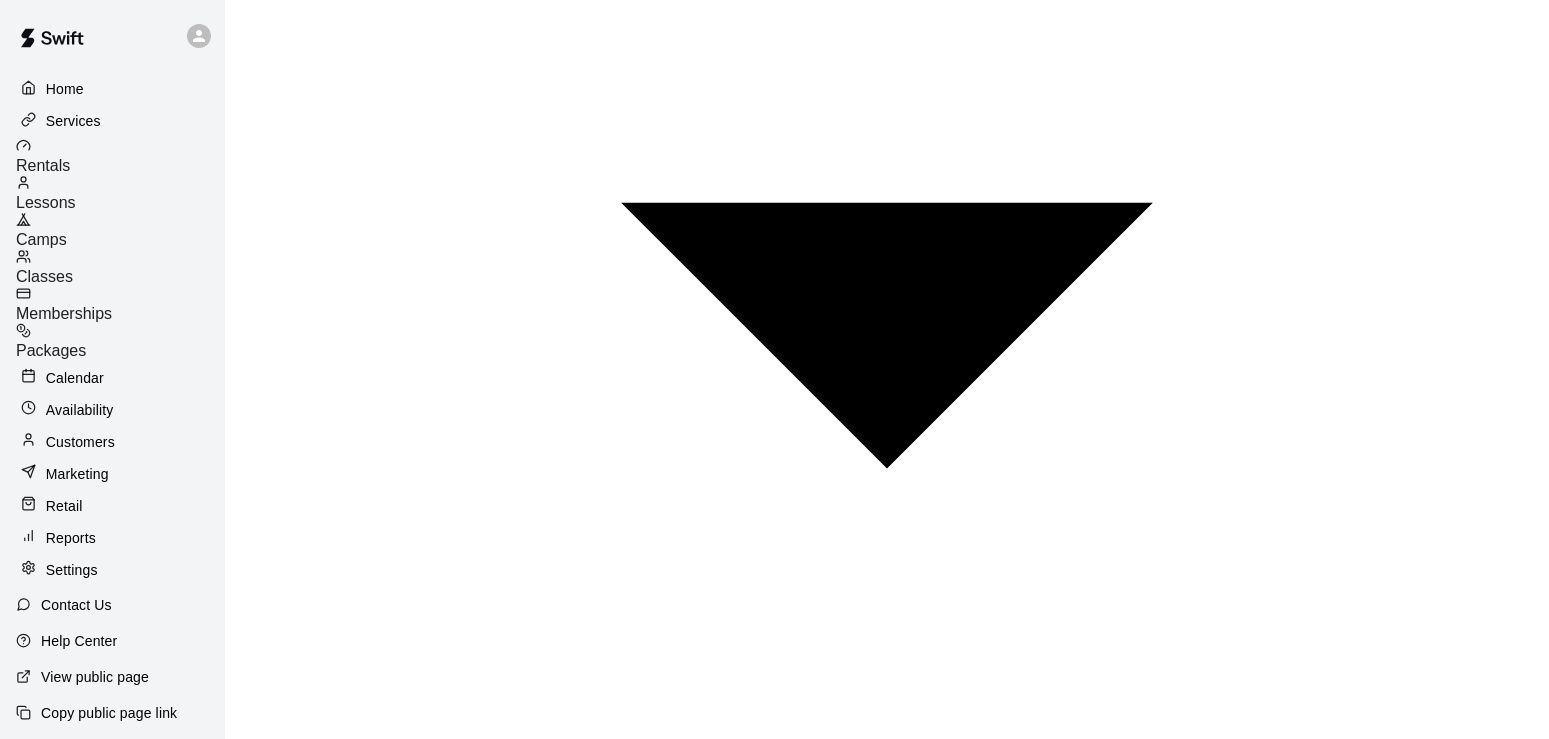click on "Lessons" at bounding box center (120, 193) 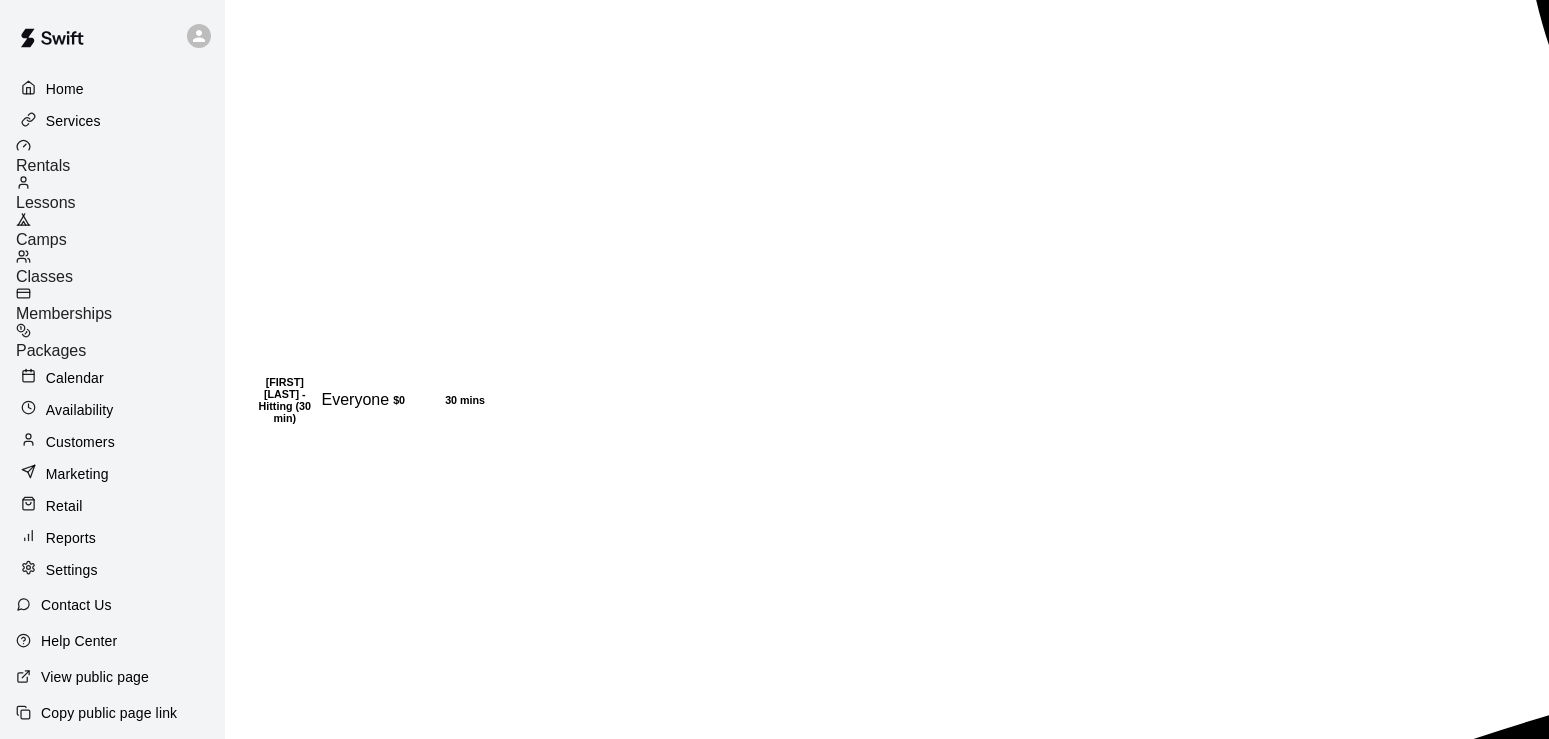 scroll, scrollTop: 0, scrollLeft: 0, axis: both 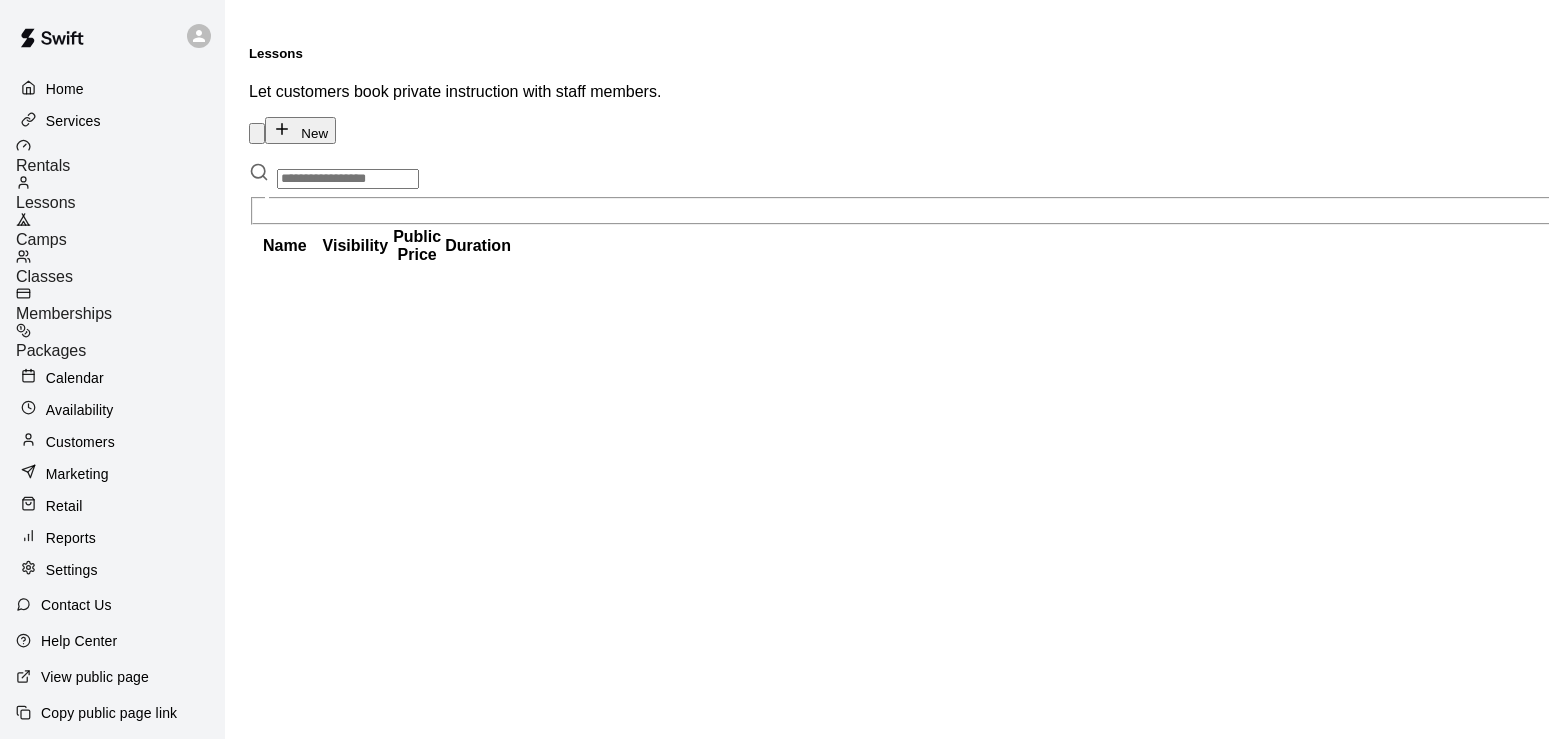 click at bounding box center (348, 179) 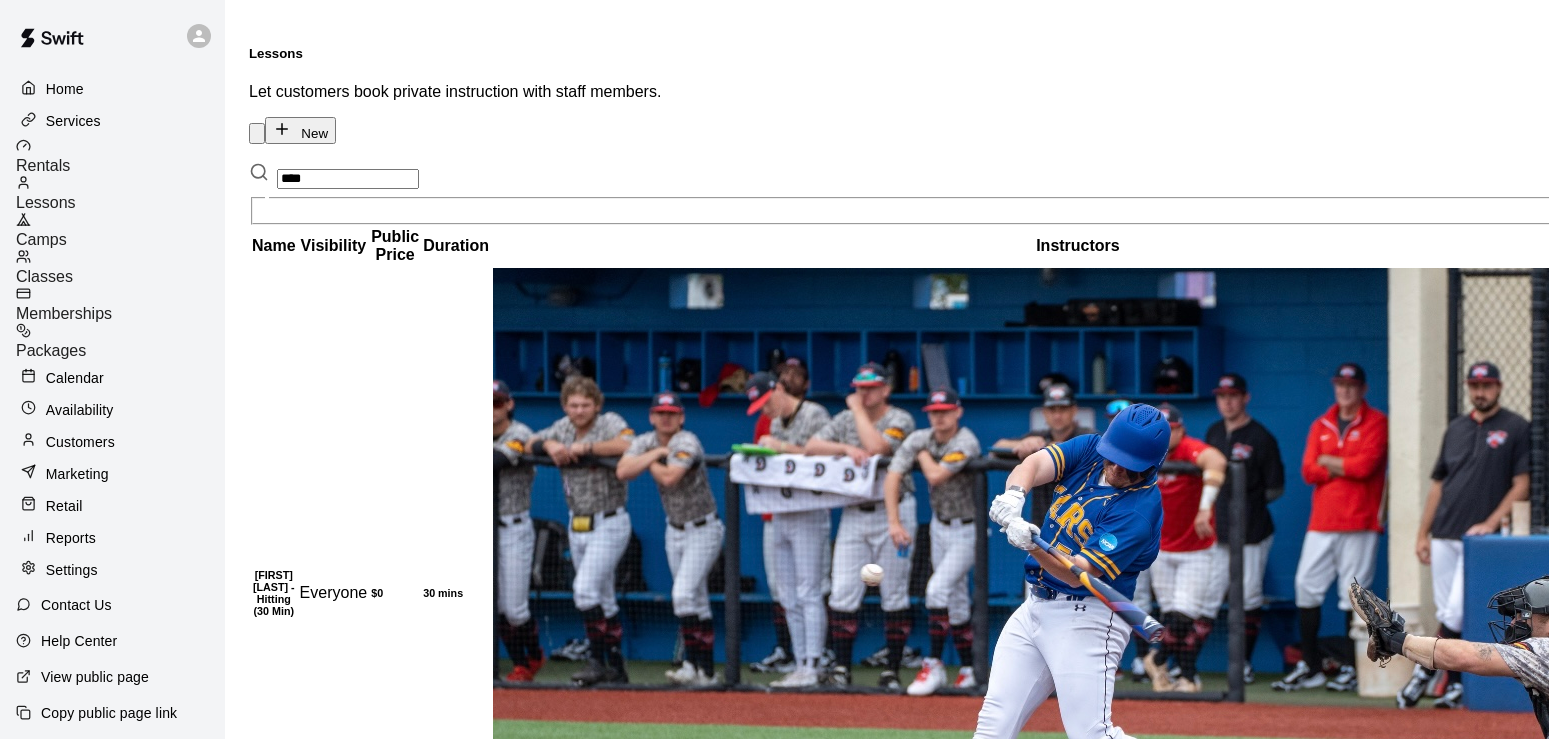 type on "****" 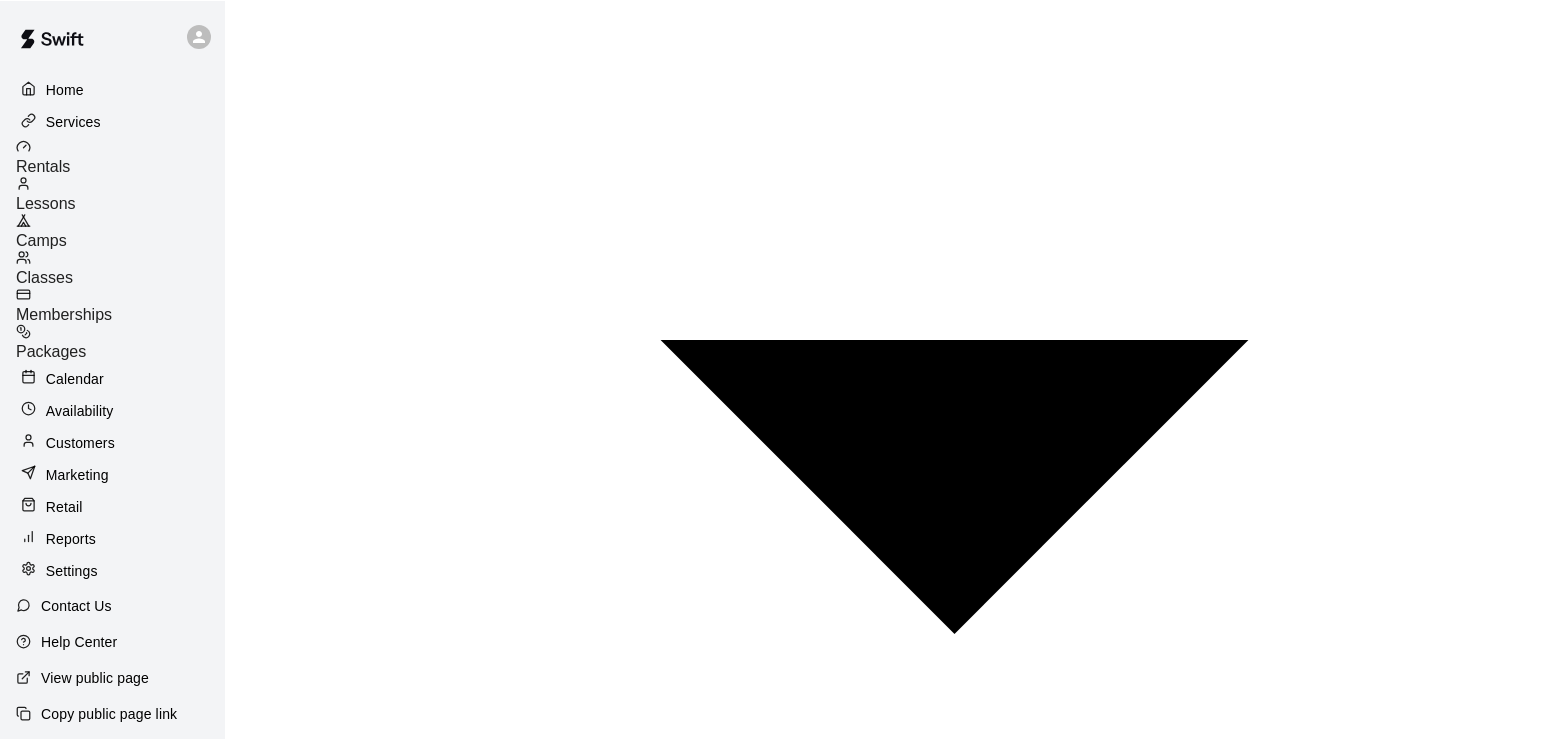scroll, scrollTop: 1410, scrollLeft: 0, axis: vertical 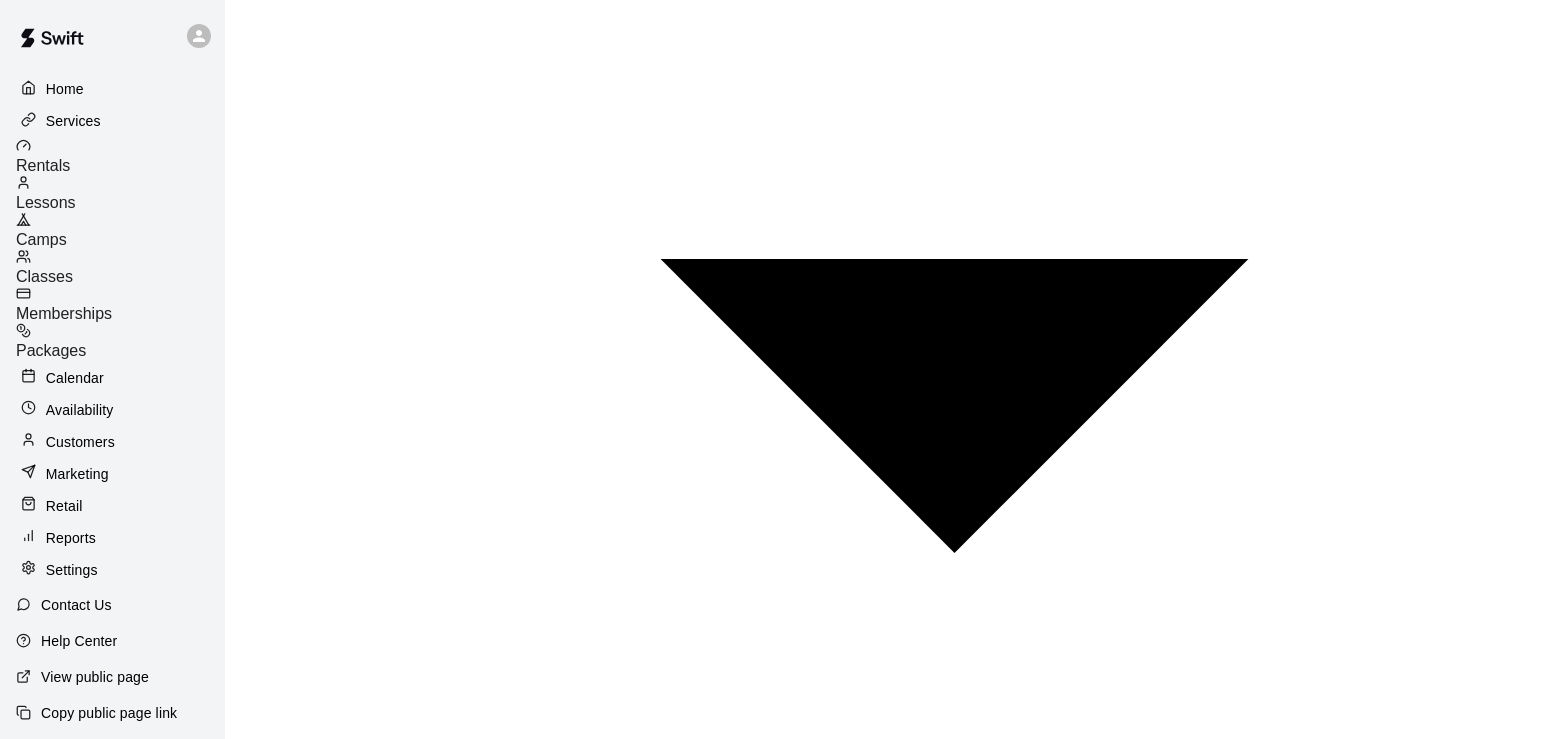 click on "Lessons" at bounding box center (46, 202) 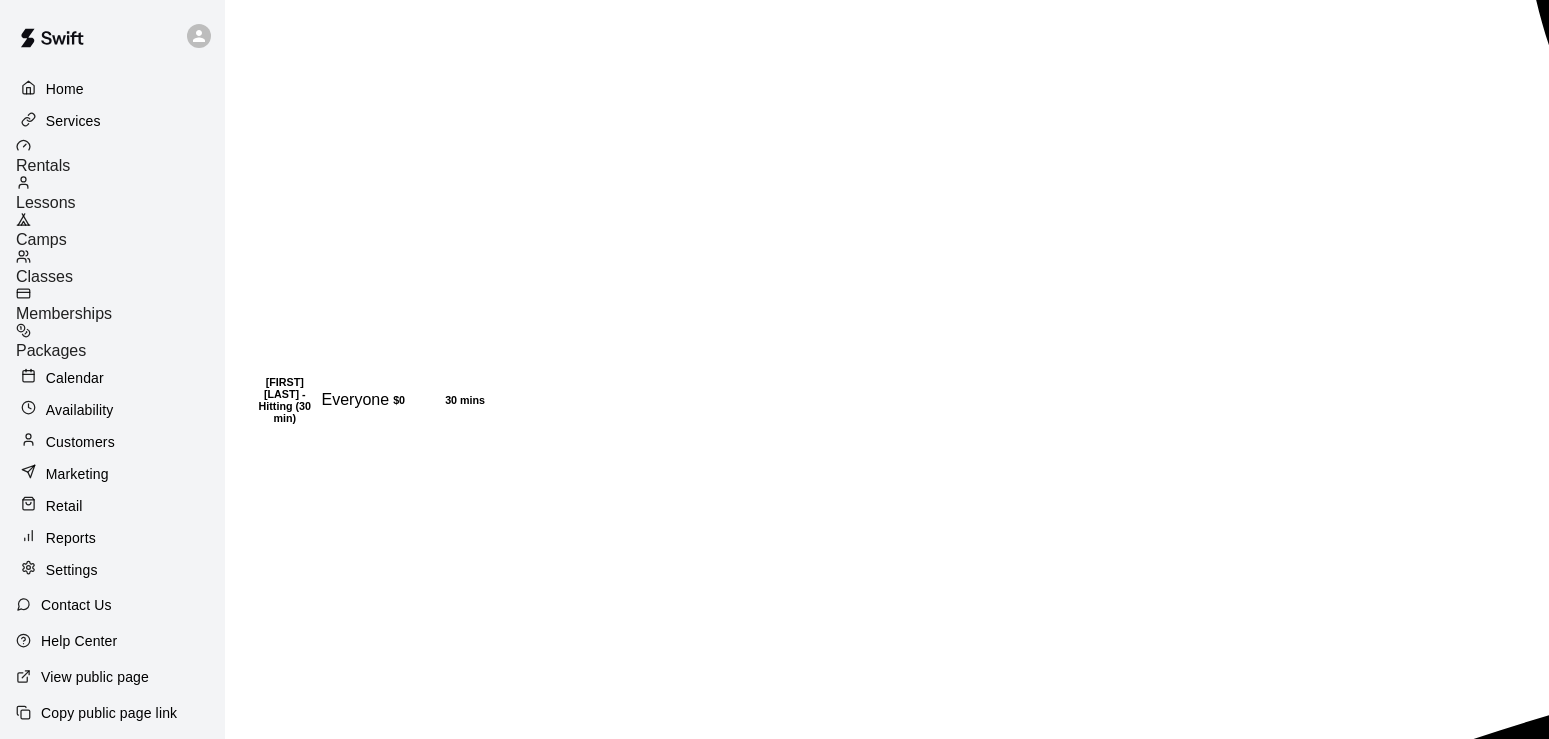 scroll, scrollTop: 0, scrollLeft: 0, axis: both 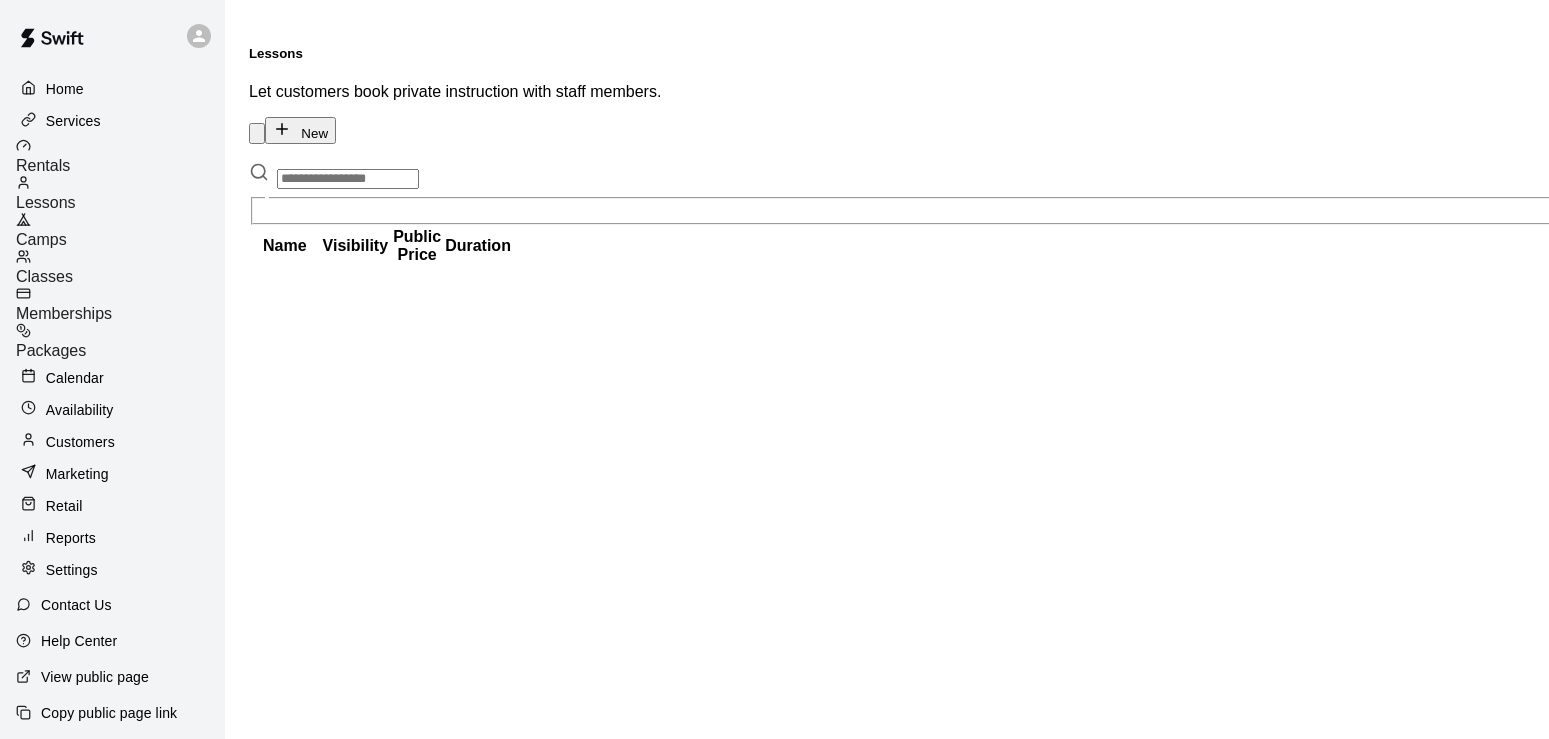 click on "Home" at bounding box center [65, 89] 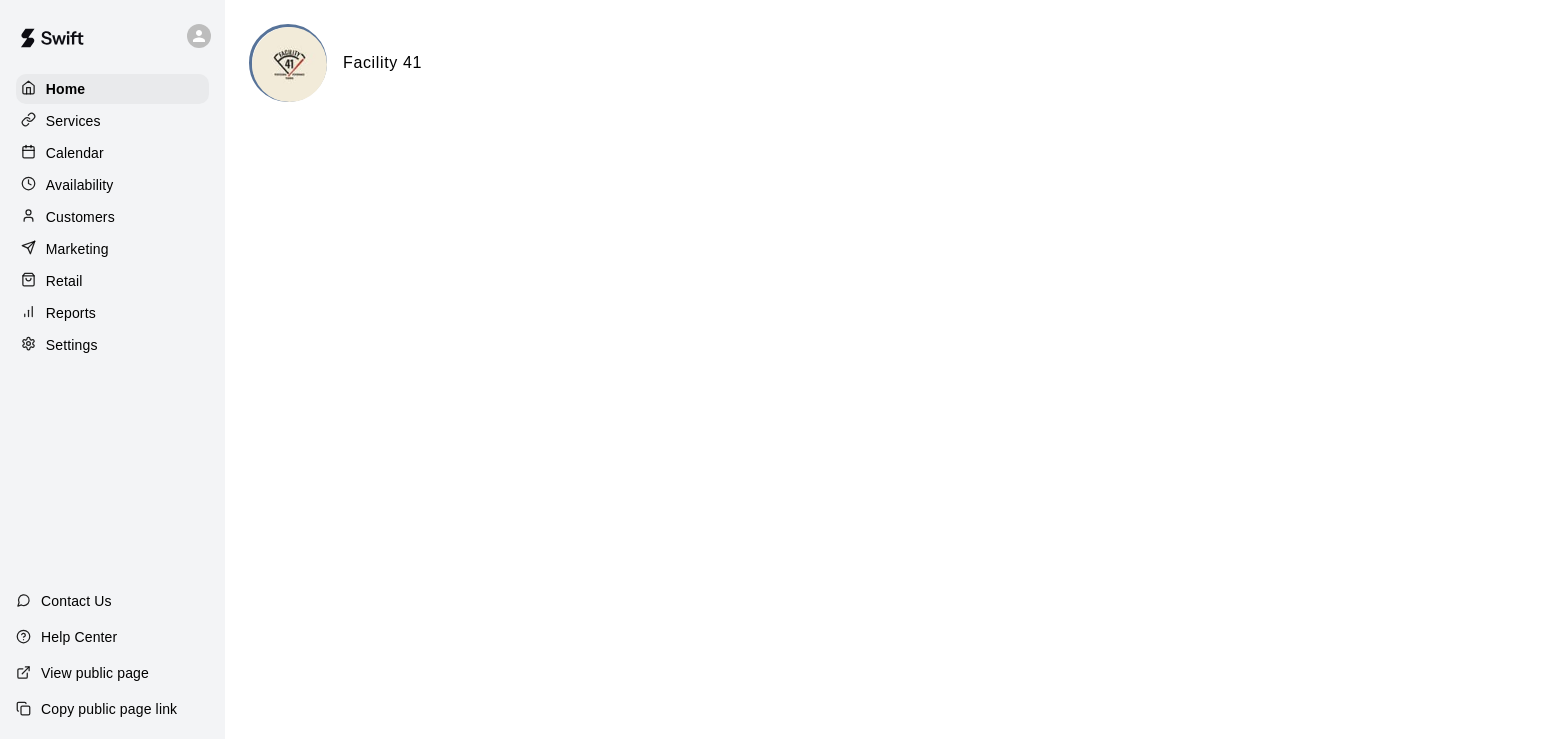 click on "Customers" at bounding box center (80, 217) 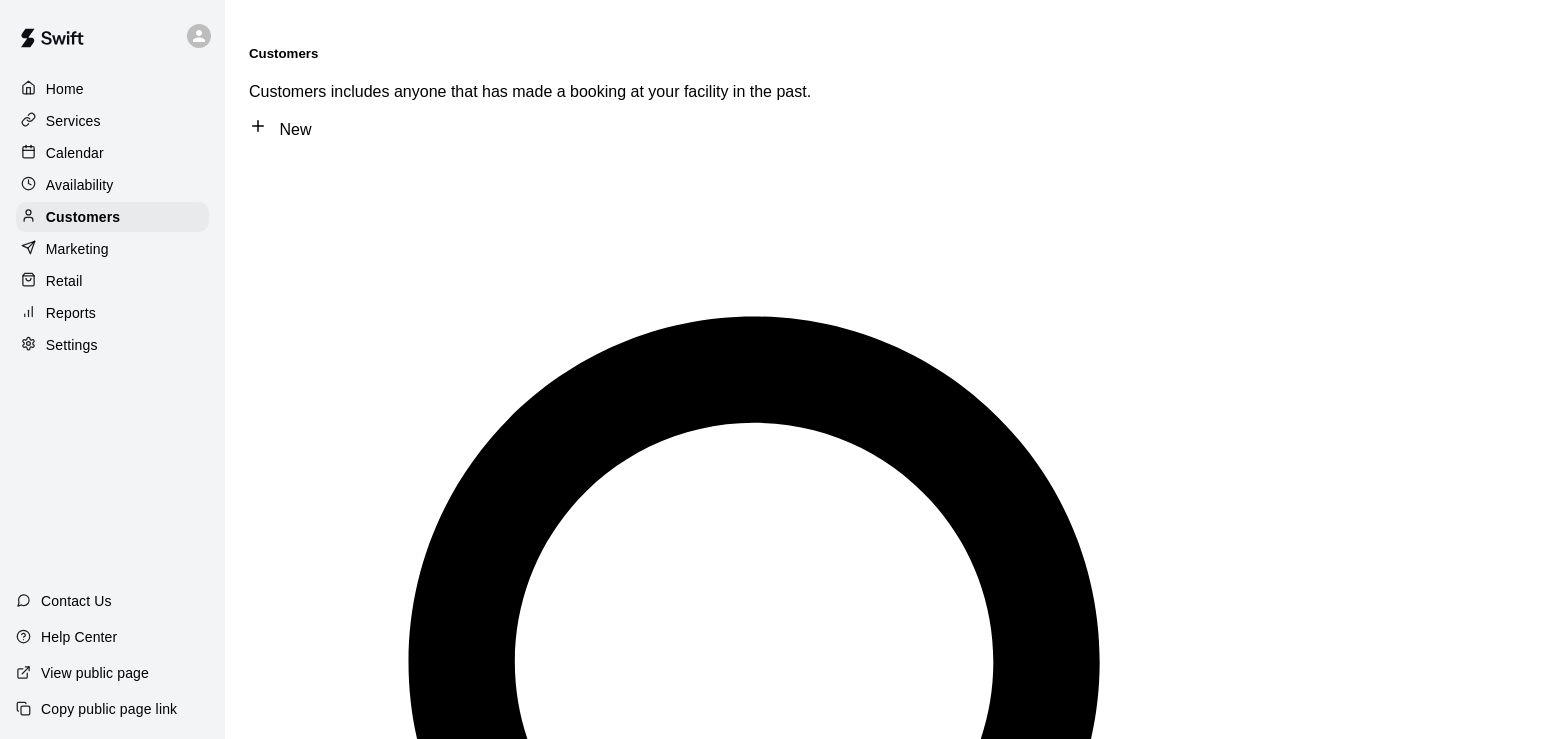 click on "​ ​" at bounding box center [887, 825] 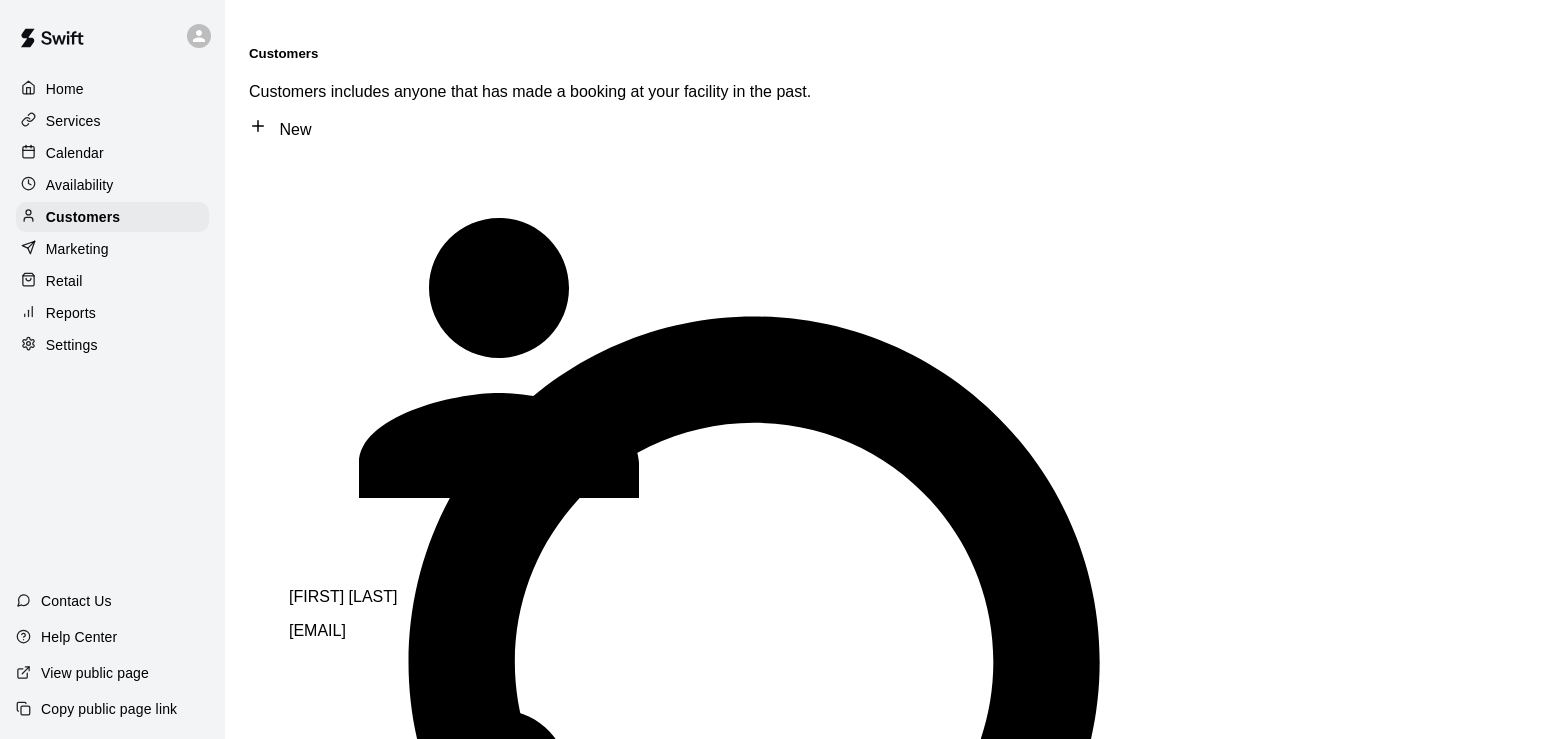 type on "*" 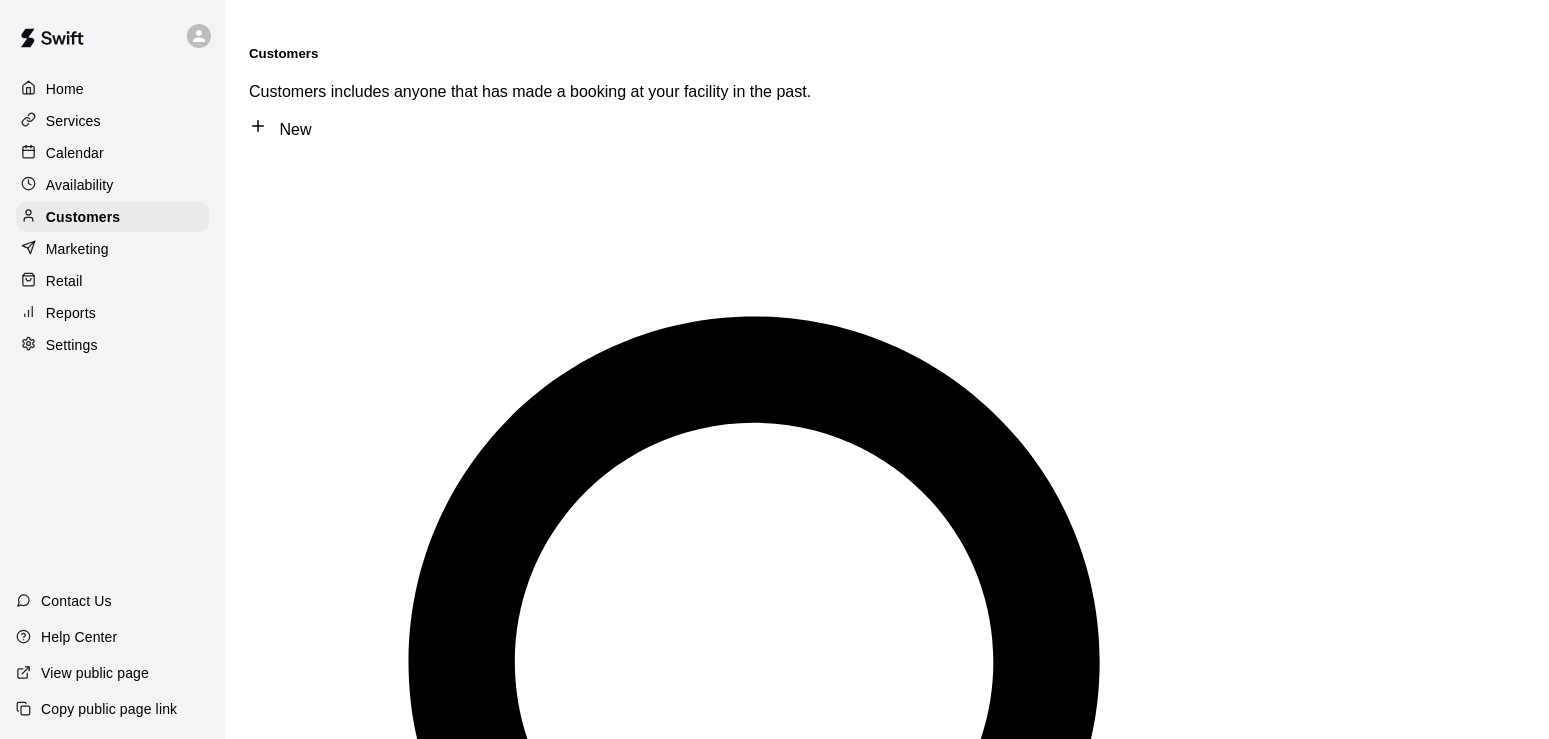 type on "*" 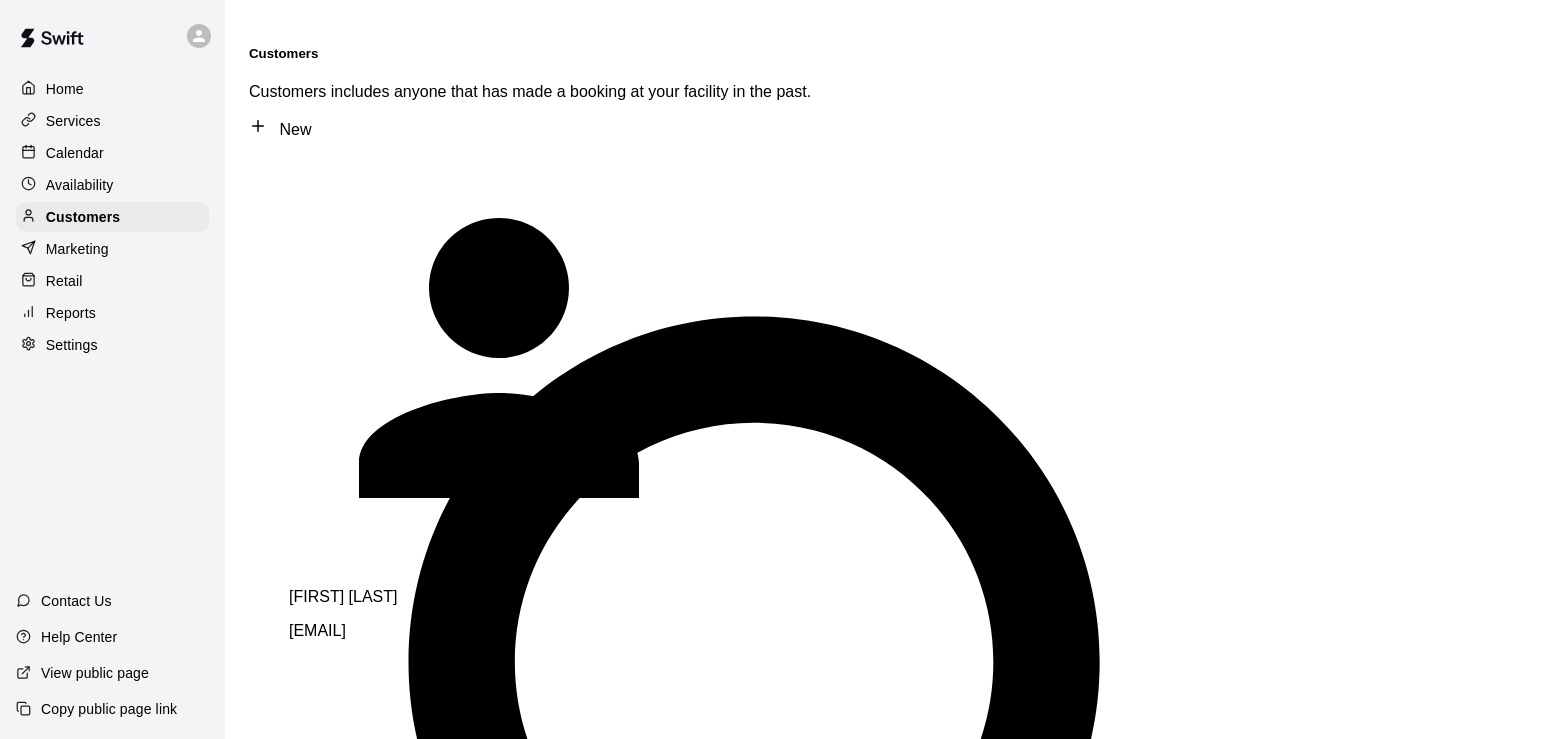 click on "Luke Cook jooonathan@yahoo.com" at bounding box center [569, 614] 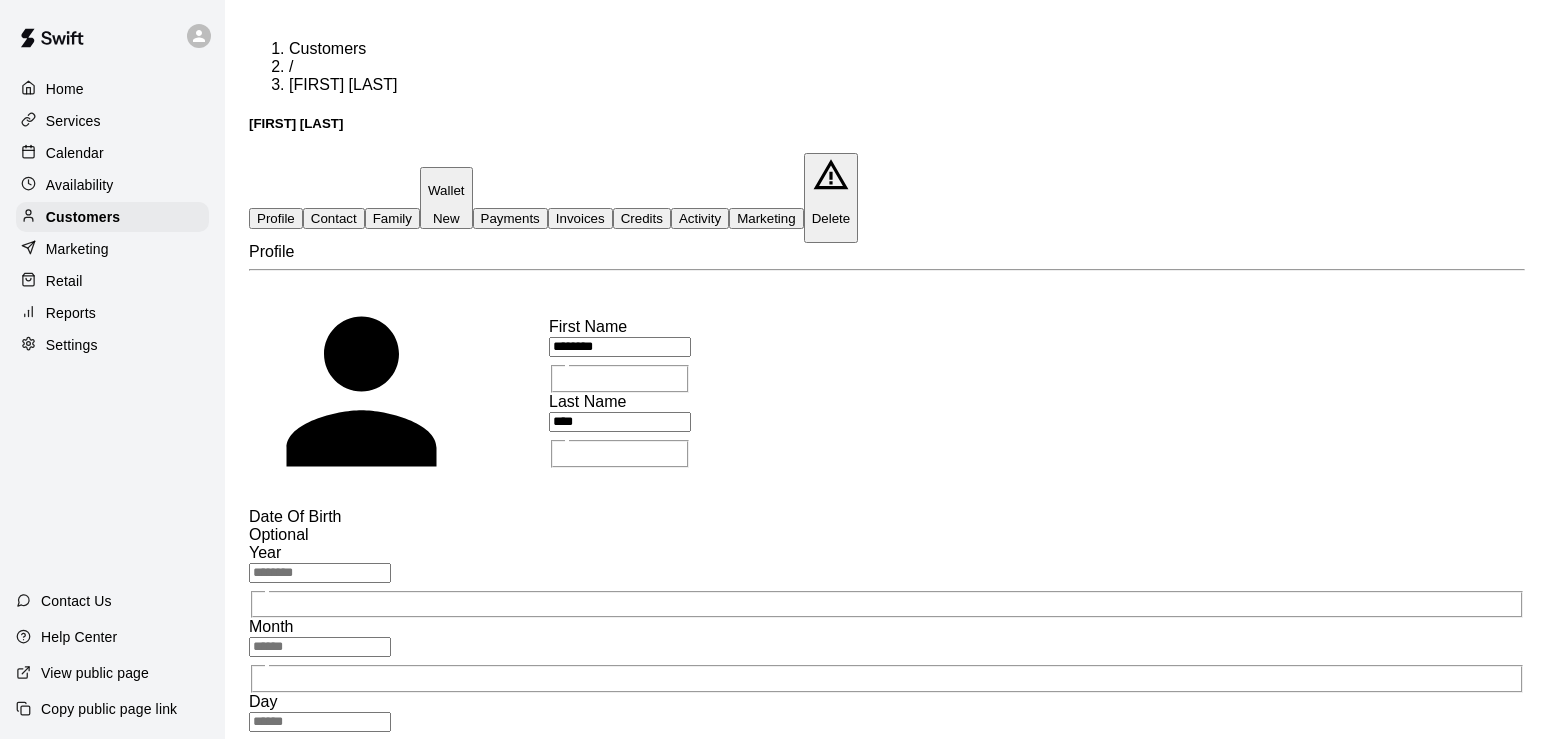 click on "Payments" at bounding box center (510, 218) 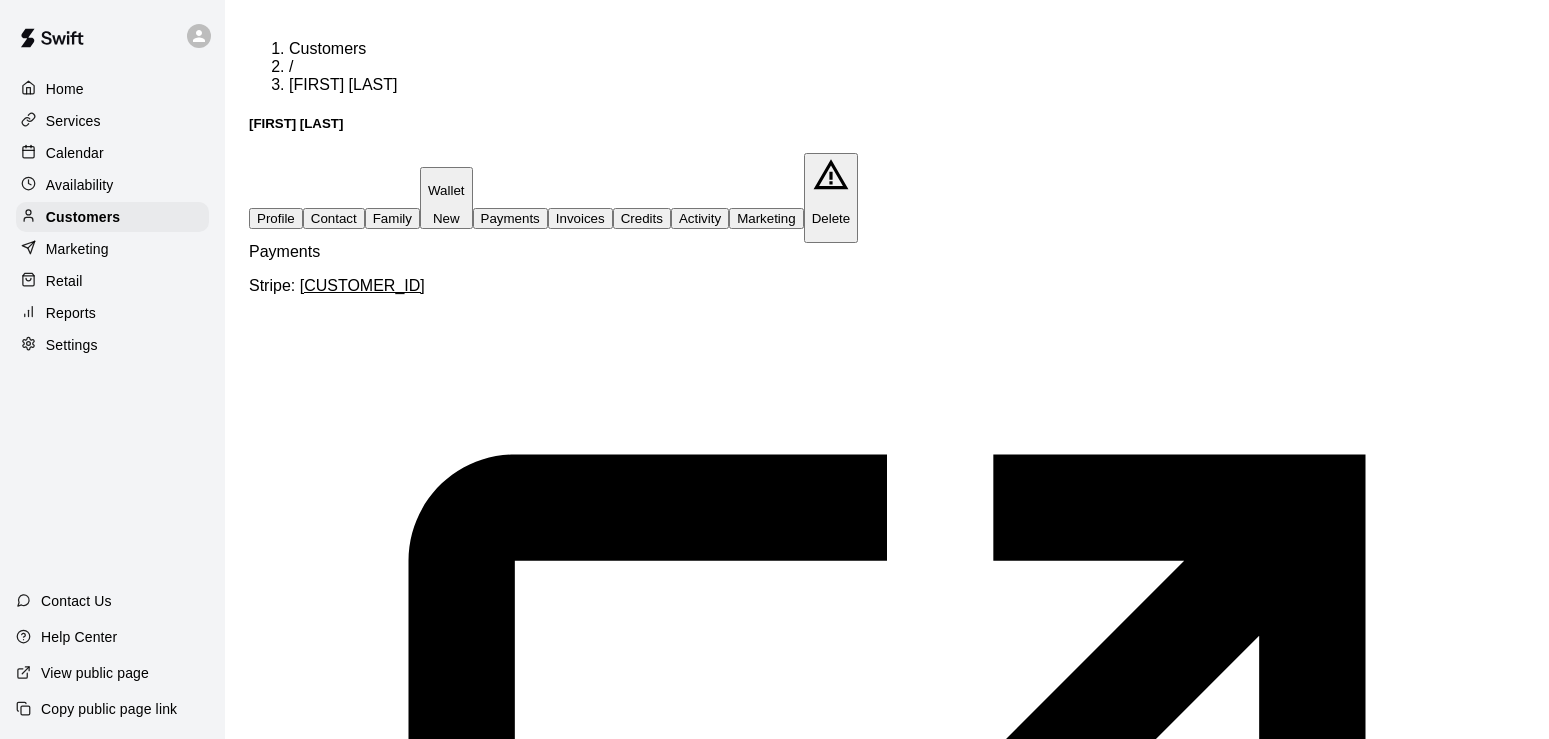 click on "Activity" at bounding box center [700, 218] 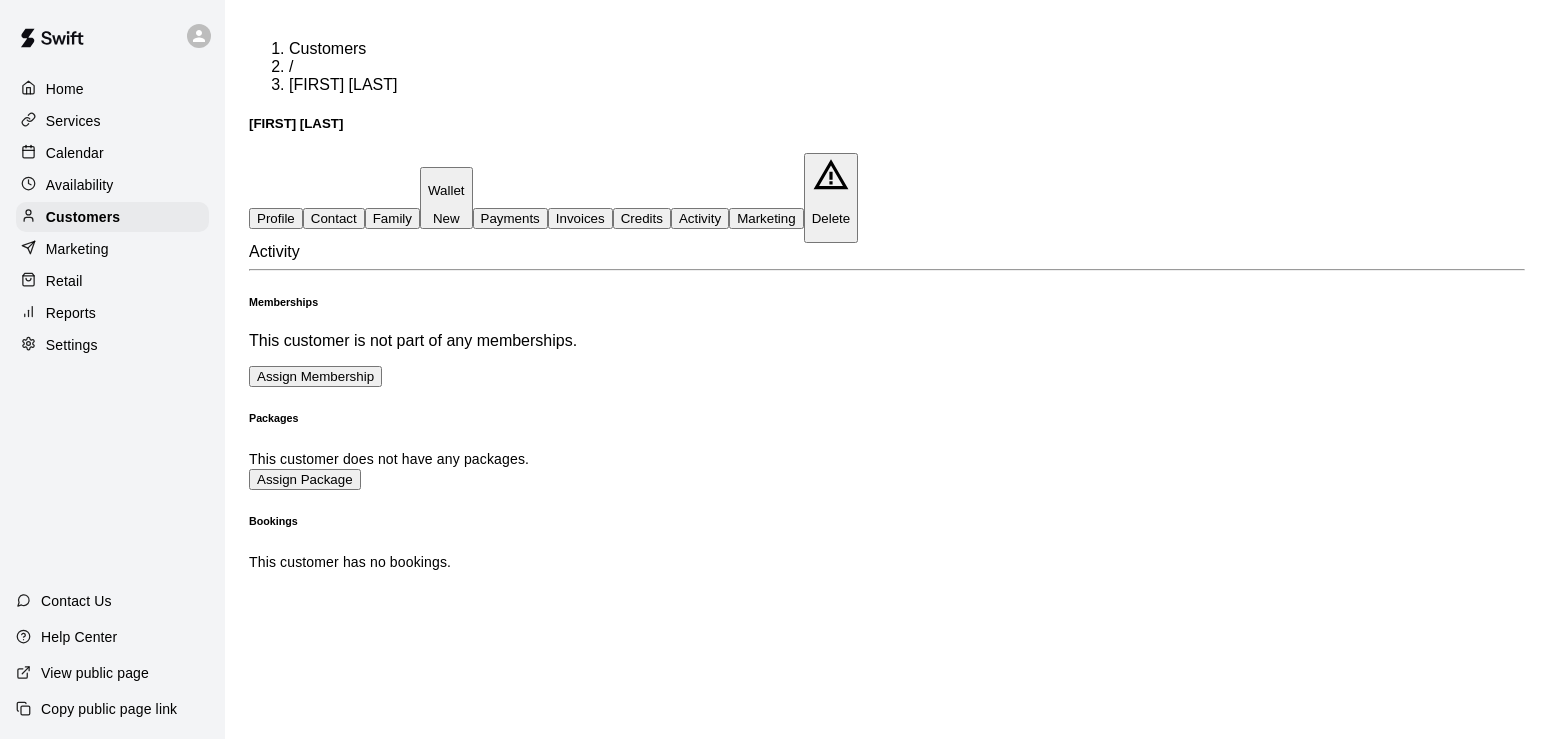 click on "Assign Membership" at bounding box center [315, 376] 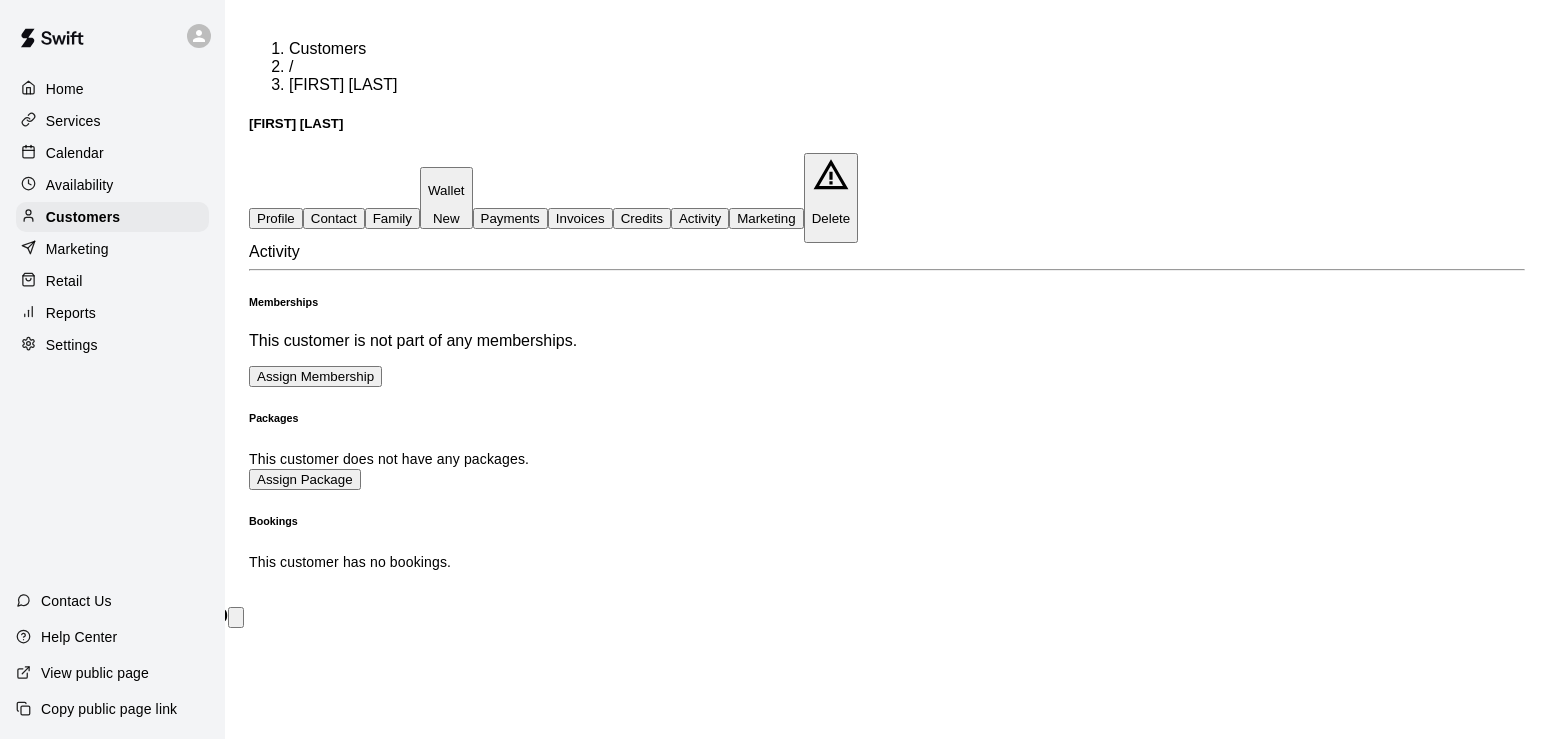 click on "Home Services Calendar Availability Customers Marketing Retail Reports Settings Contact Us Help Center View public page Copy public page link Customers / Jonathan Cook Jonathan Cook Profile Contact Family Wallet New Payments Invoices Credits Activity Marketing Delete Activity Memberships This customer is not part of any memberships. Assign Membership Packages This customer does not have any packages. Assign Package Bookings This customer has no bookings. Swift - Edit Customer Close cross-small Assign Membership Membership ​ ​ Payment Summary Coupon Code ​ Apply Payment Method   Add **** **** **** 6142 Cancel Assign membership Team Membership Major League Minor League  Organization Membership Sibling Add-On Marucci Major League  FungoMan Membership College Level Membership Family Major League Plan" at bounding box center [774, 1379] 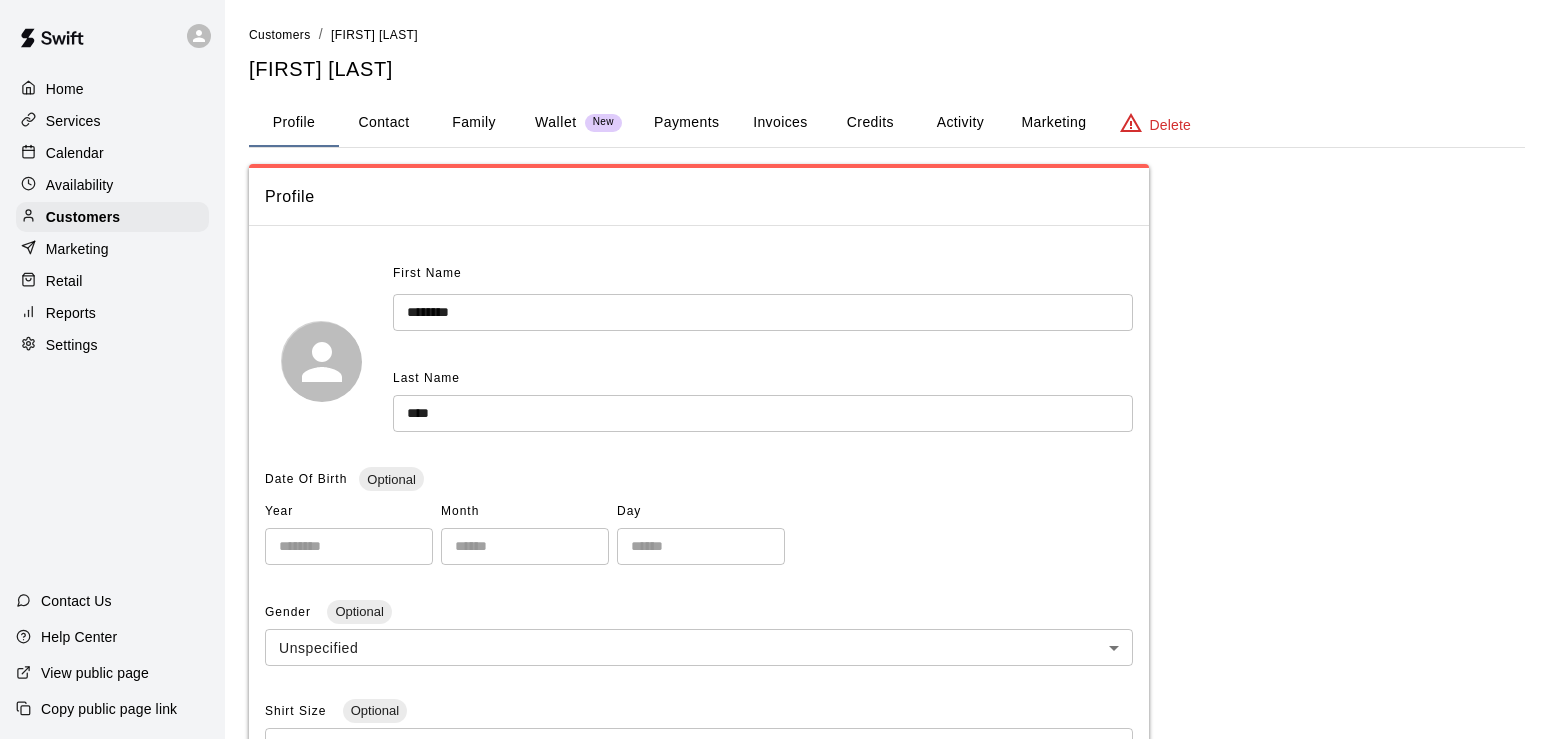 scroll, scrollTop: 0, scrollLeft: 0, axis: both 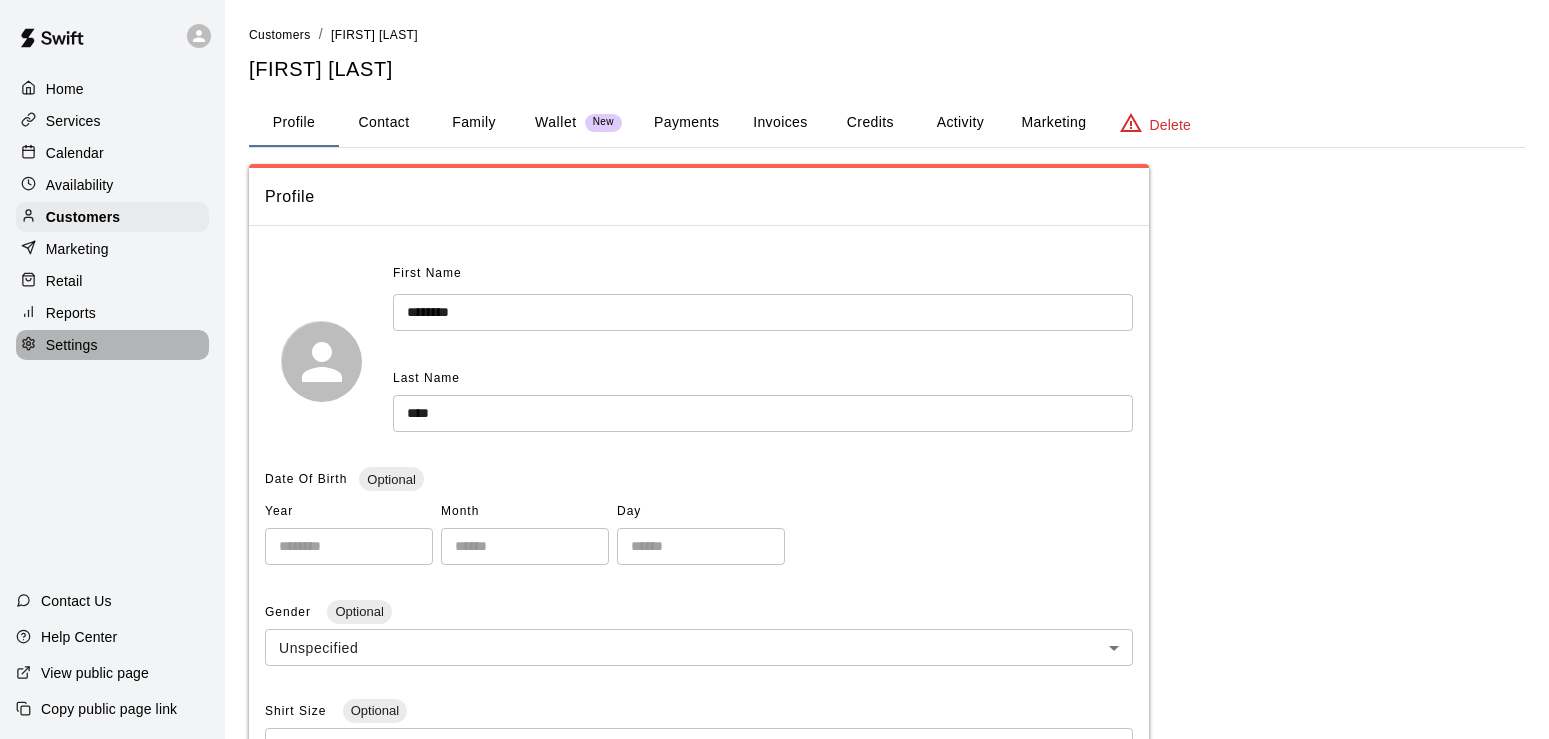 click on "Settings" at bounding box center (72, 345) 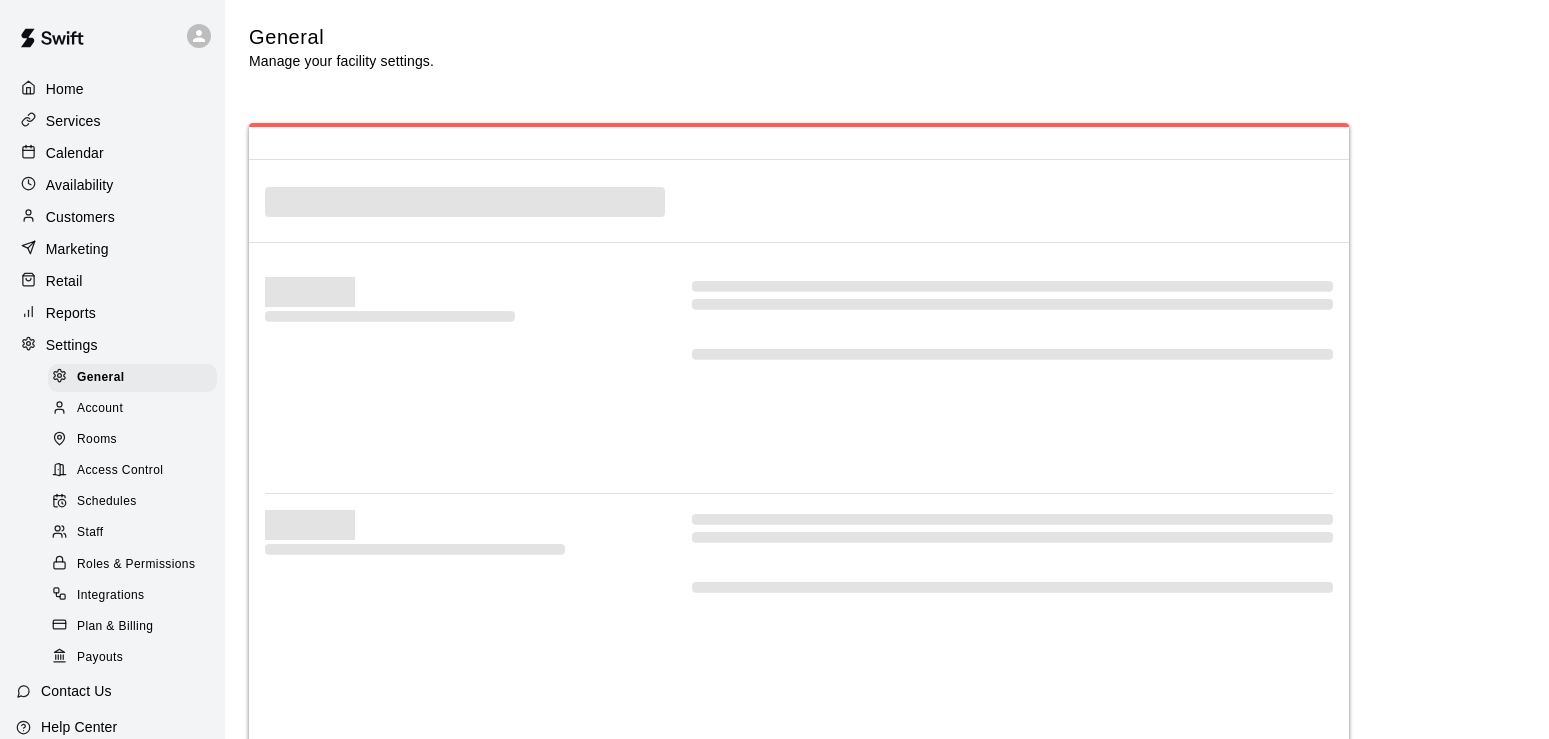 select on "**" 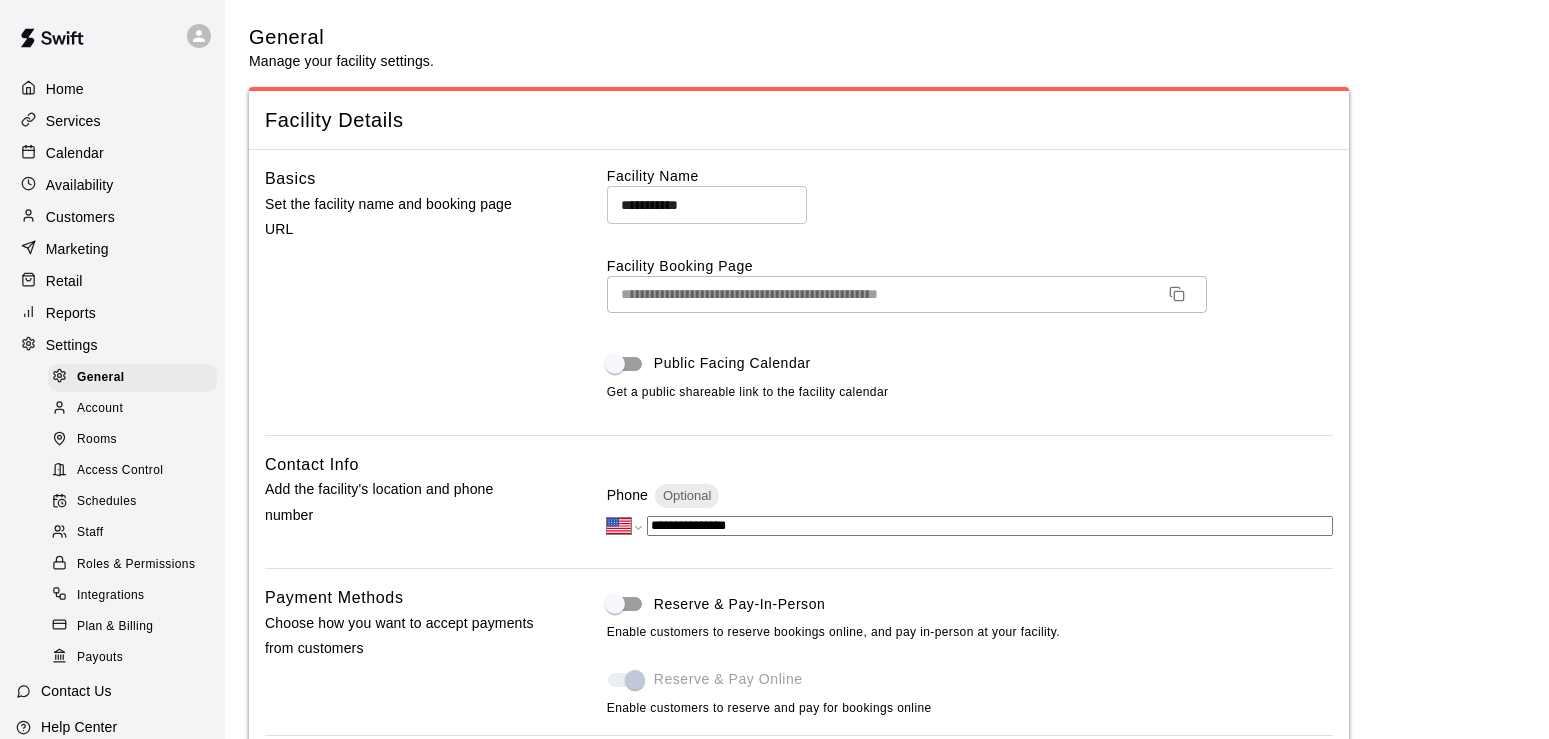 scroll, scrollTop: 3711, scrollLeft: 0, axis: vertical 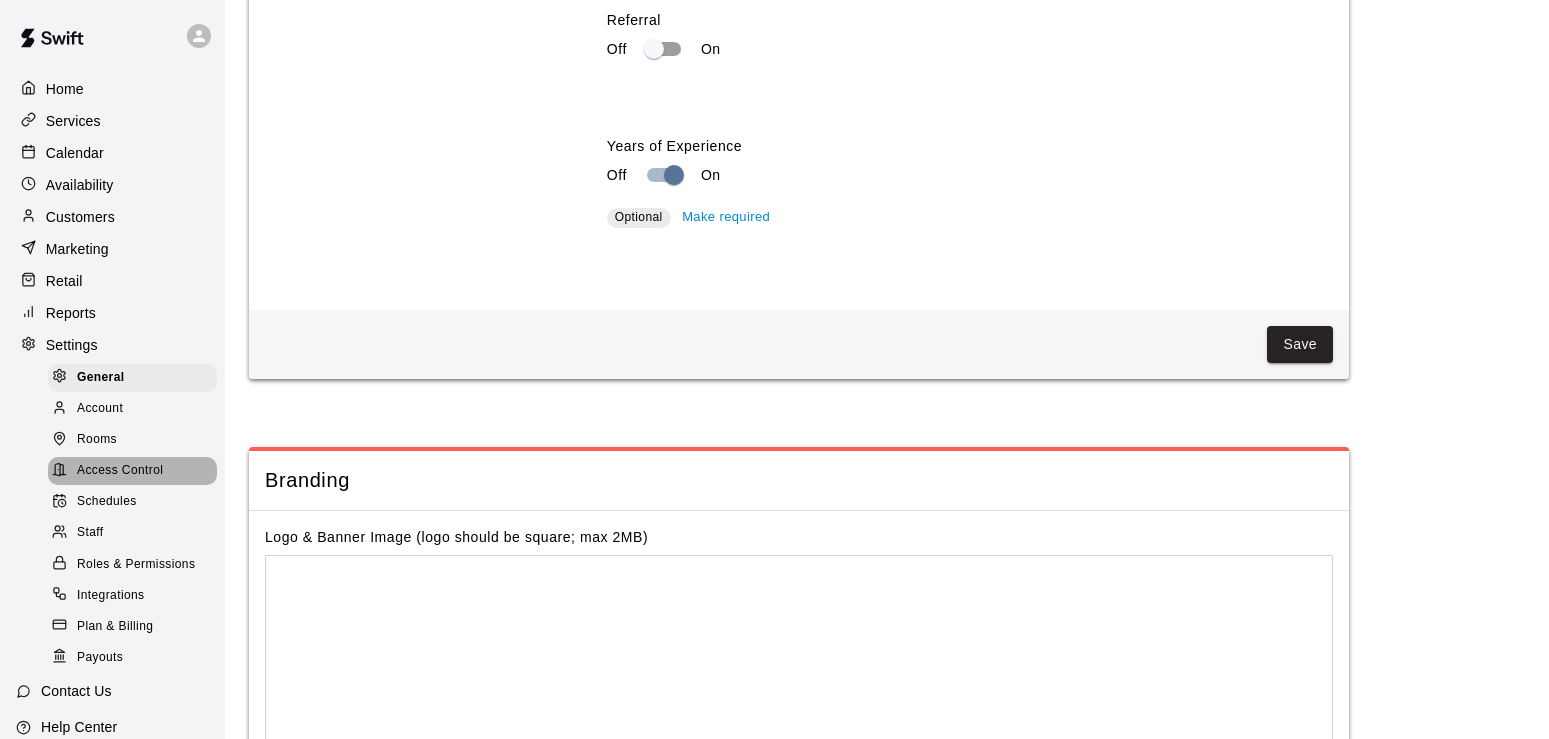 click on "Access Control" at bounding box center (120, 471) 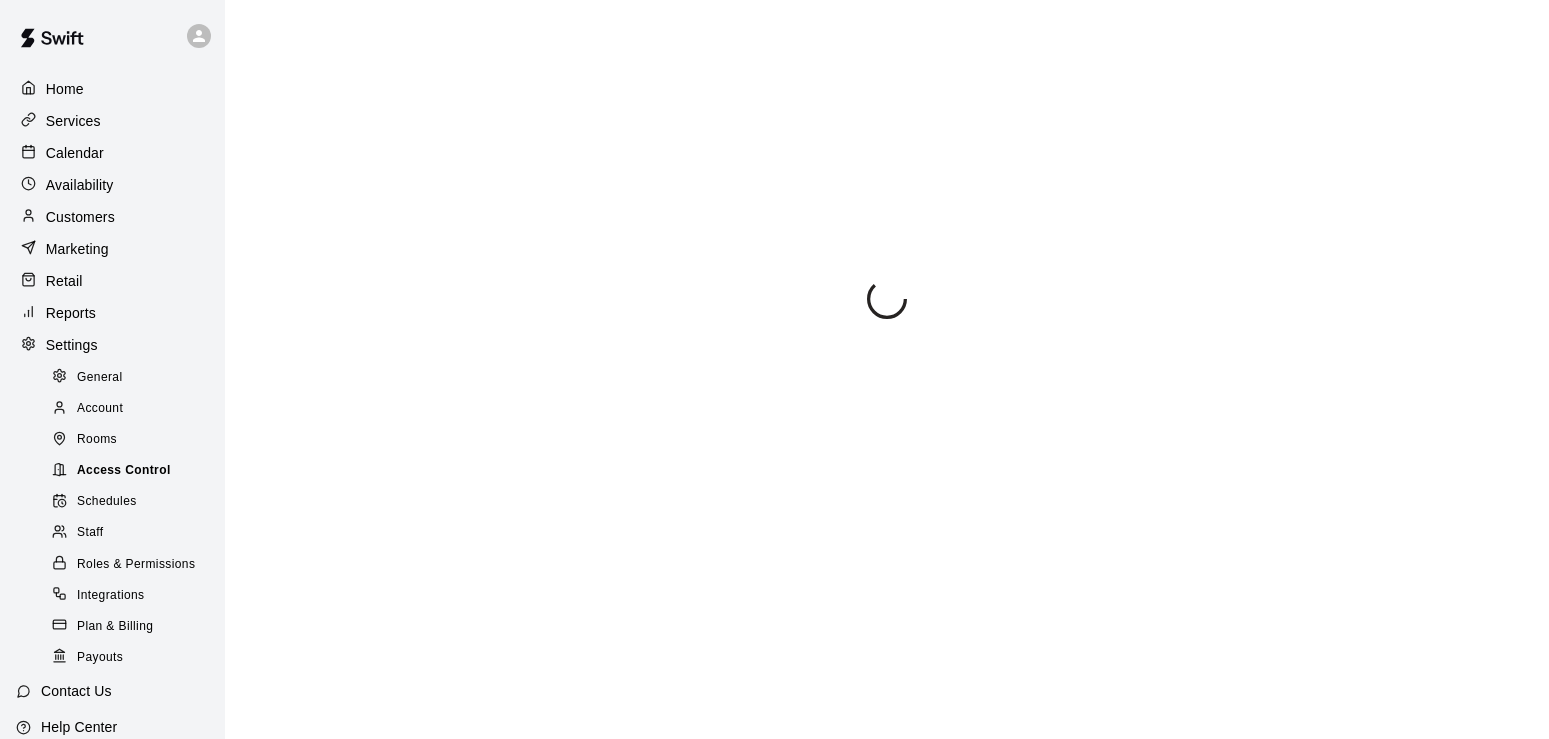 scroll, scrollTop: 0, scrollLeft: 0, axis: both 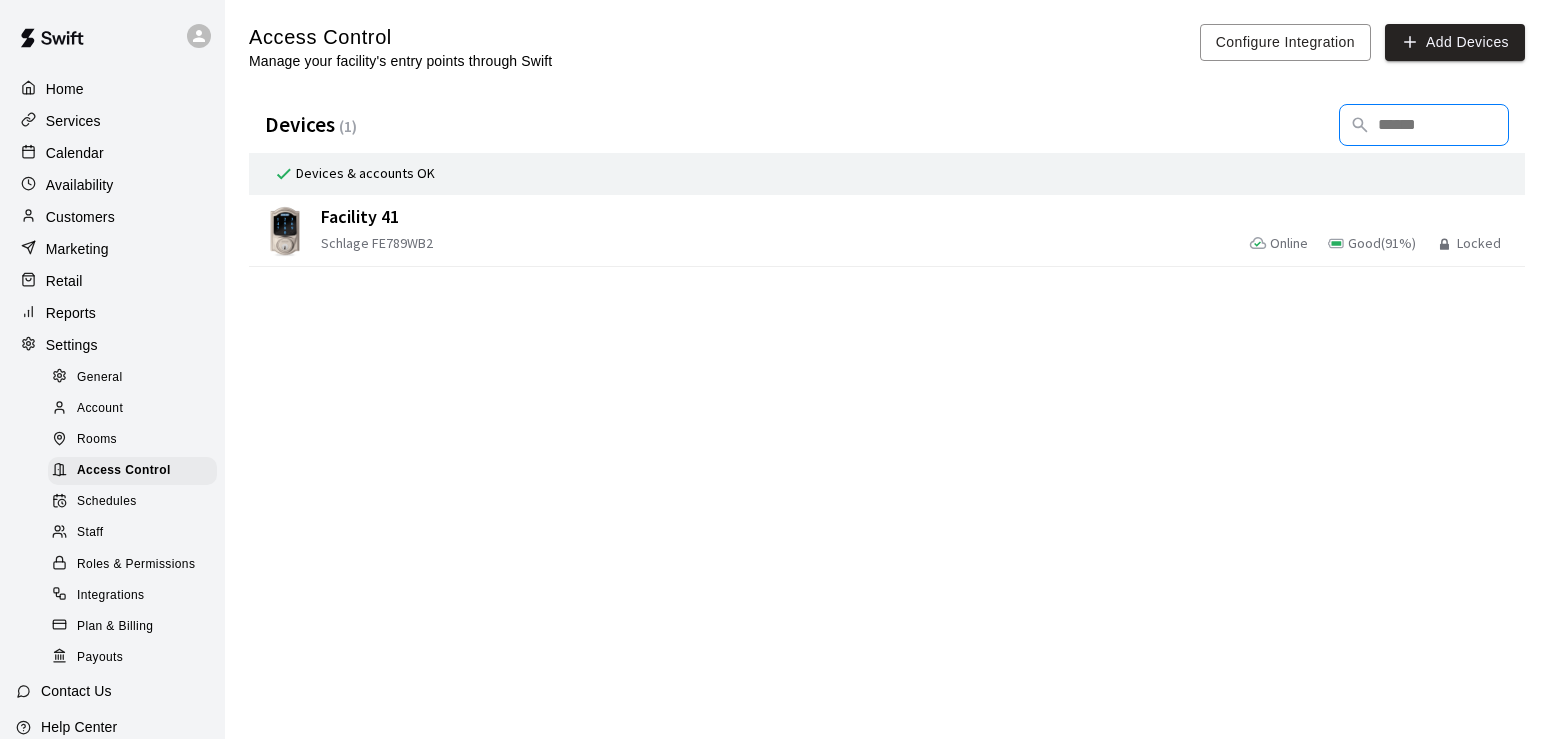 click at bounding box center [1426, 125] 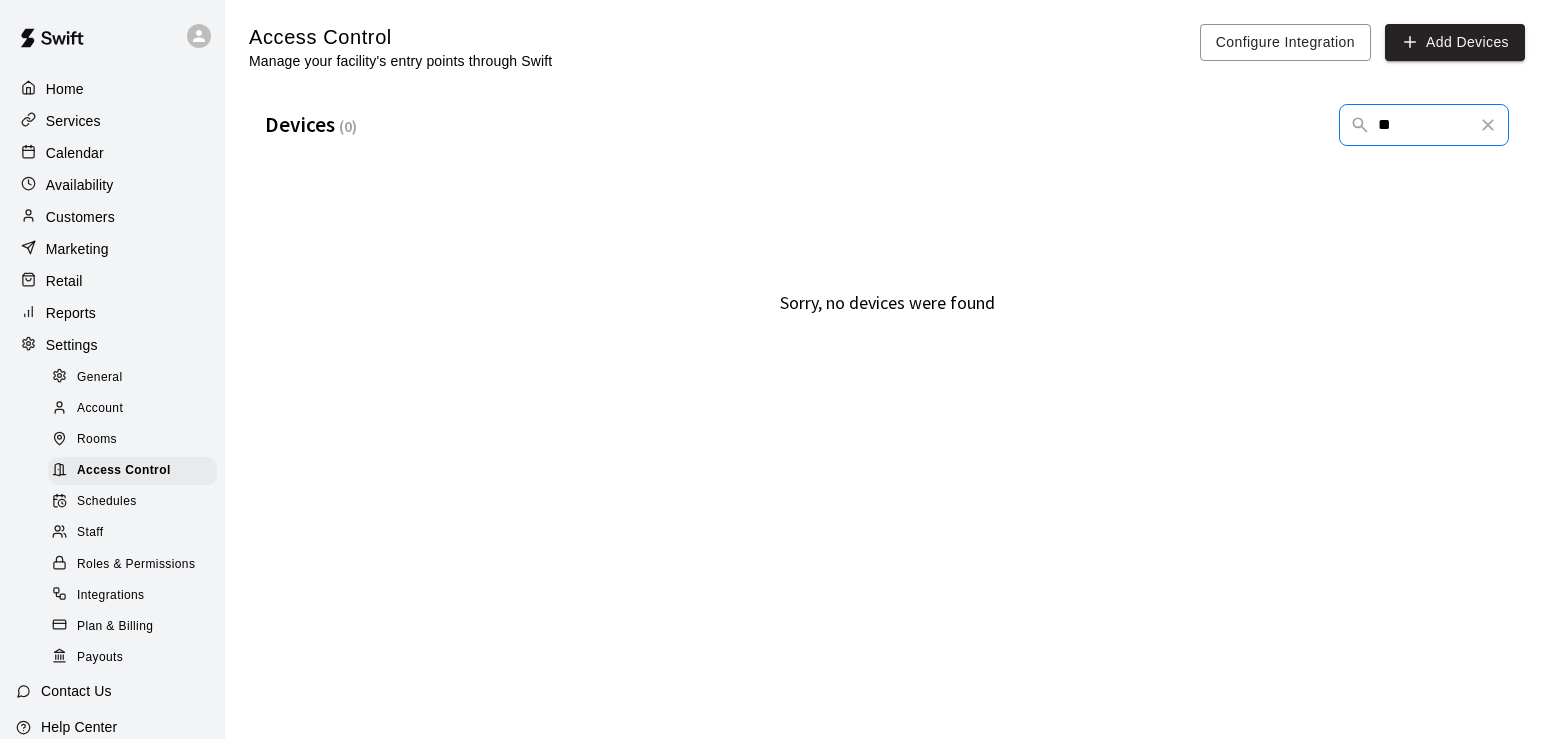 type on "*" 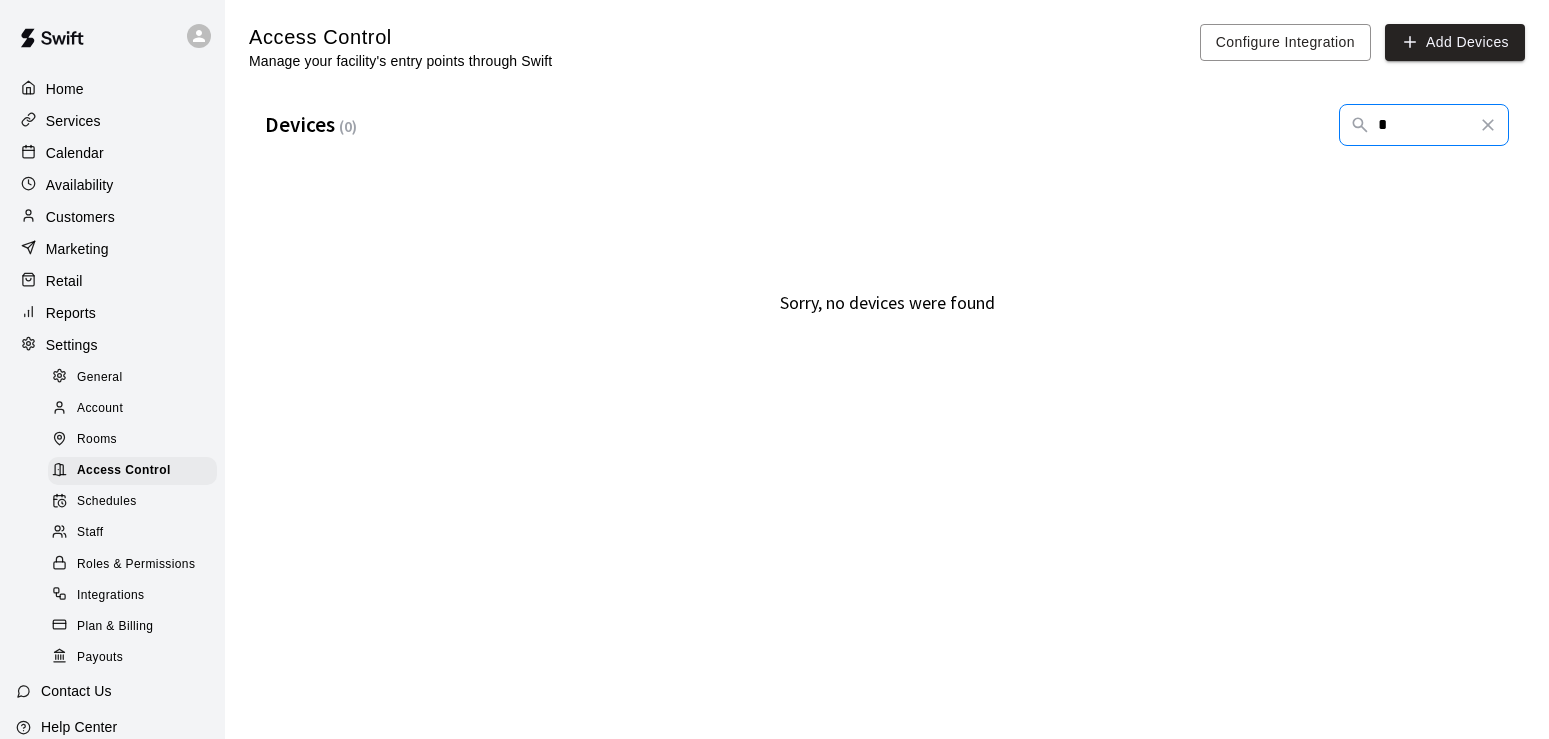 type 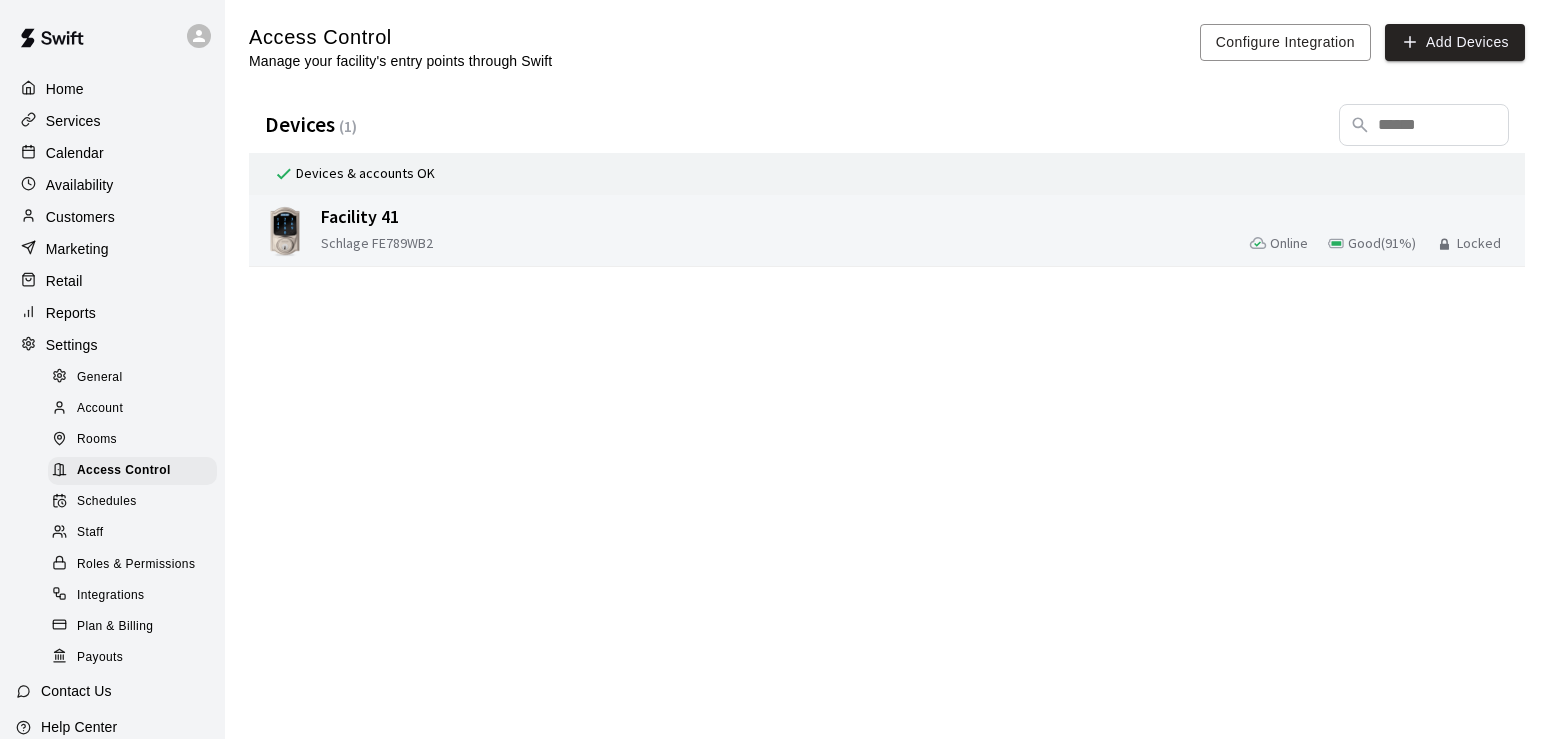 click on "Schlage   FE789WB2 Online Good  ( 91 %) Locked" at bounding box center [919, 243] 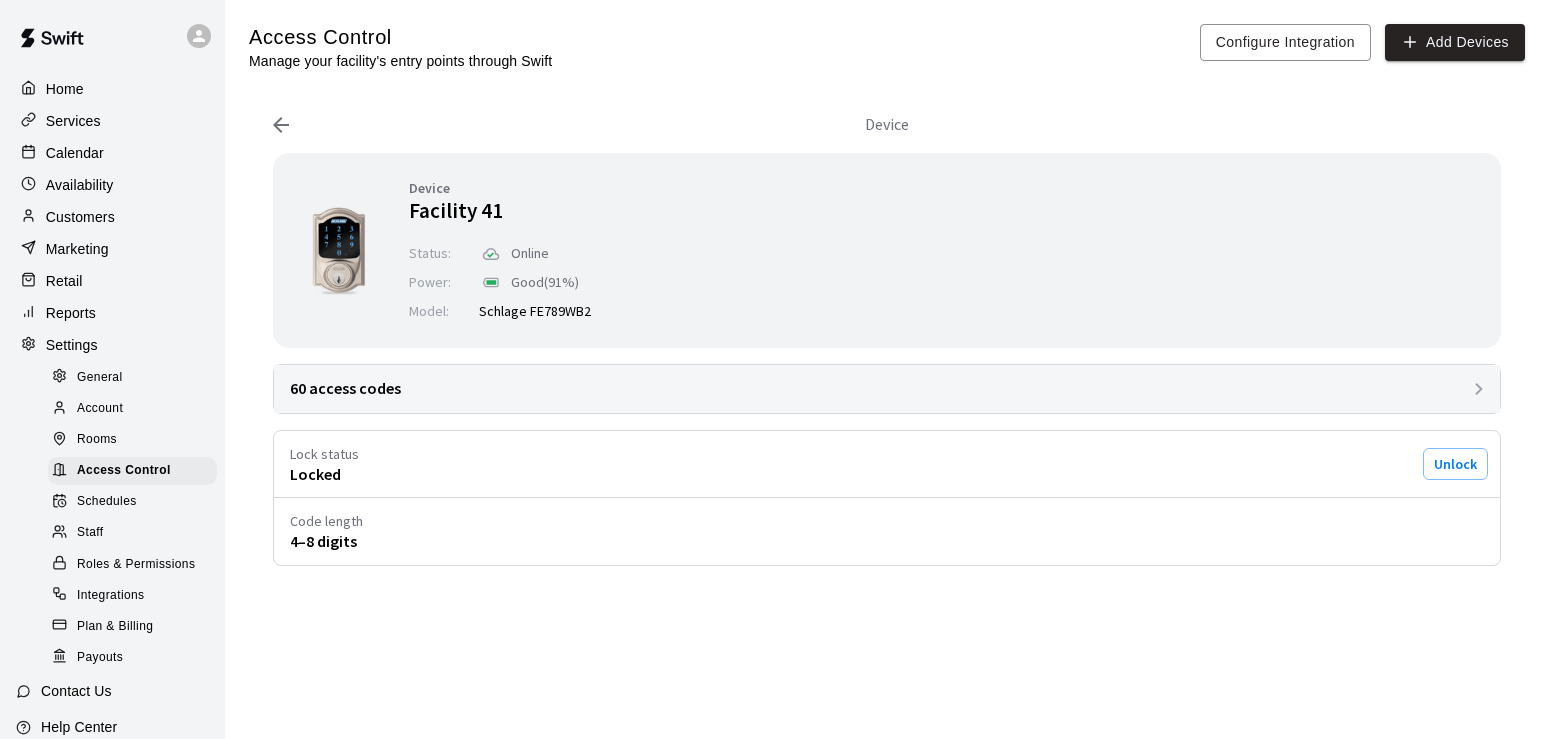 click on "60   access codes" at bounding box center (887, 389) 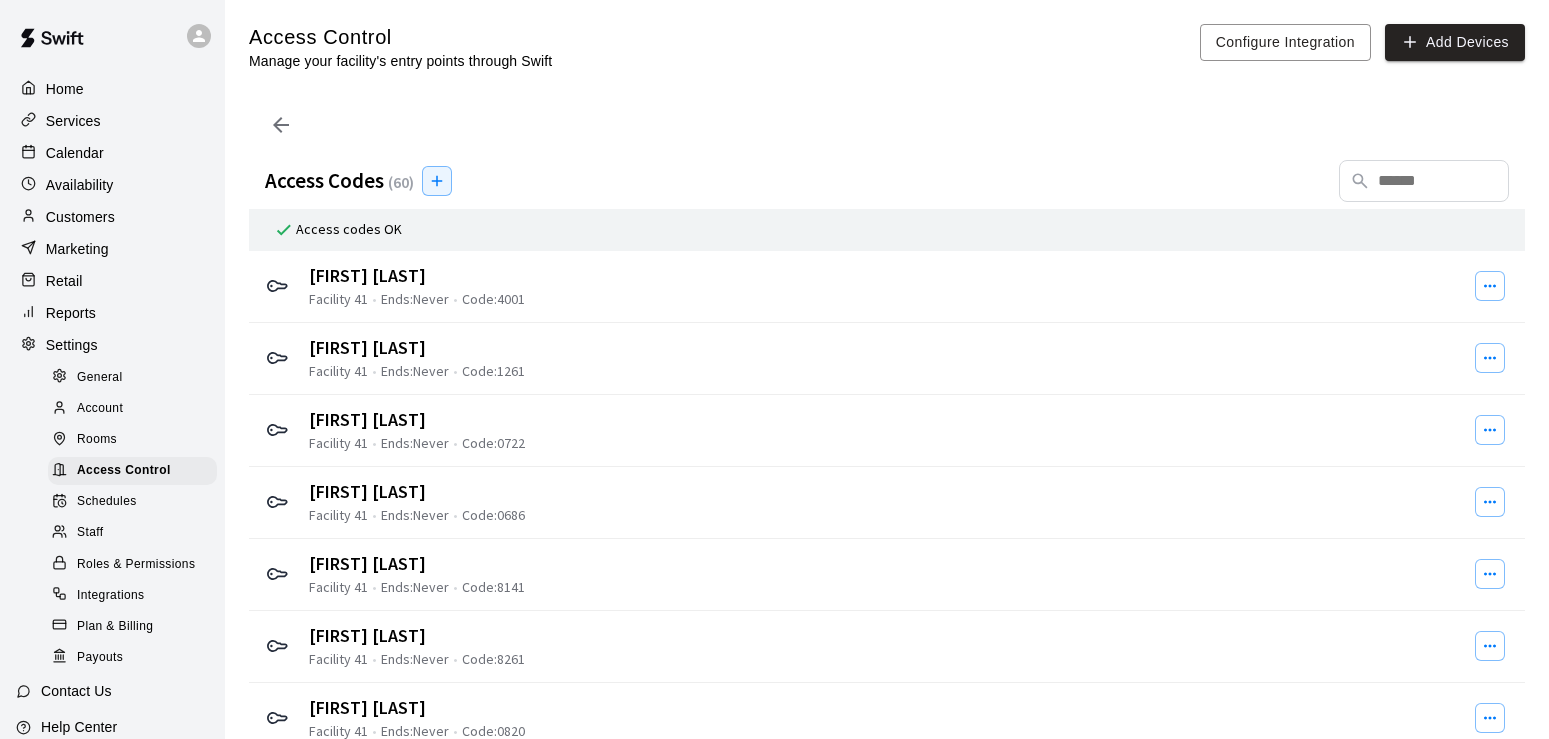 click 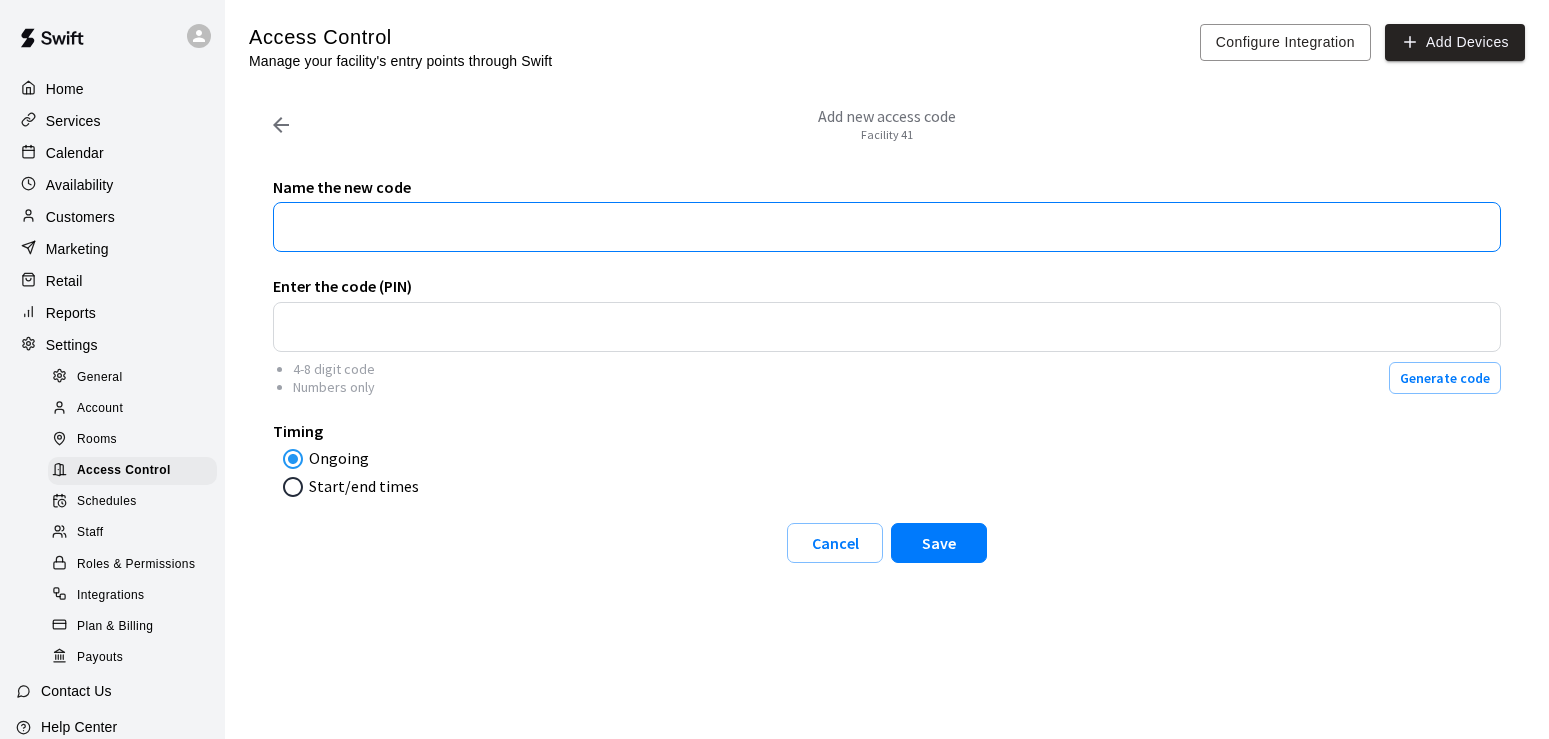 click at bounding box center (875, 227) 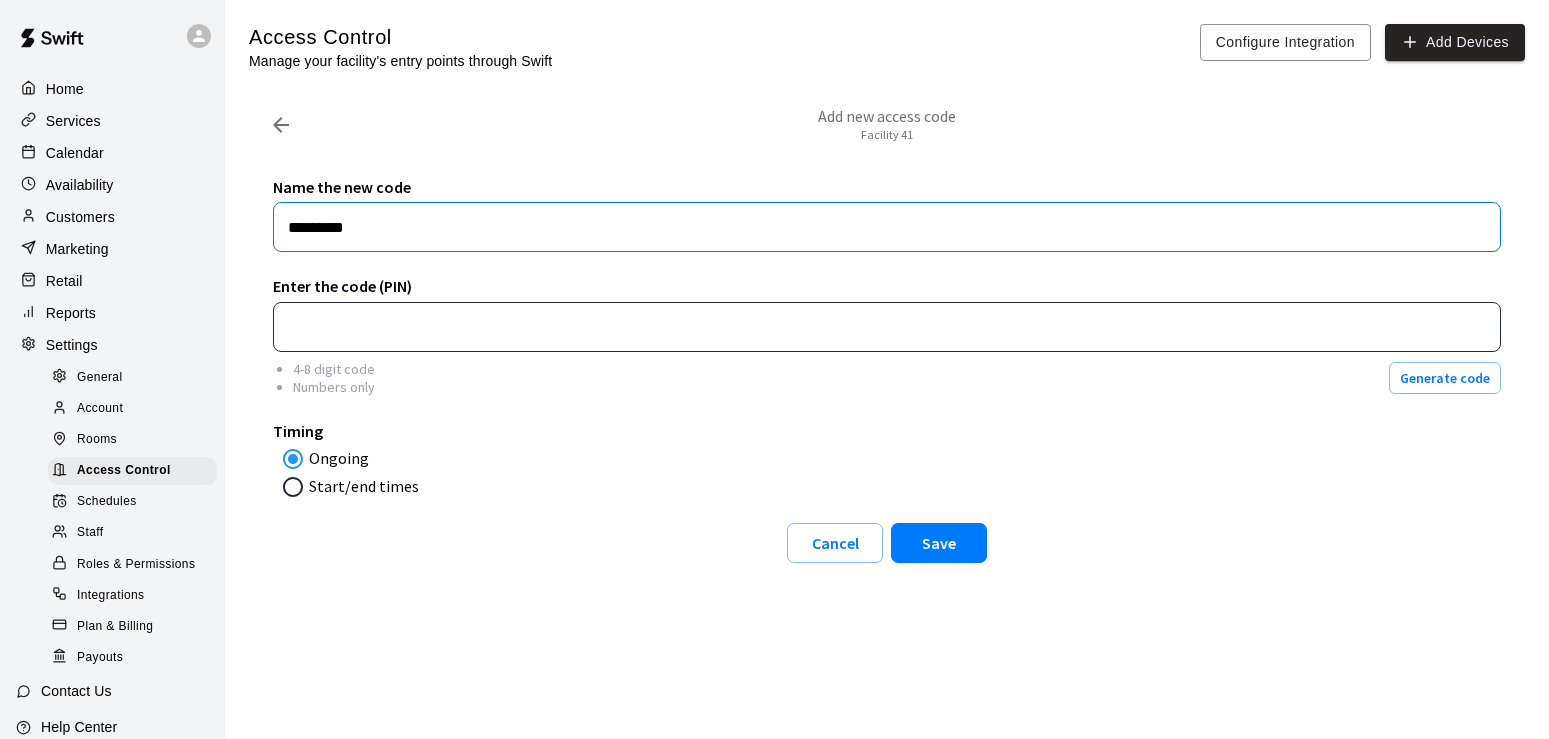 type on "*********" 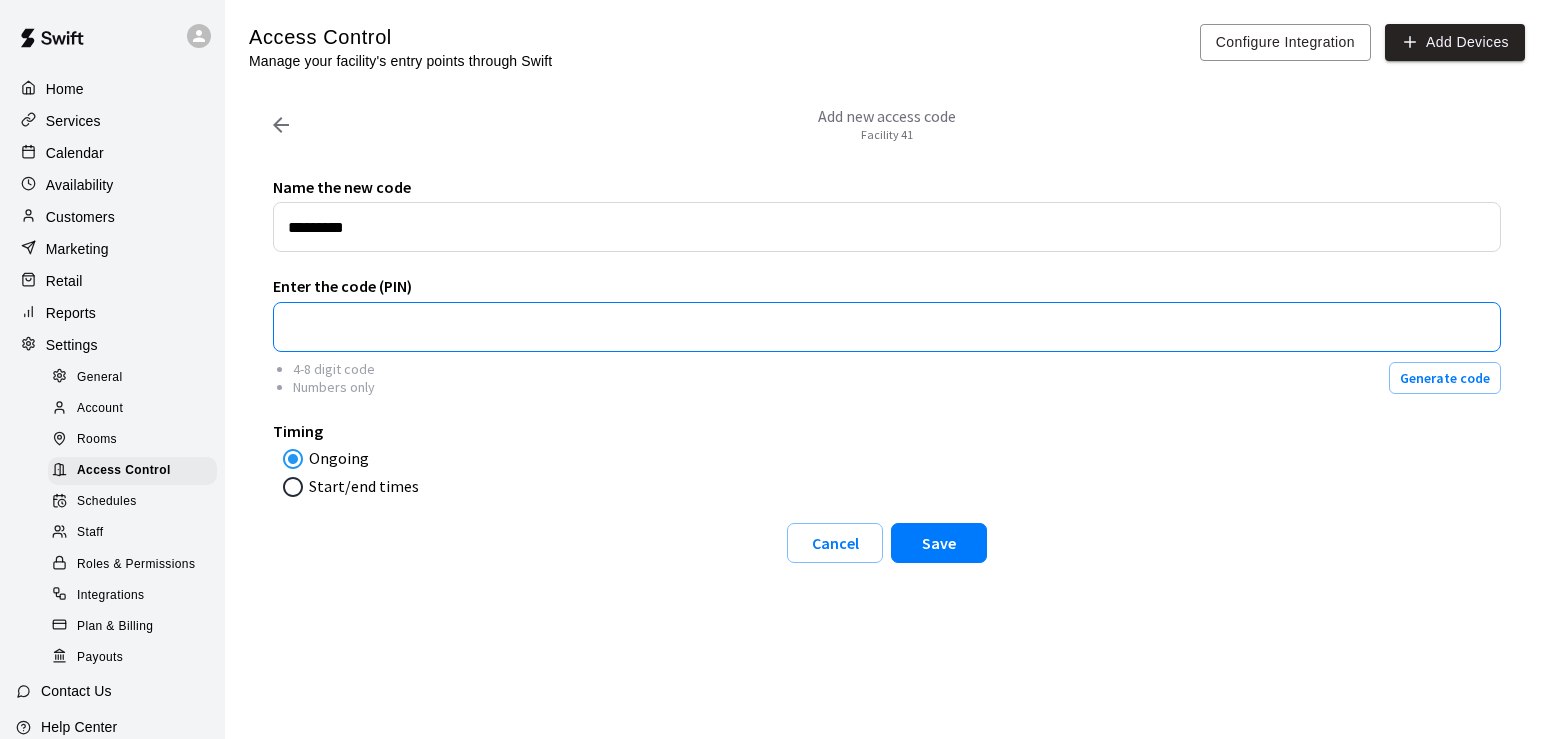 click at bounding box center (875, 327) 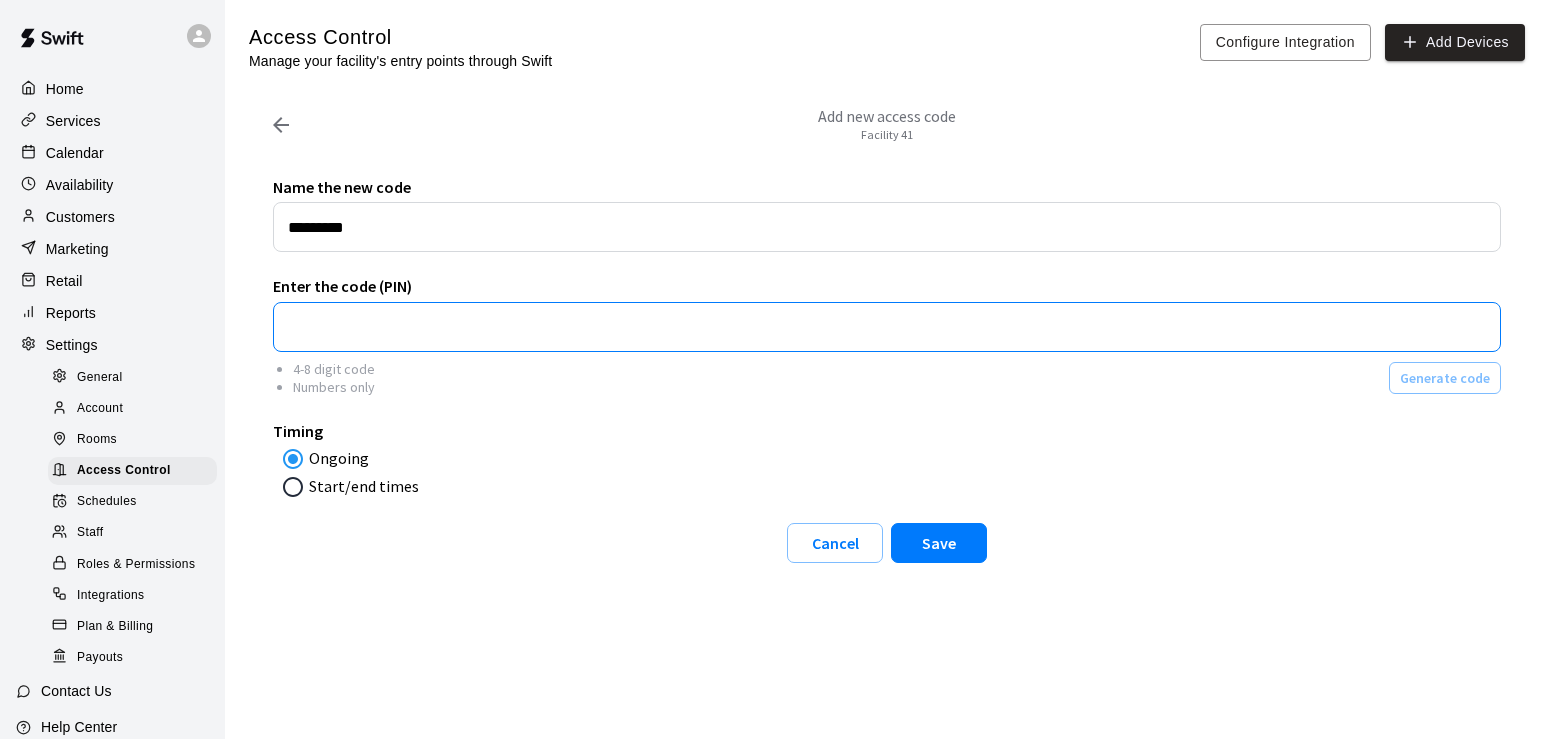 type on "****" 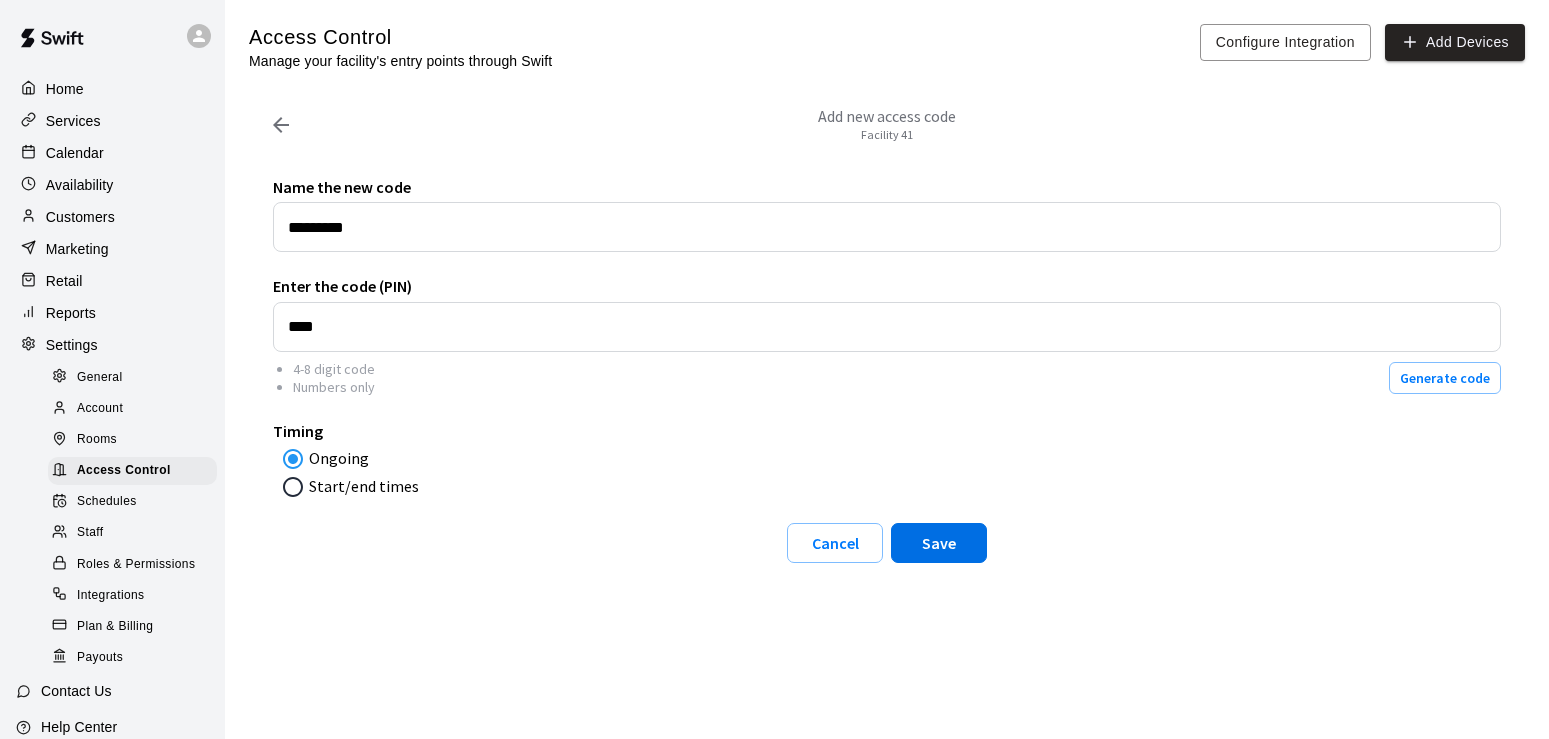 click on "Save" at bounding box center (939, 543) 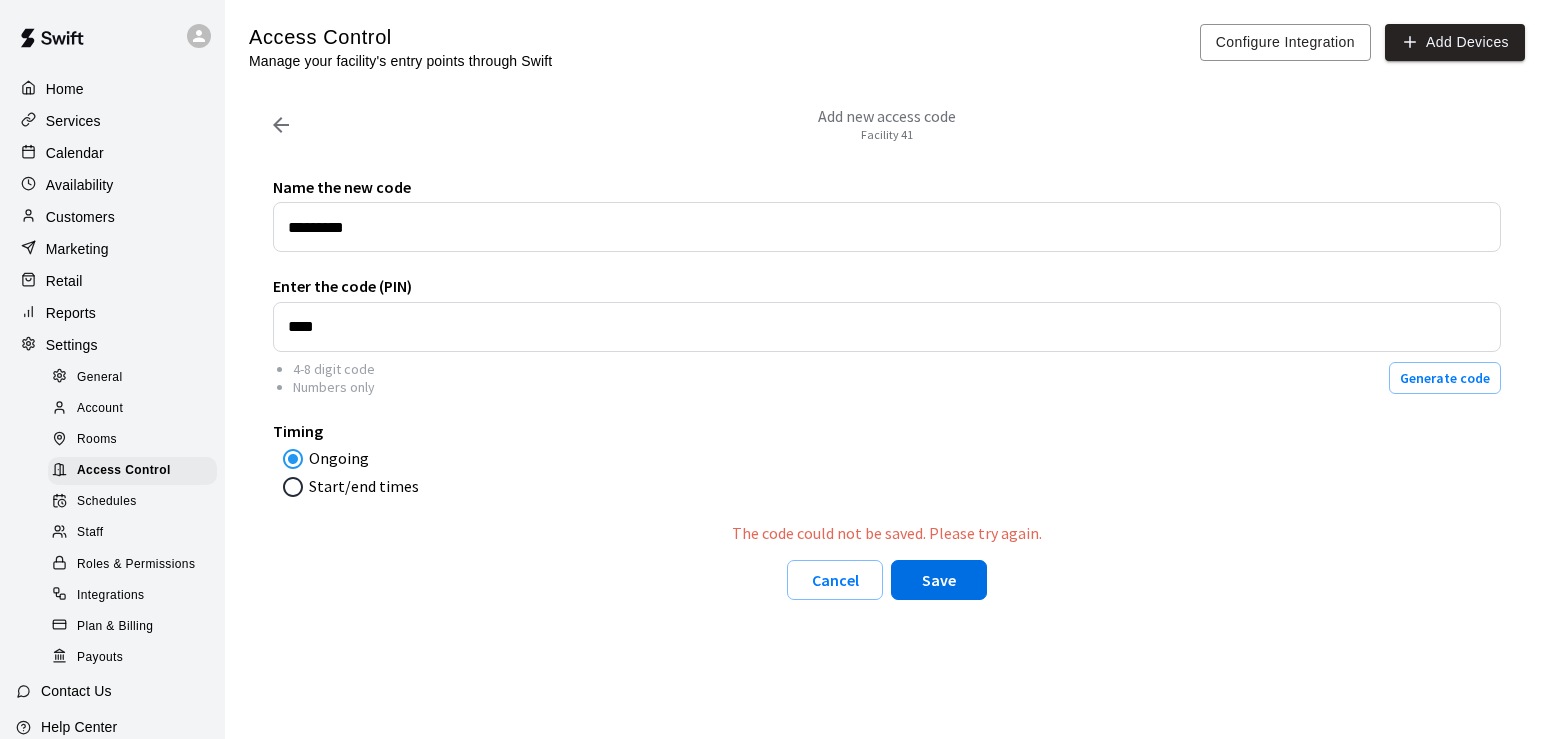 click on "Save" at bounding box center [939, 580] 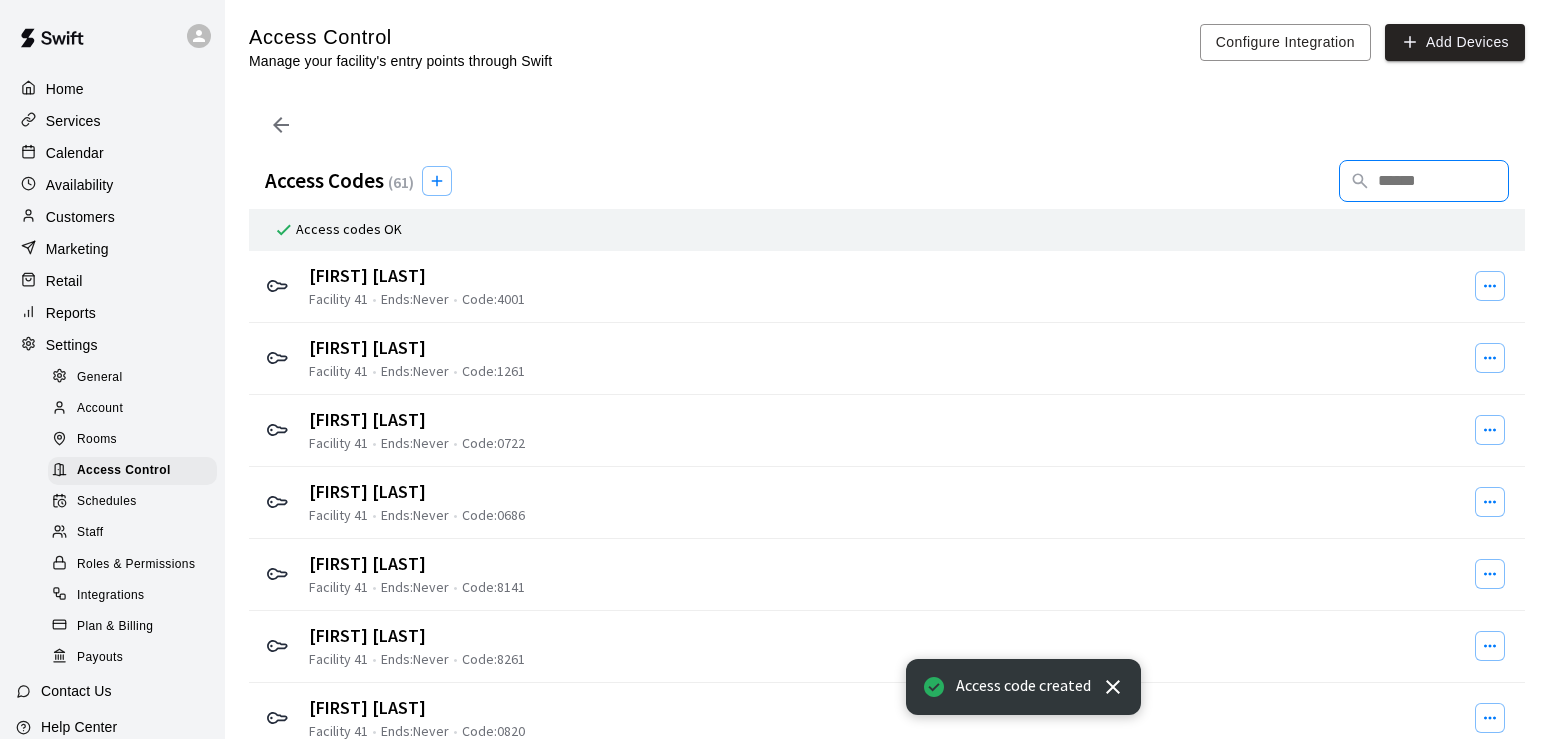 click at bounding box center (1426, 181) 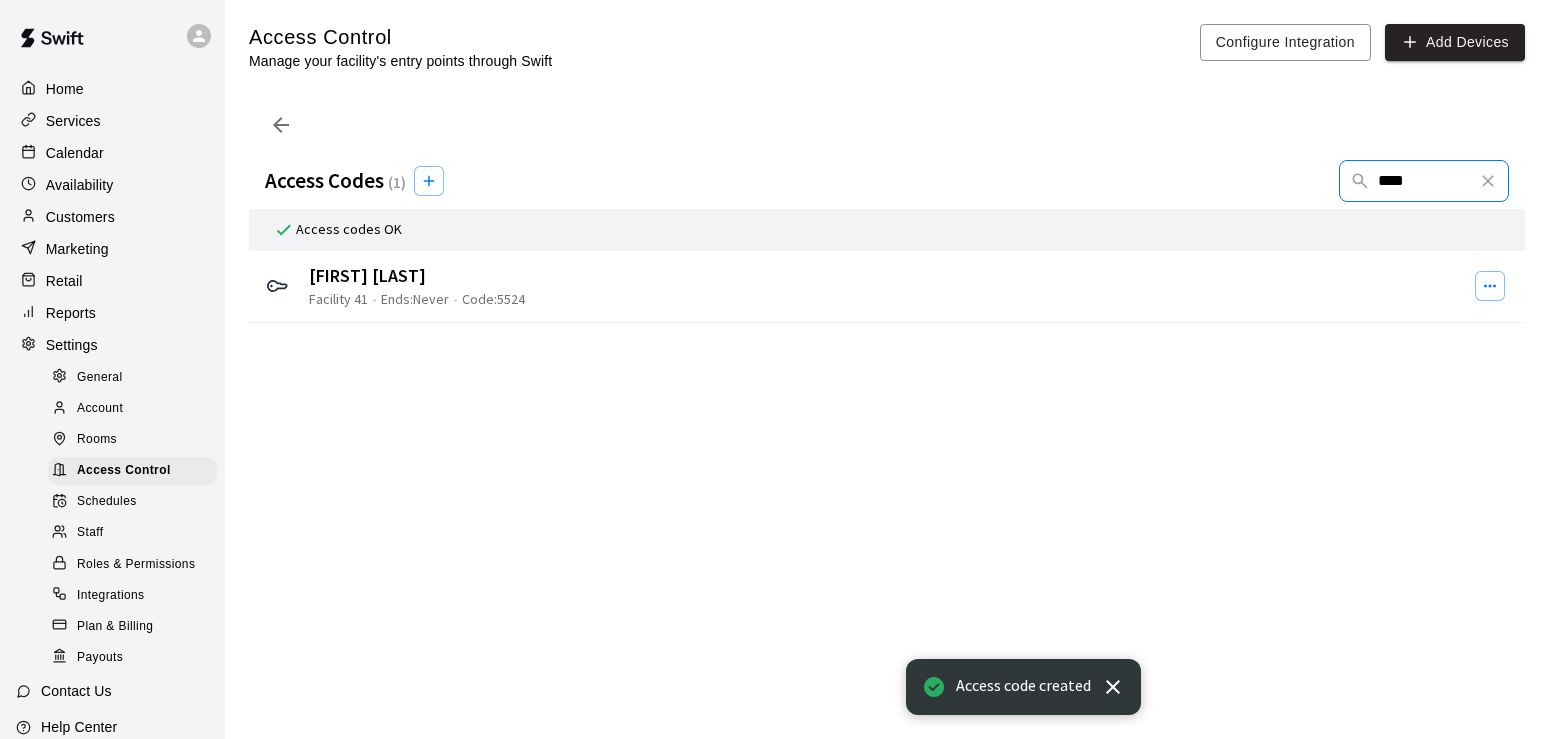 type on "****" 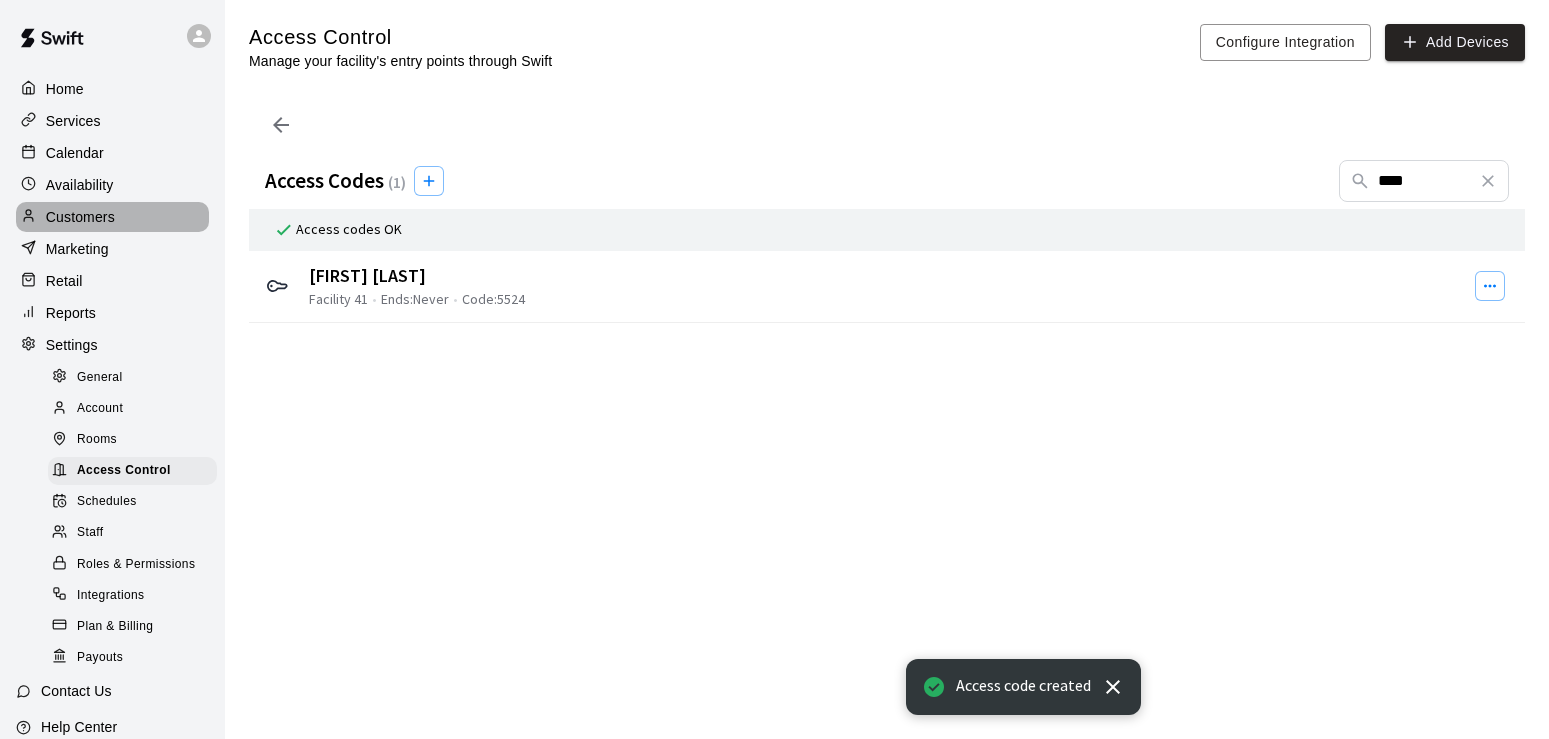 click on "Customers" at bounding box center [80, 217] 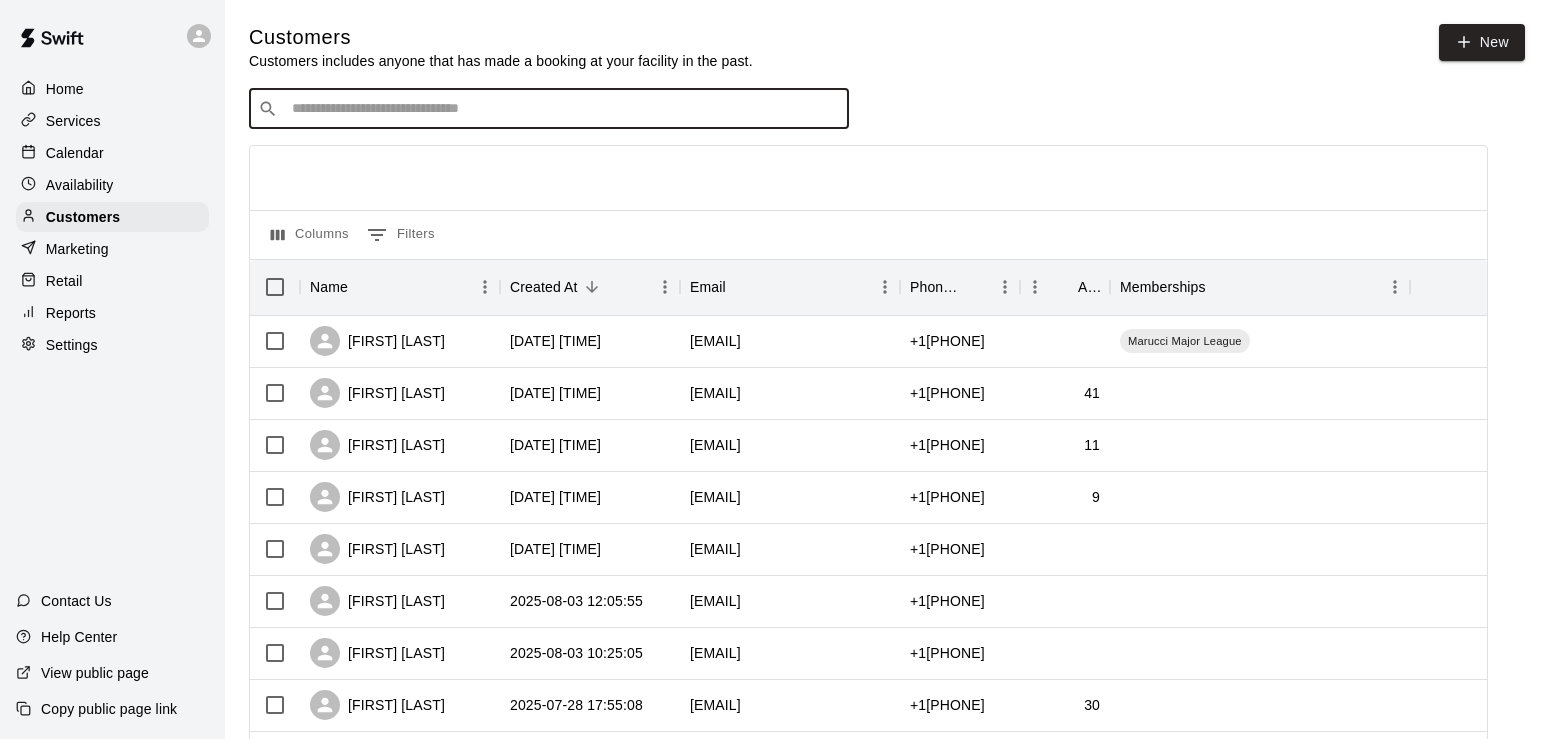 click at bounding box center (563, 109) 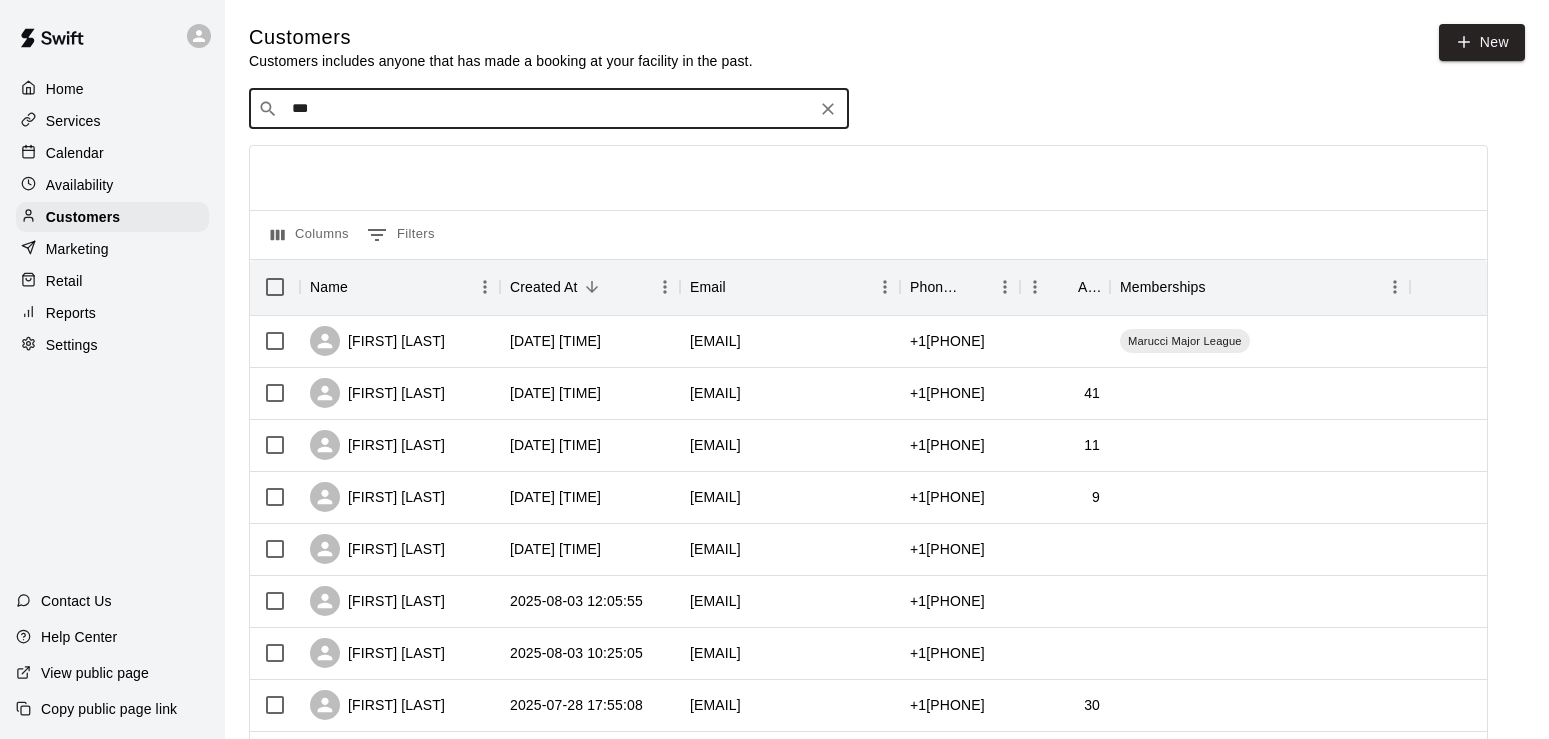 type on "****" 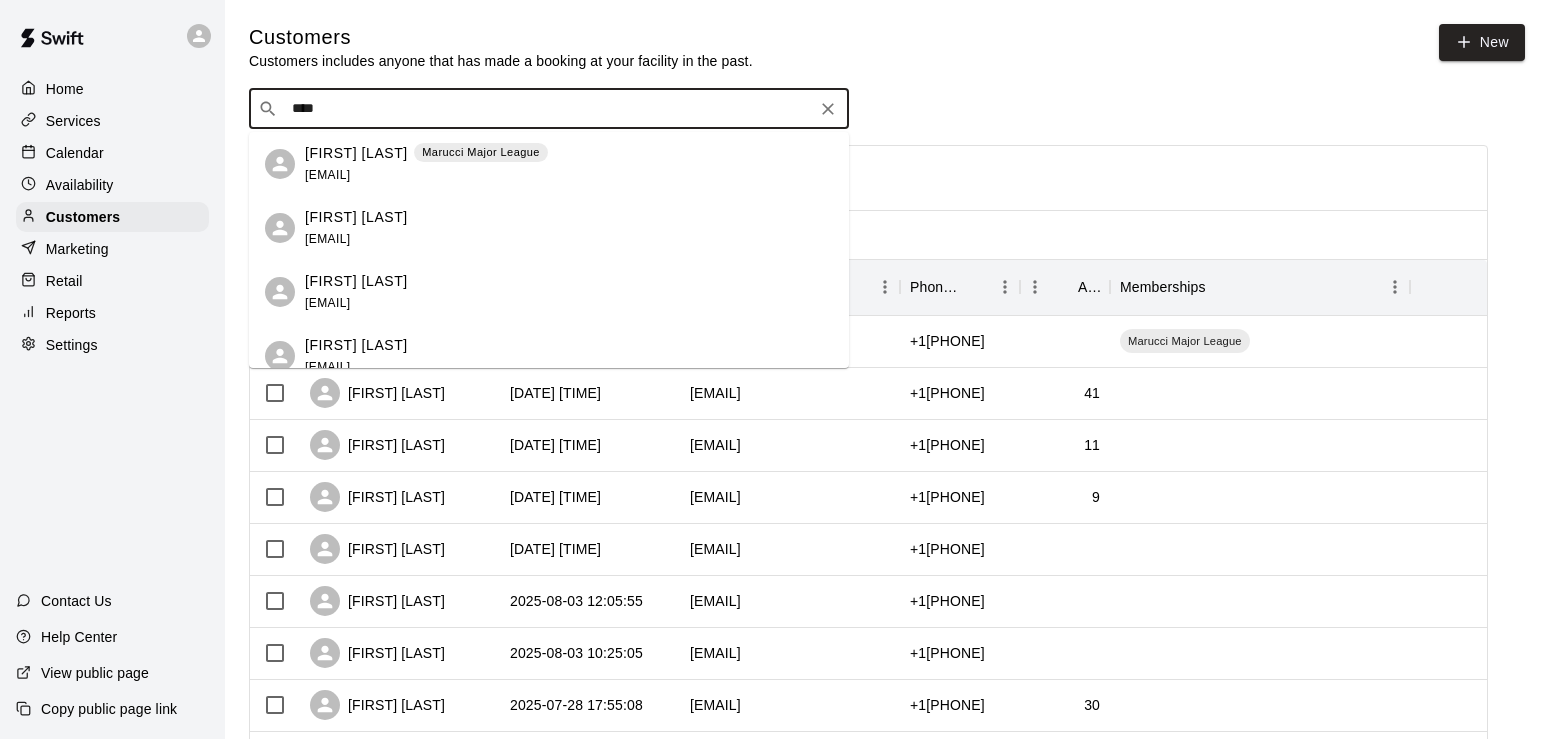 click on "[FIRST] [LAST]" at bounding box center [356, 153] 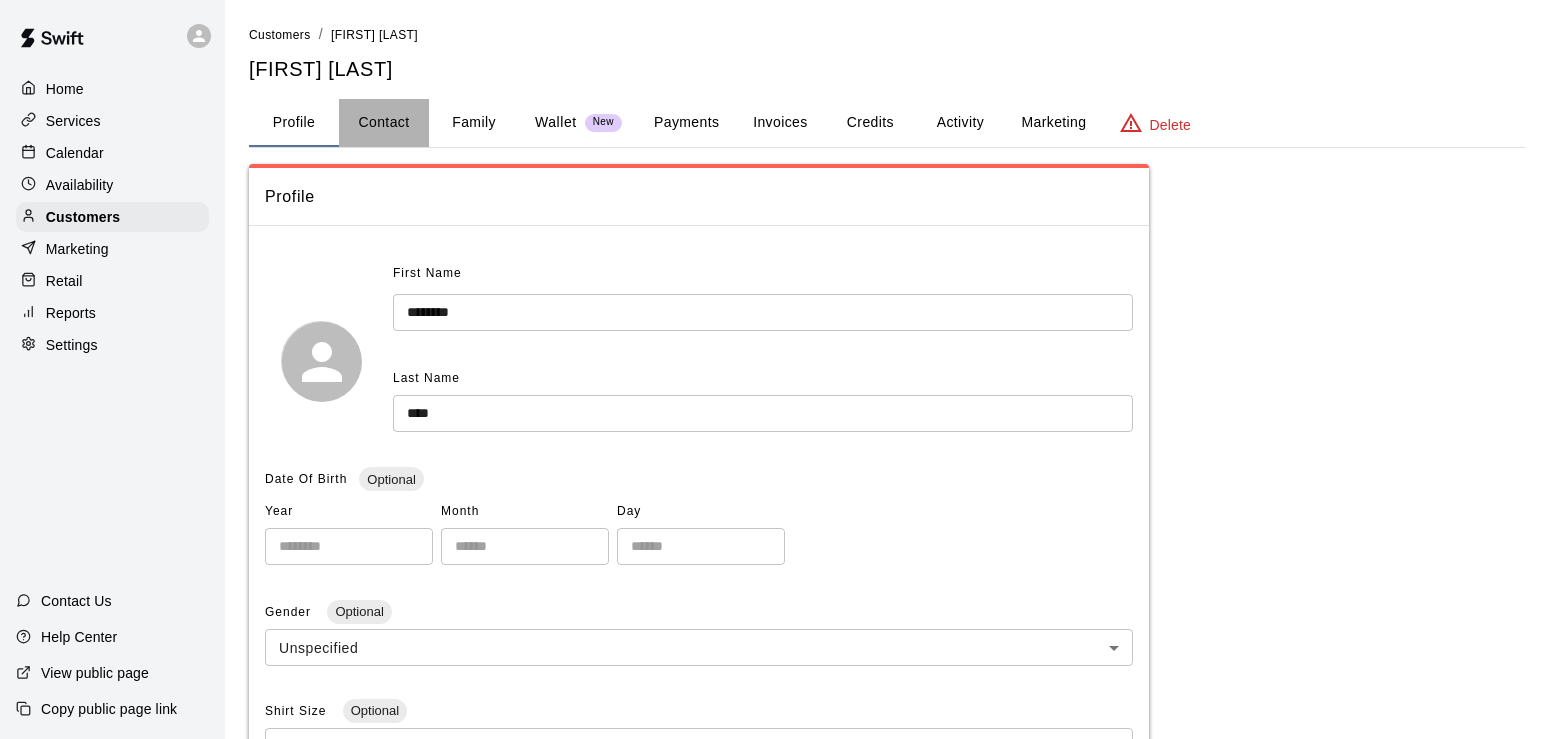 click on "Contact" at bounding box center (384, 123) 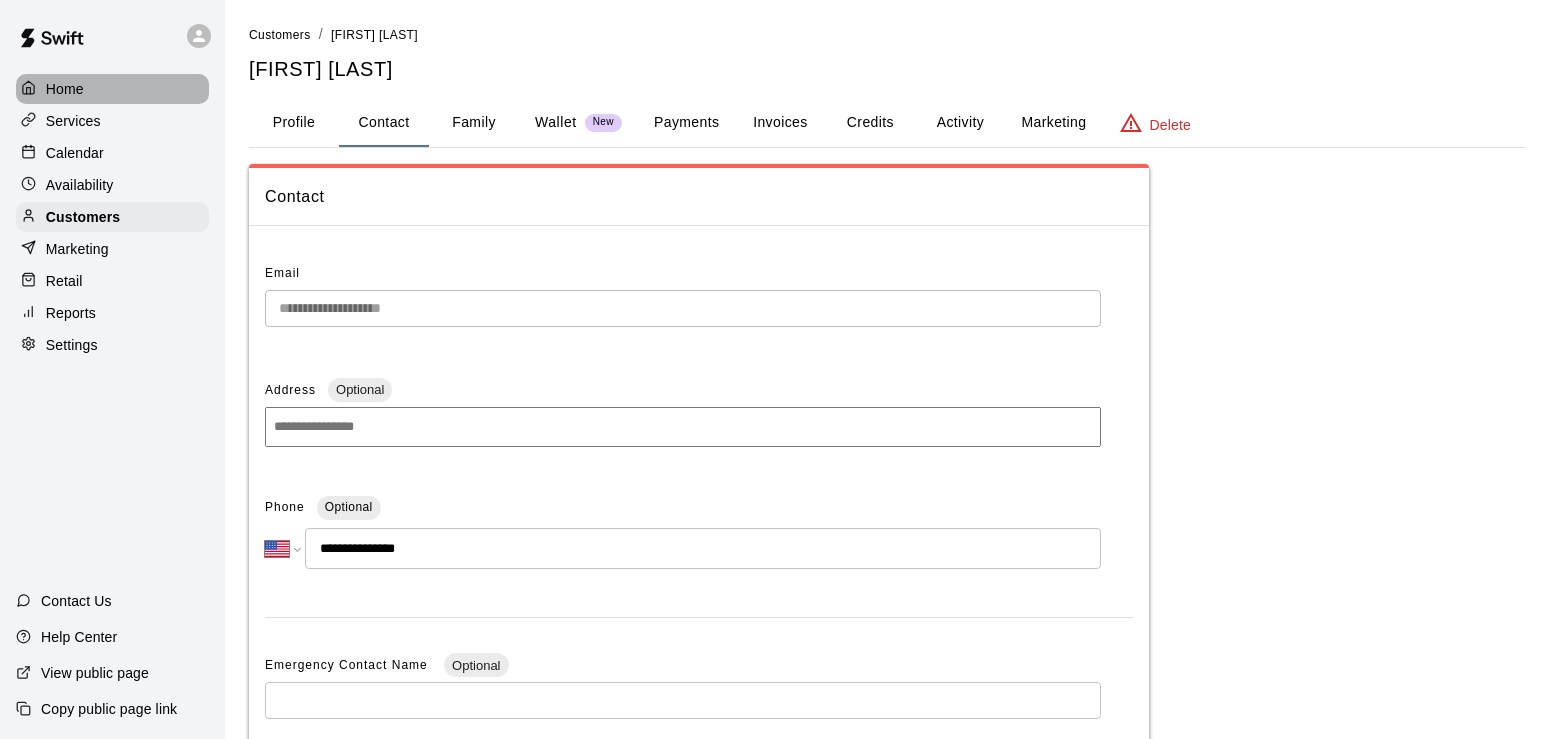 click on "Home" at bounding box center [65, 89] 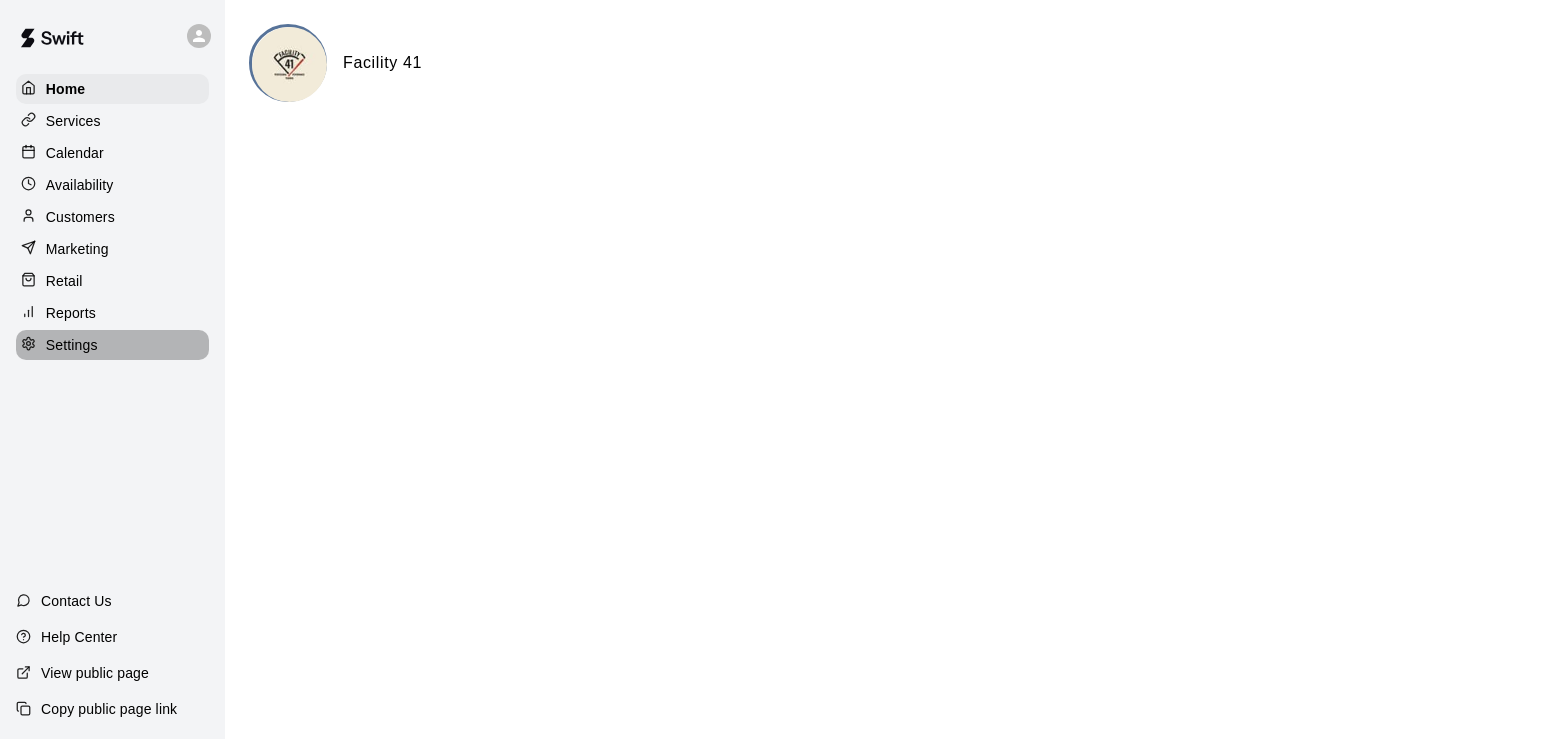 click on "Settings" at bounding box center [72, 345] 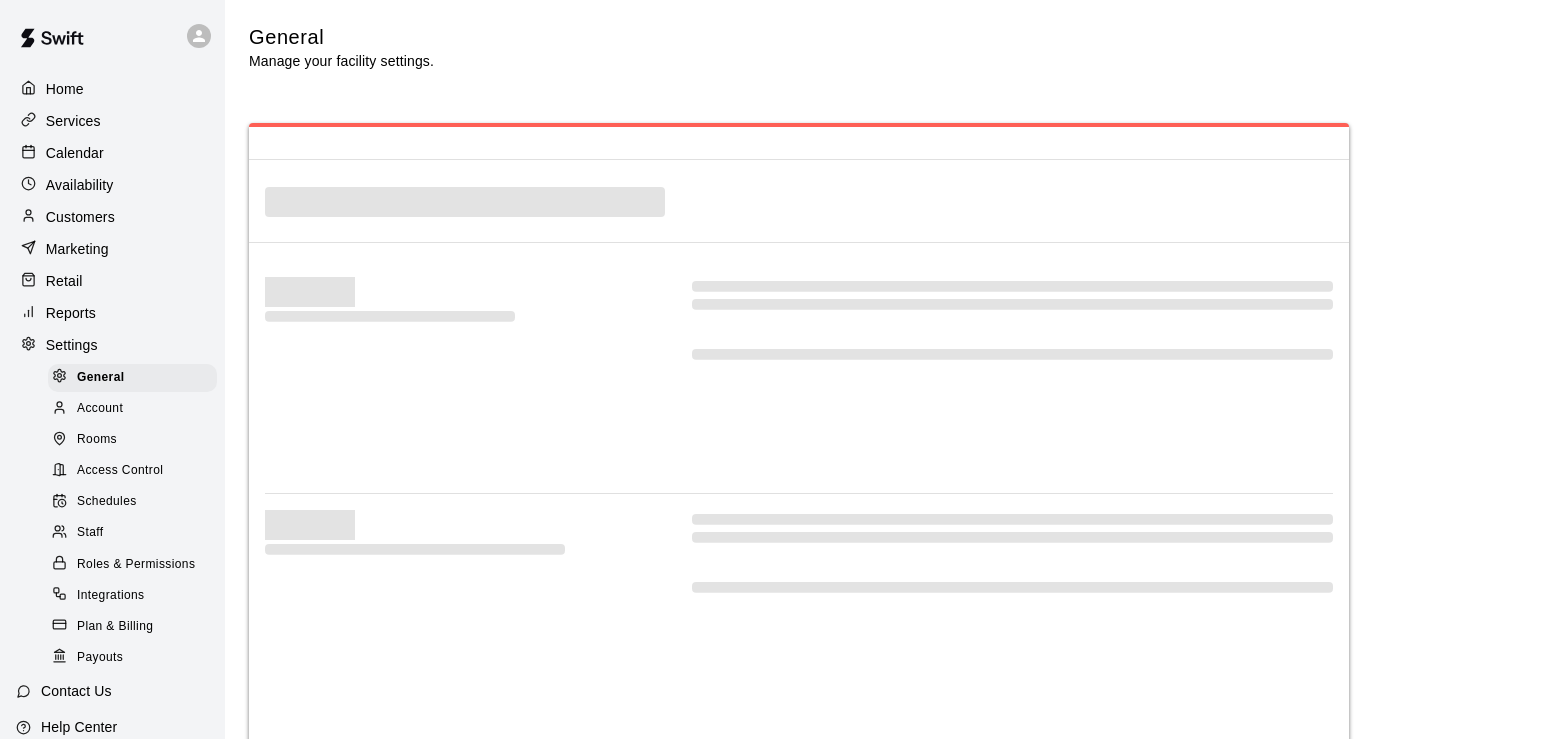 select on "**" 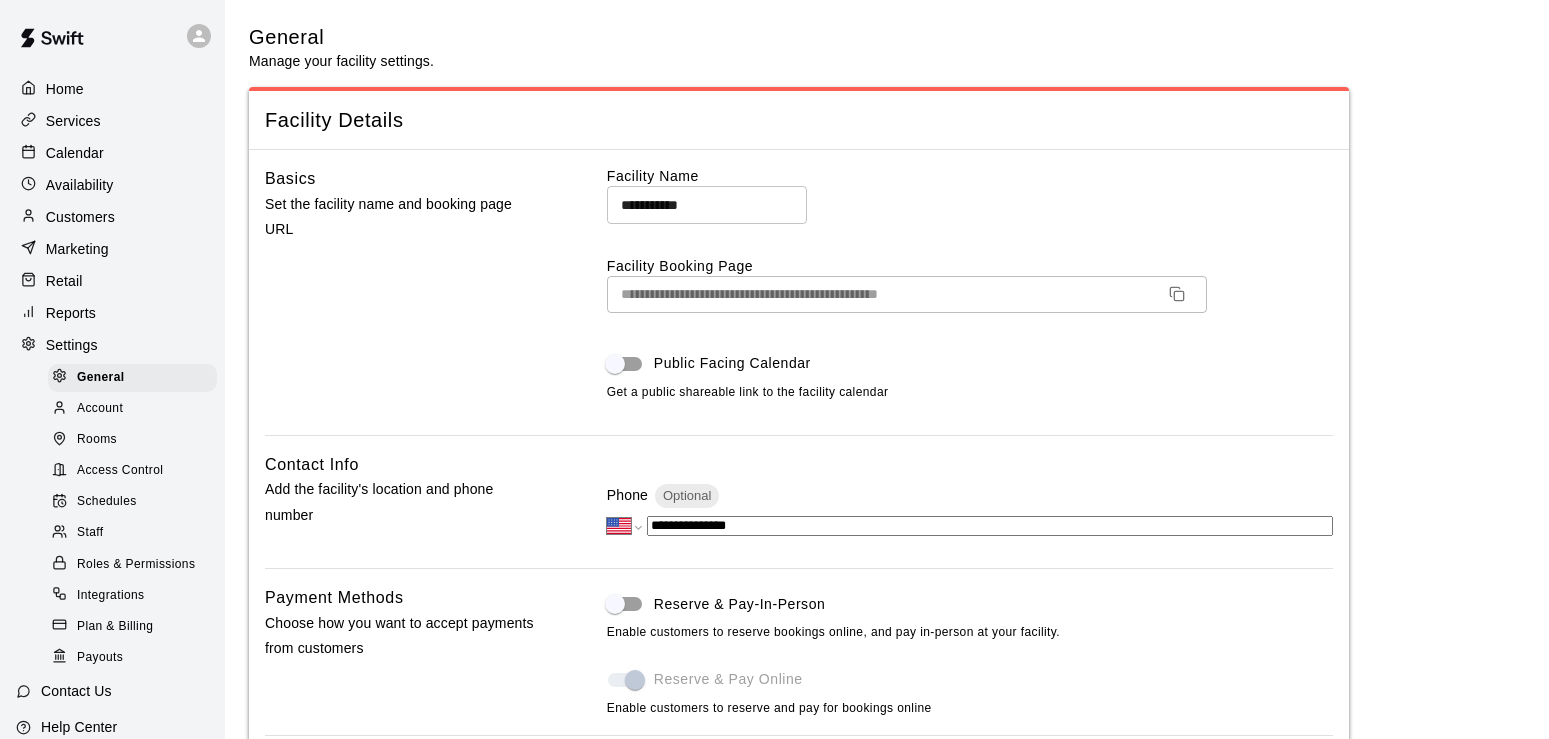 scroll, scrollTop: 3812, scrollLeft: 0, axis: vertical 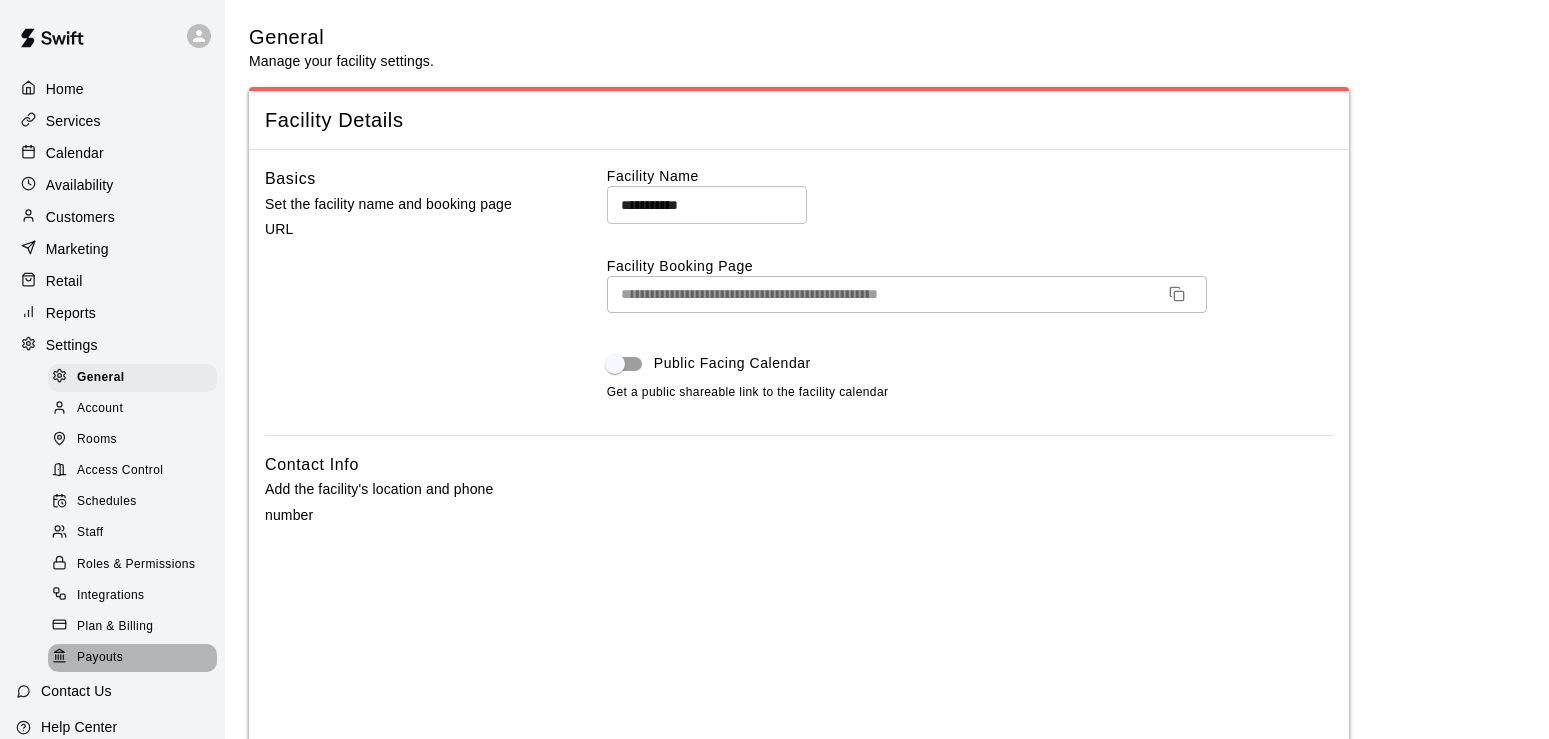 click on "Payouts" at bounding box center (100, 658) 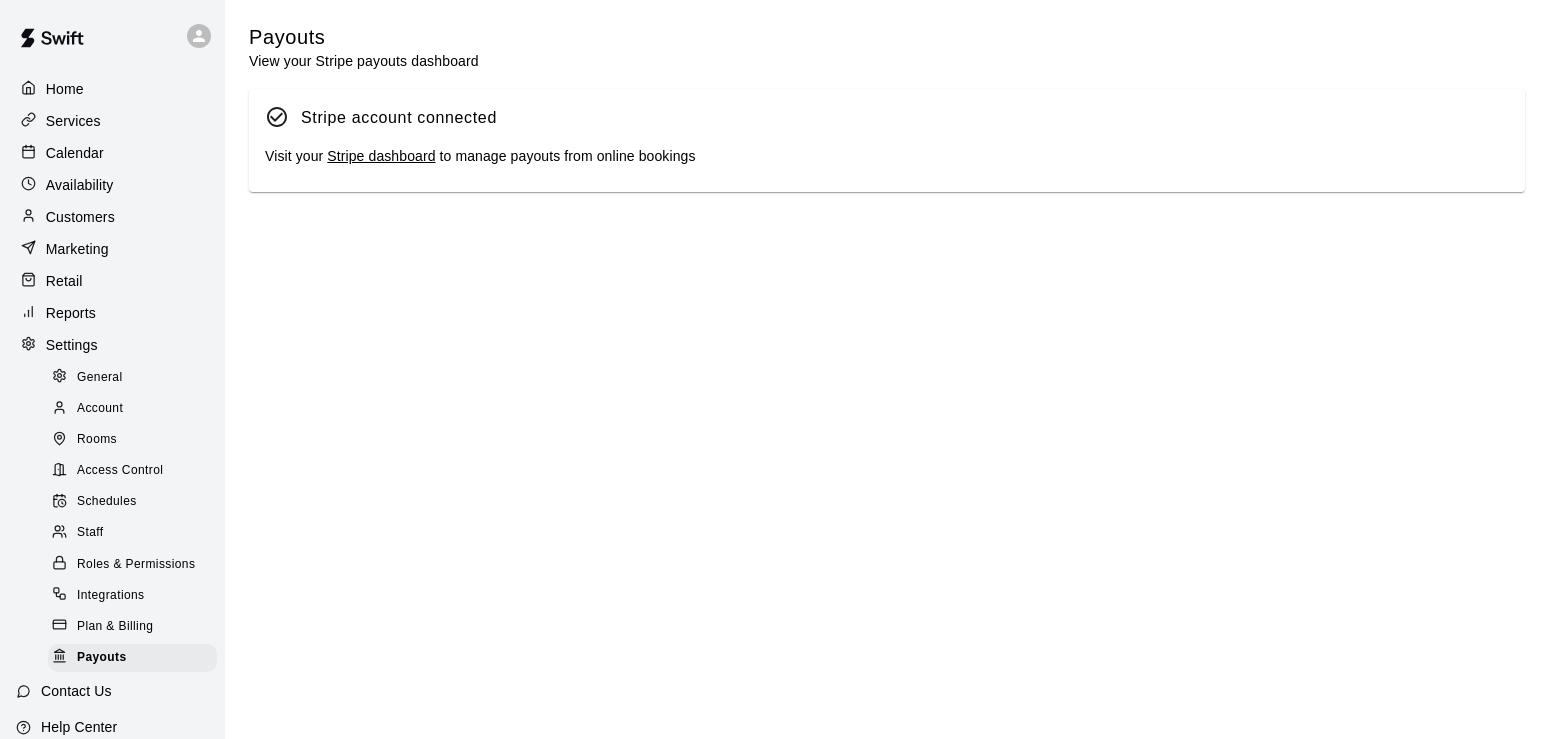 click on "Stripe dashboard" at bounding box center (381, 156) 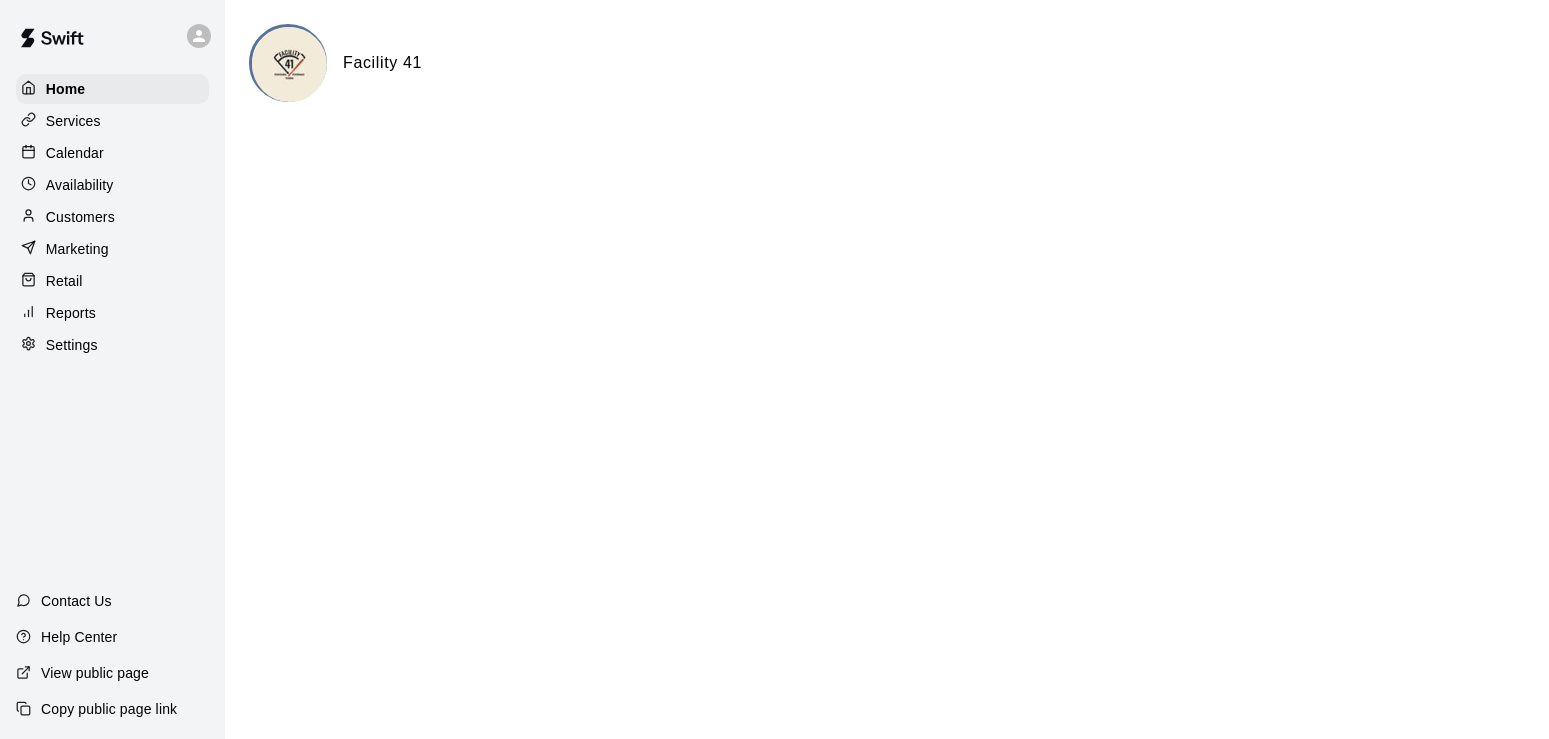scroll, scrollTop: 0, scrollLeft: 0, axis: both 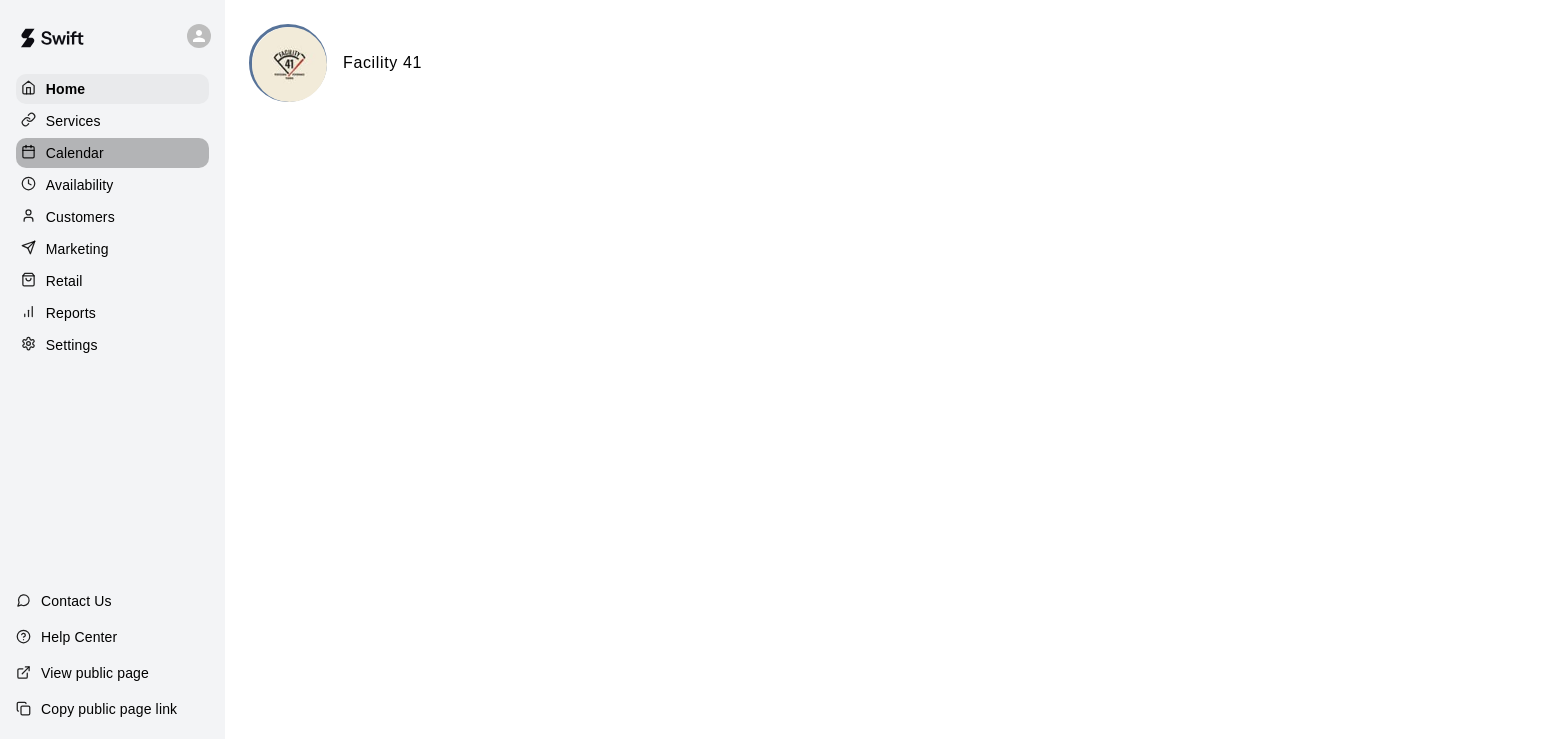 click on "Calendar" at bounding box center [75, 153] 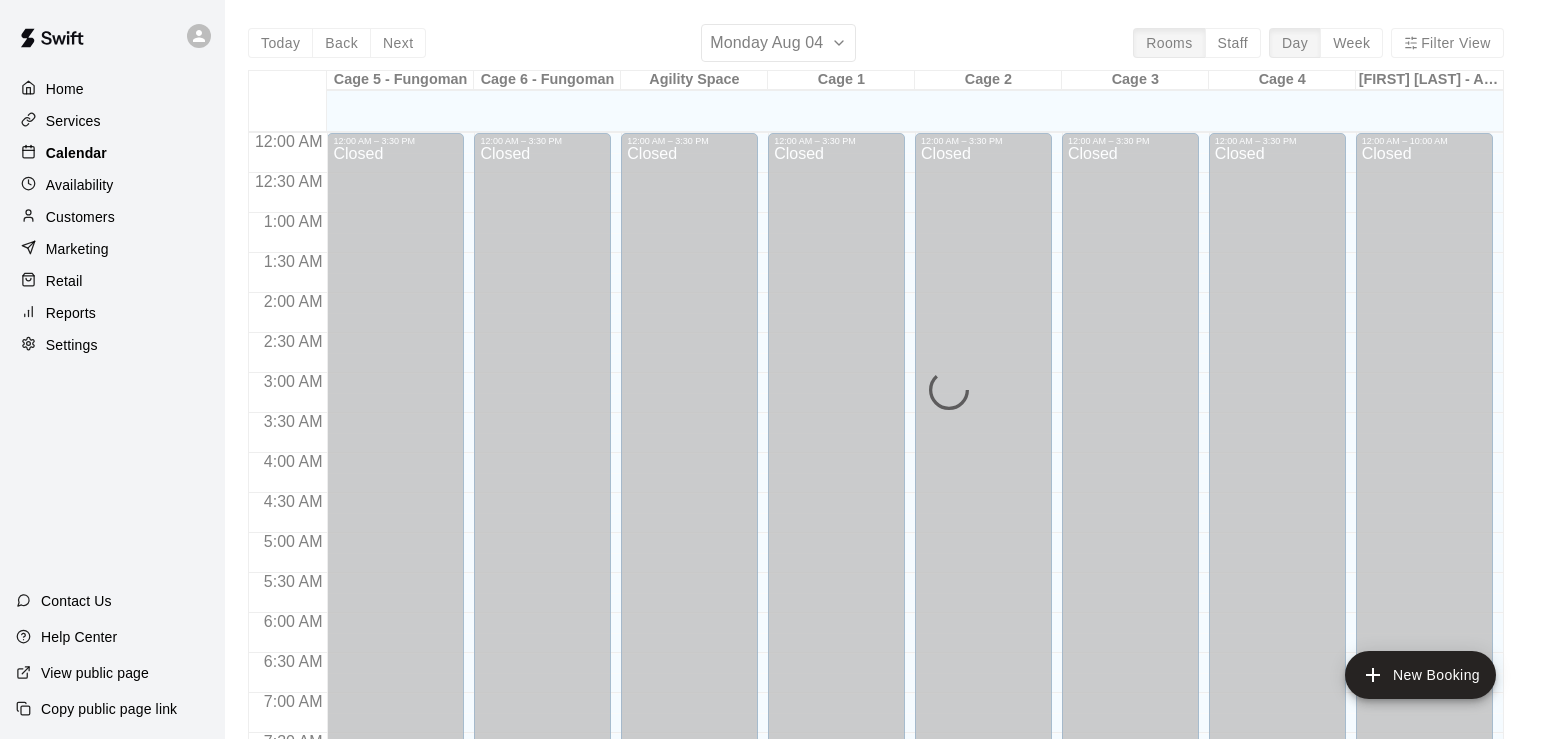 scroll, scrollTop: 1231, scrollLeft: 0, axis: vertical 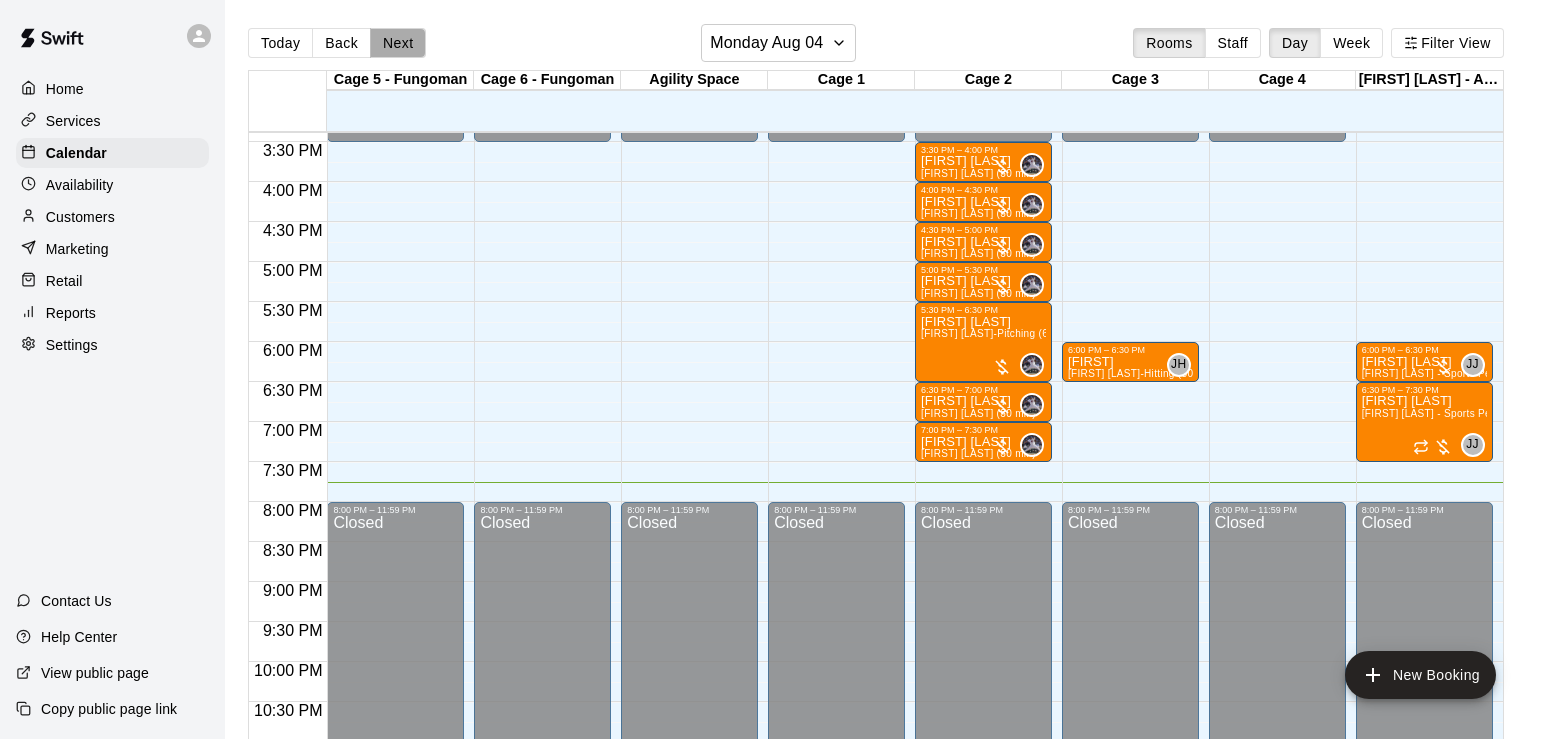 click on "Next" at bounding box center (398, 43) 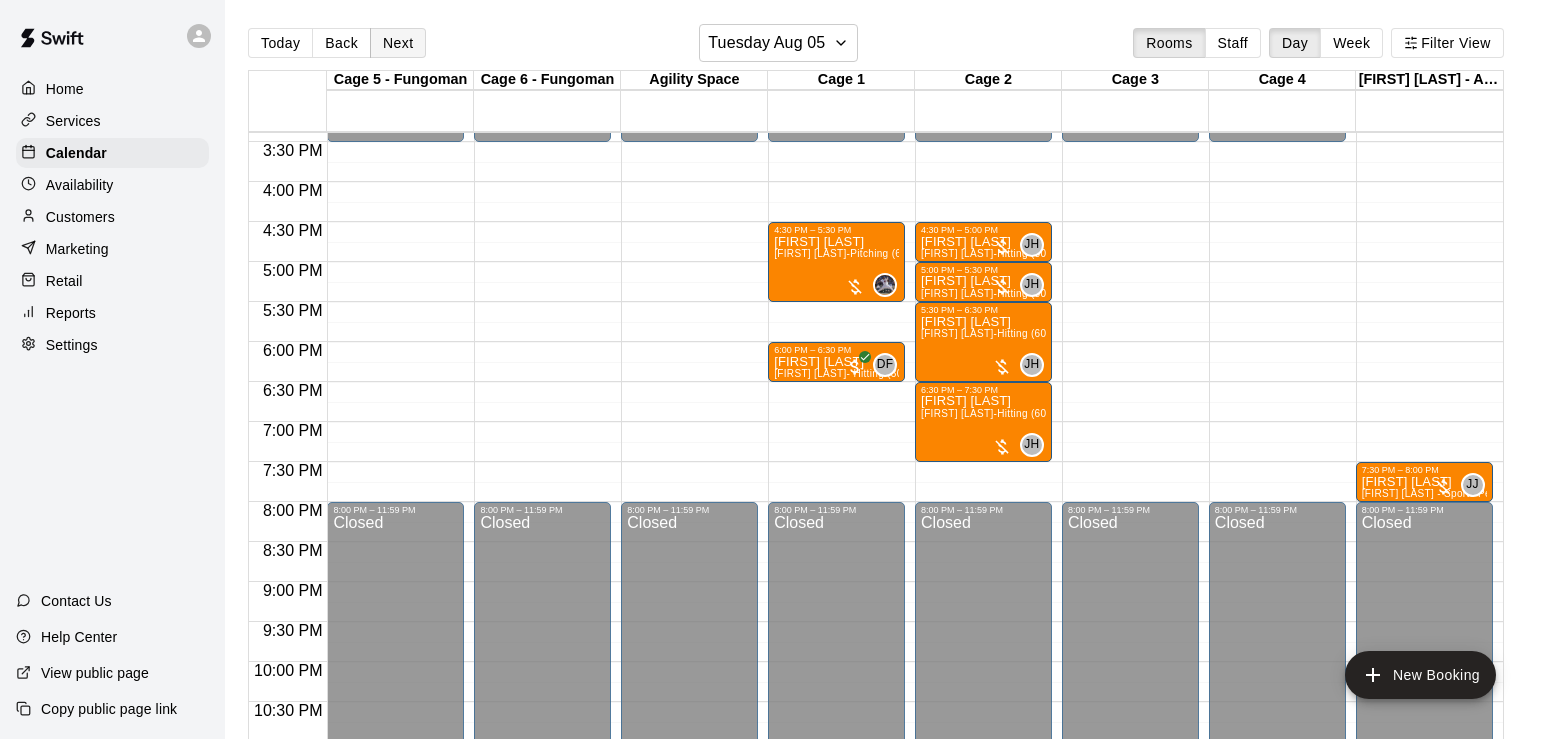 click on "Next" at bounding box center [398, 43] 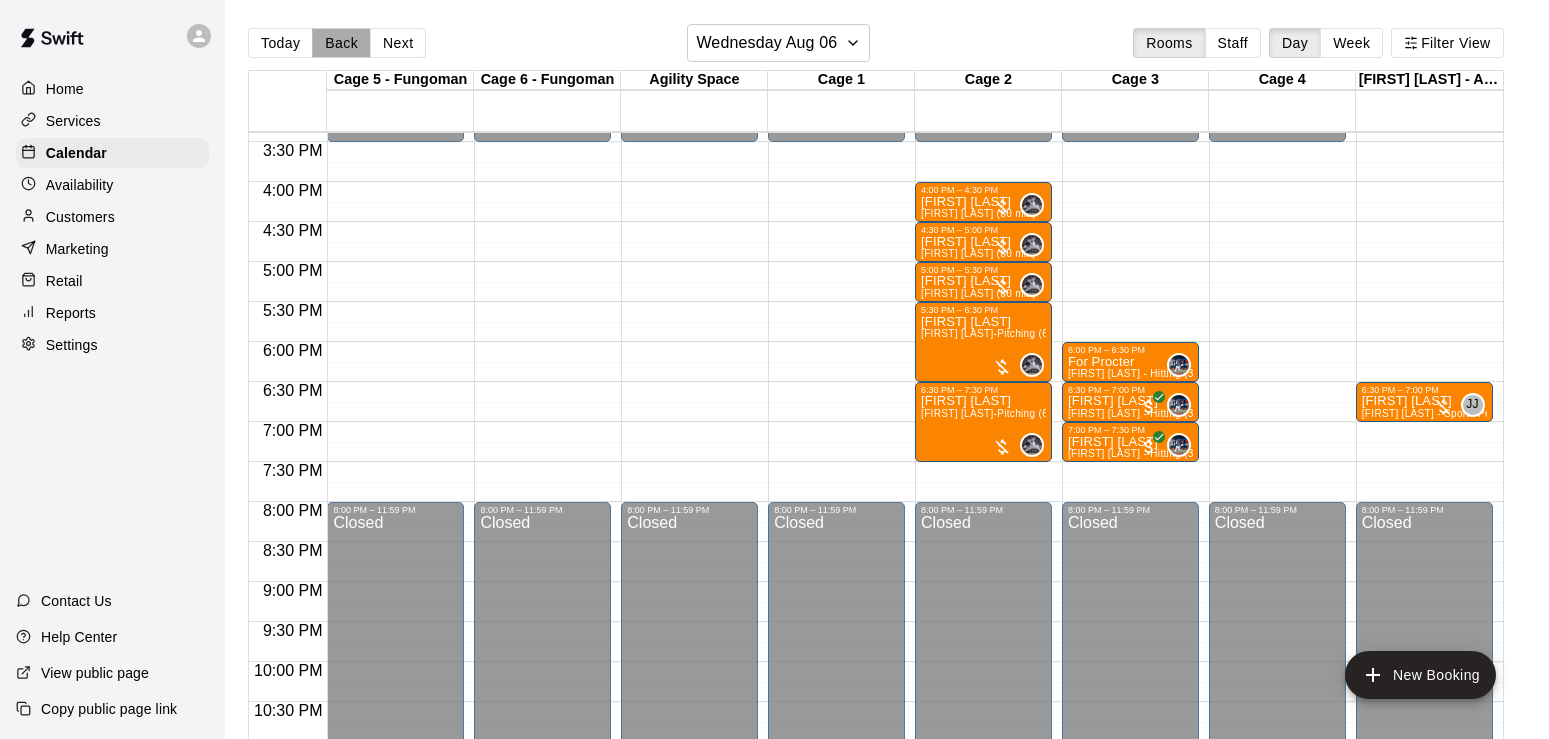 click on "Back" at bounding box center [341, 43] 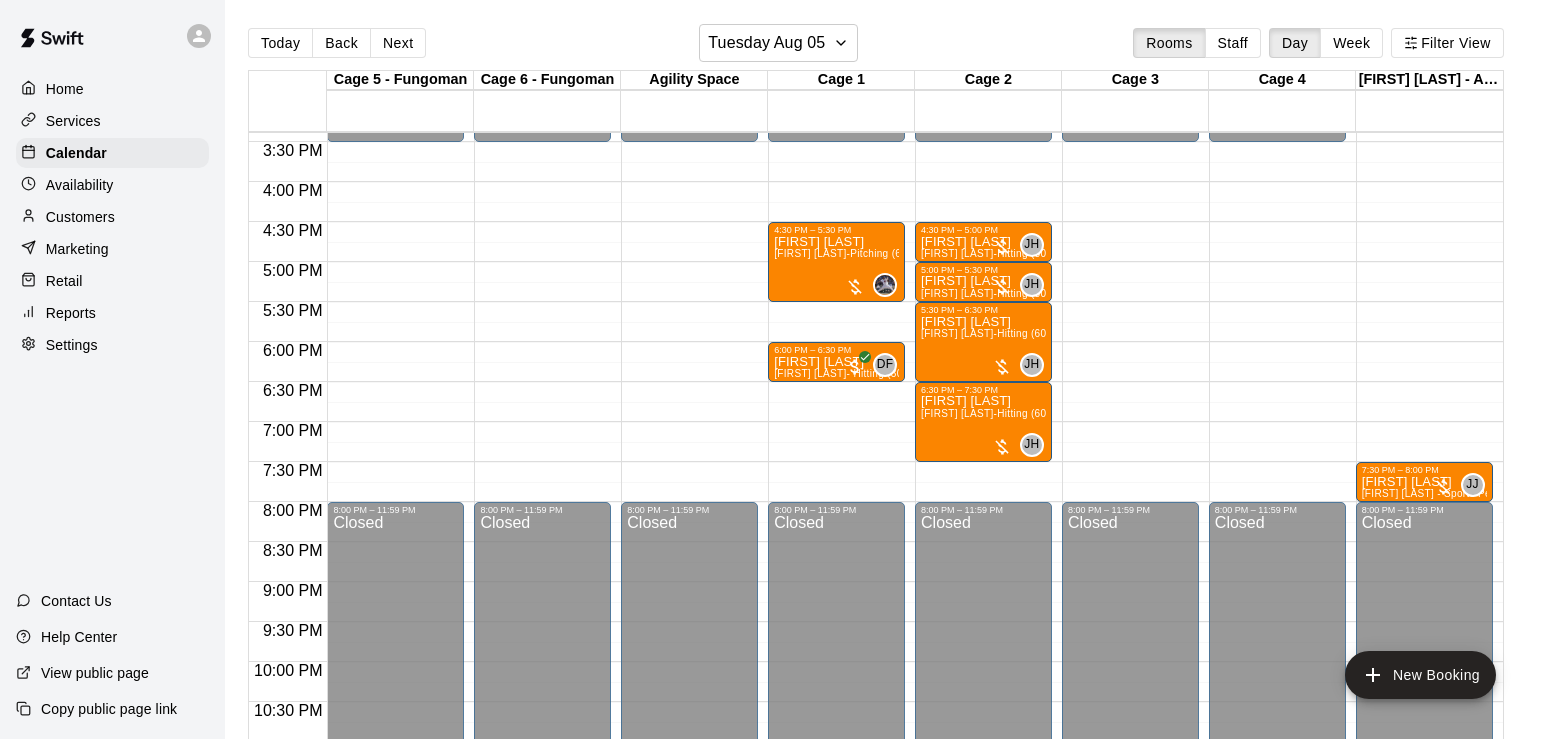 click on "Availability" at bounding box center [80, 185] 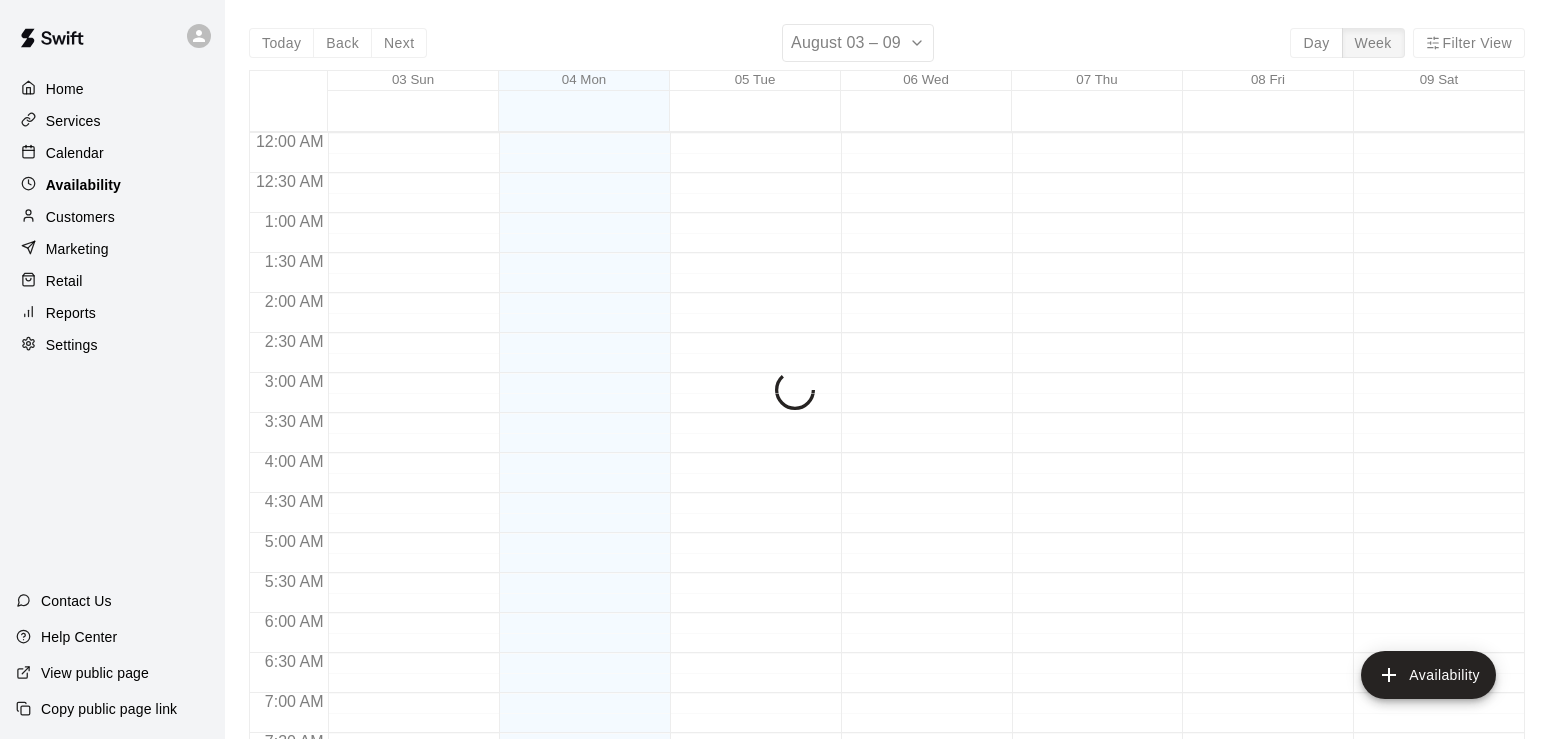 scroll, scrollTop: 1292, scrollLeft: 0, axis: vertical 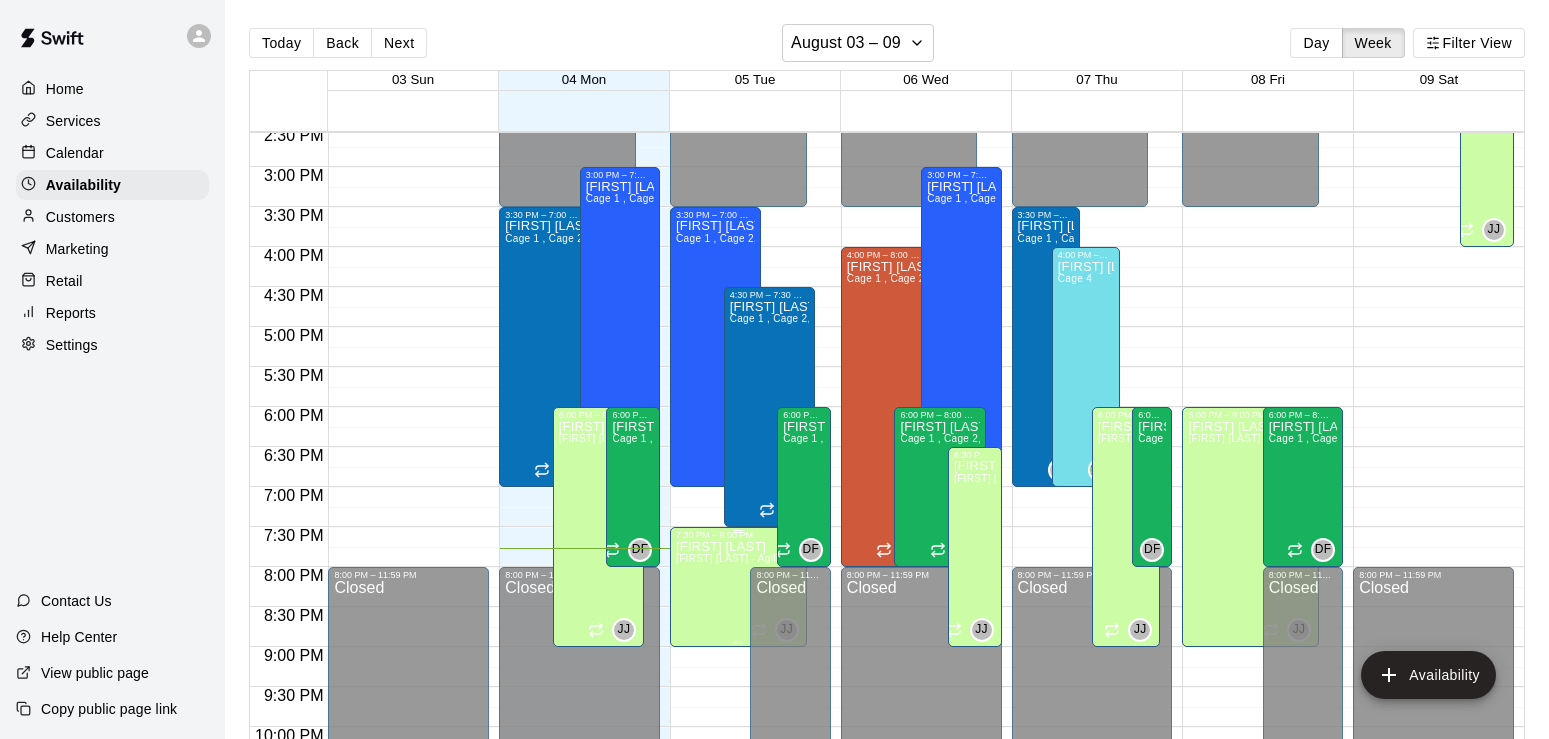click on "[FIRST] [LAST]" at bounding box center (731, 547) 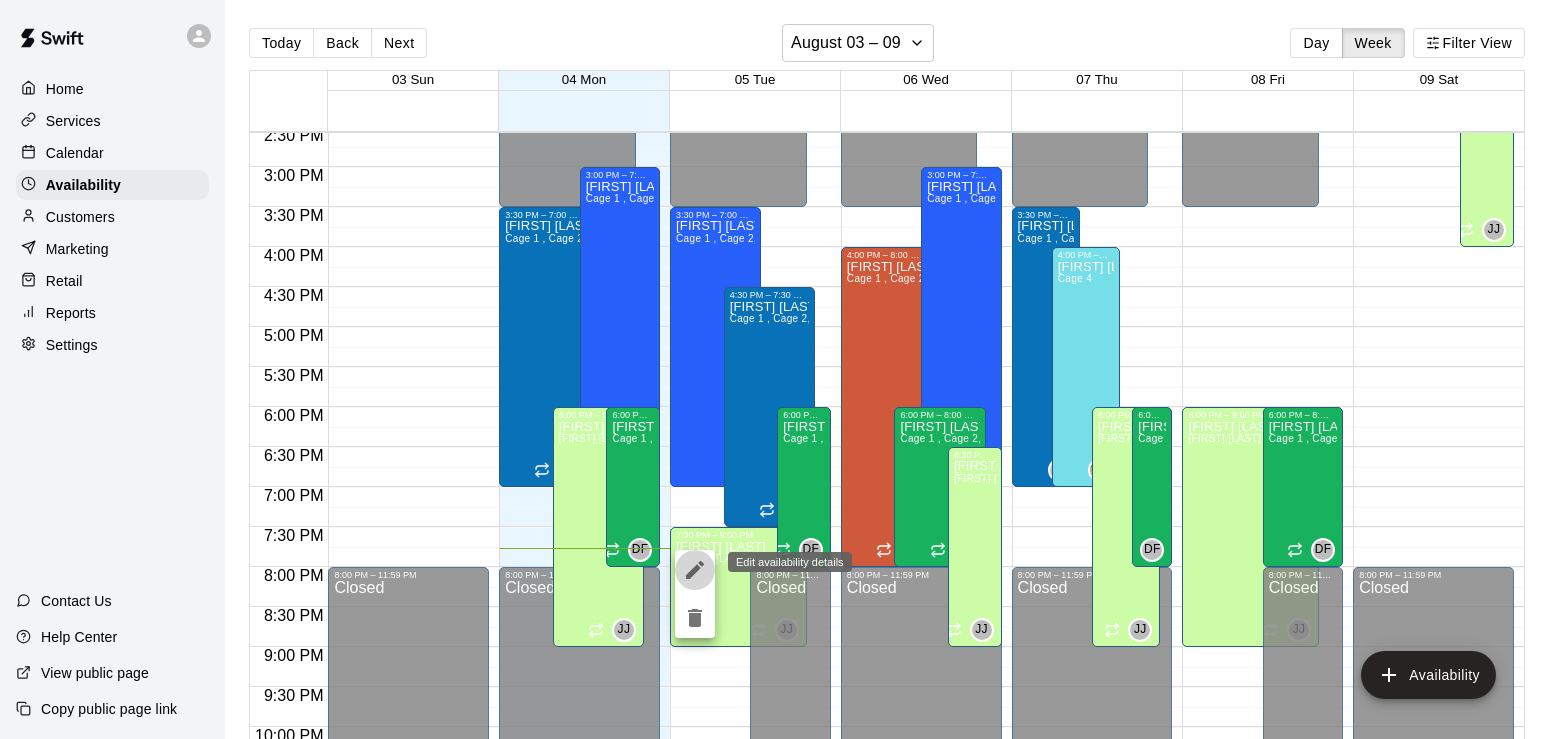 click 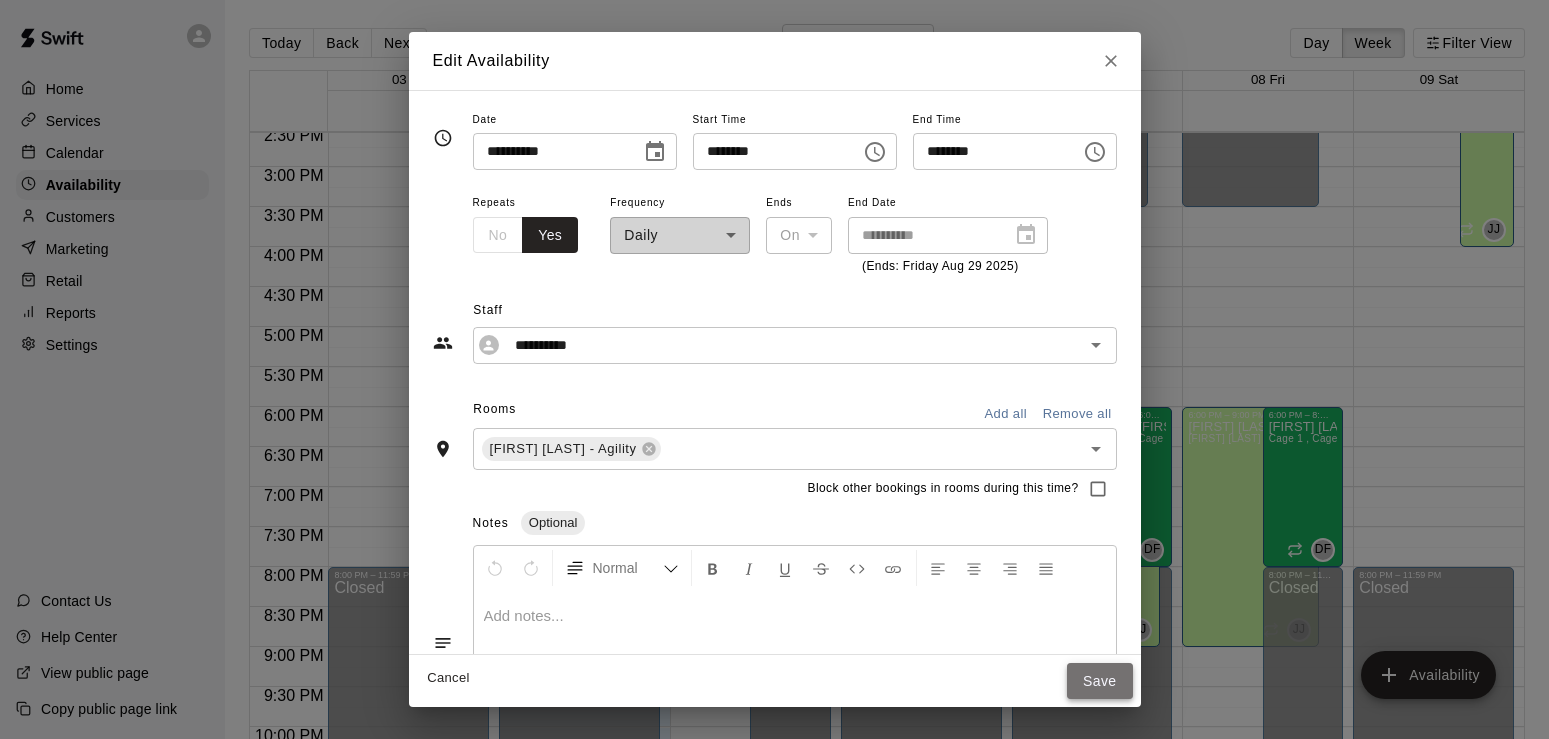 click on "Save" at bounding box center (1100, 681) 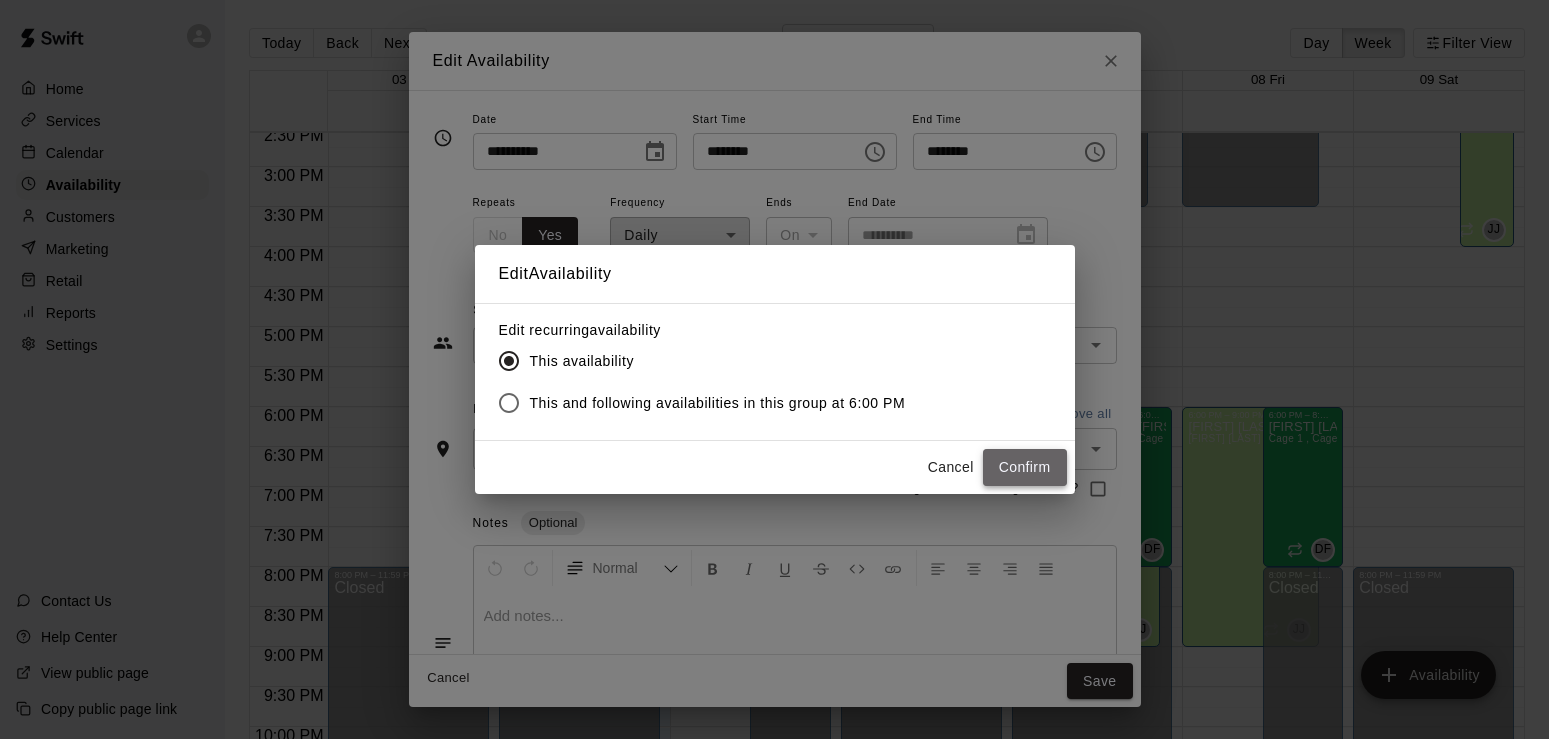 click on "Confirm" at bounding box center [1025, 467] 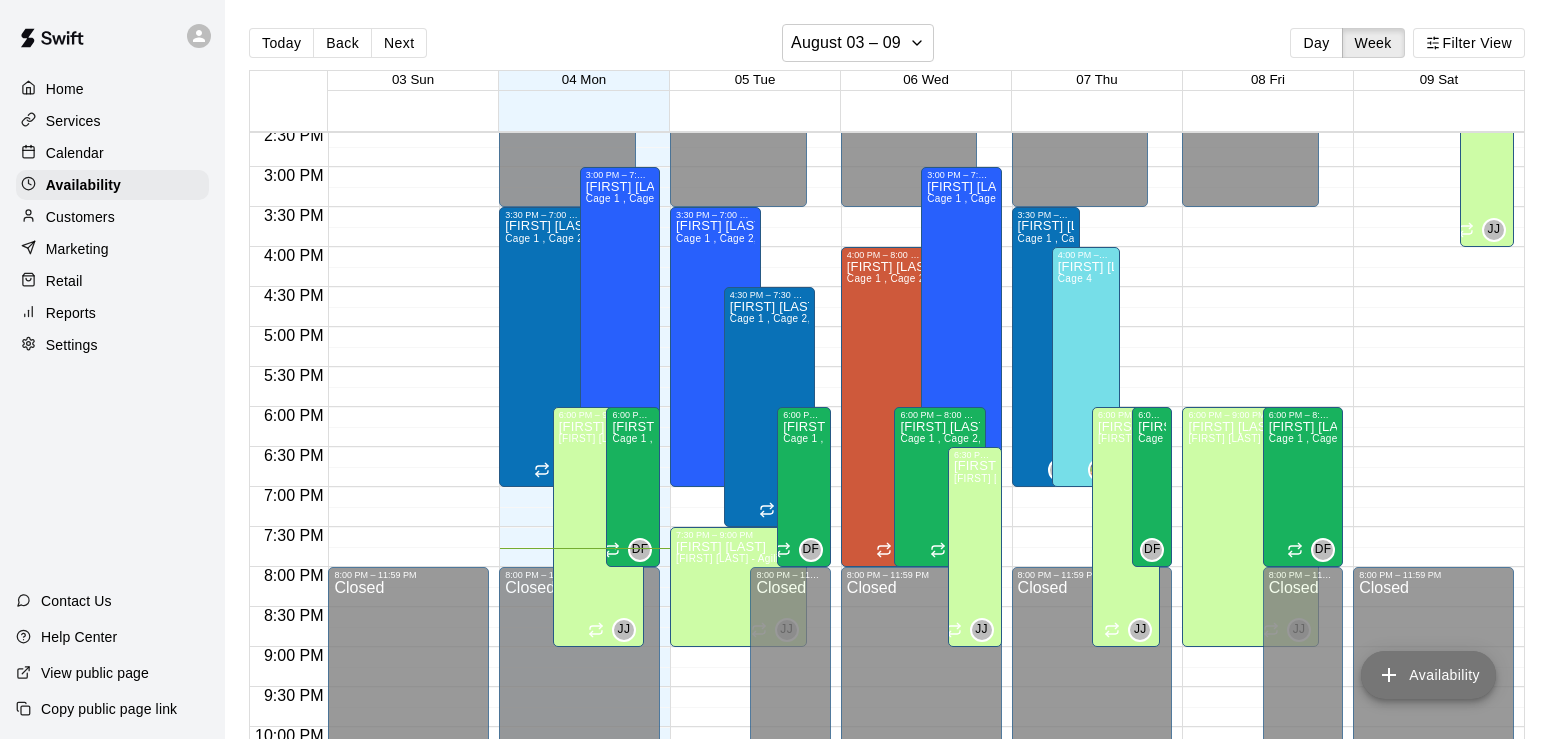 click on "Availability" at bounding box center (1428, 675) 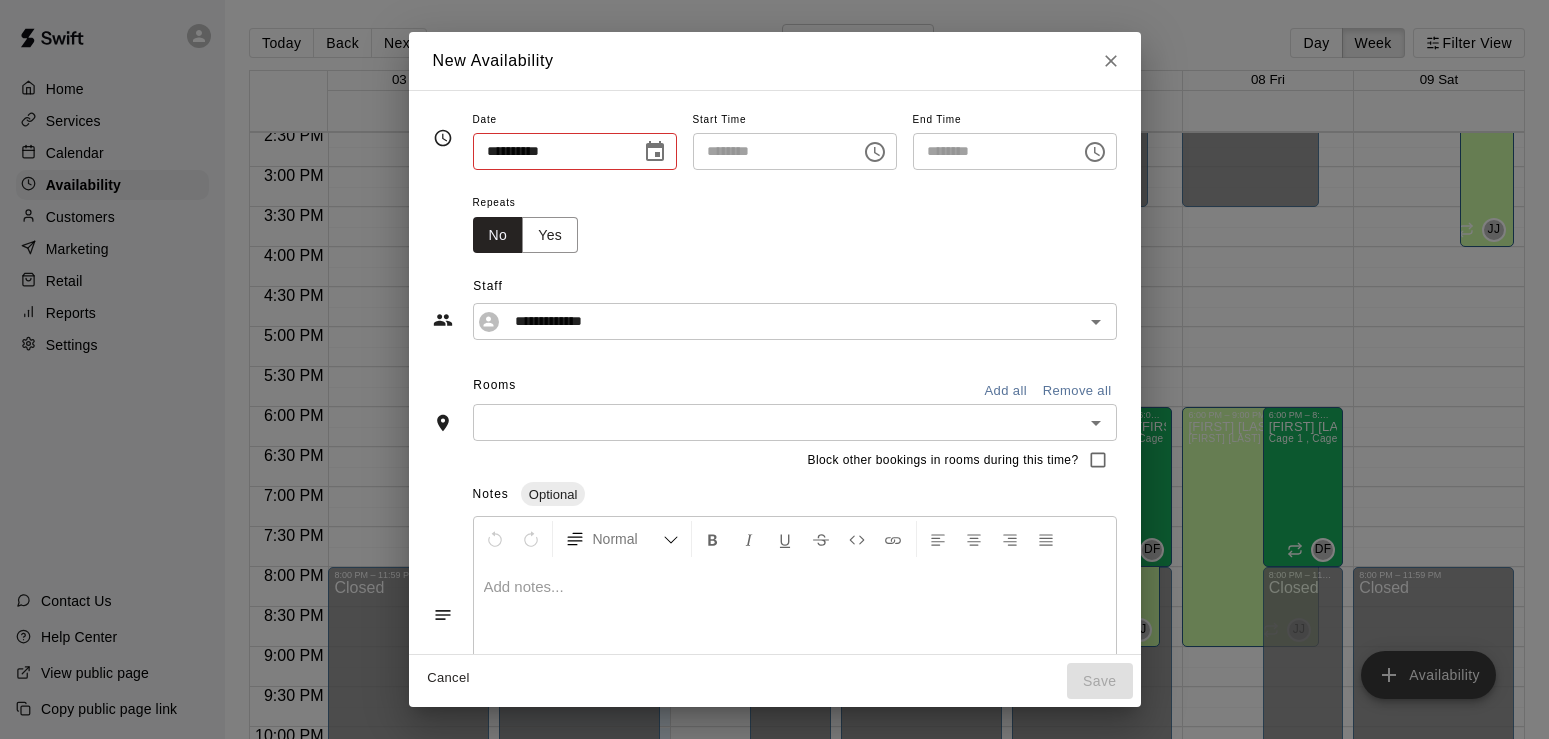 type on "**********" 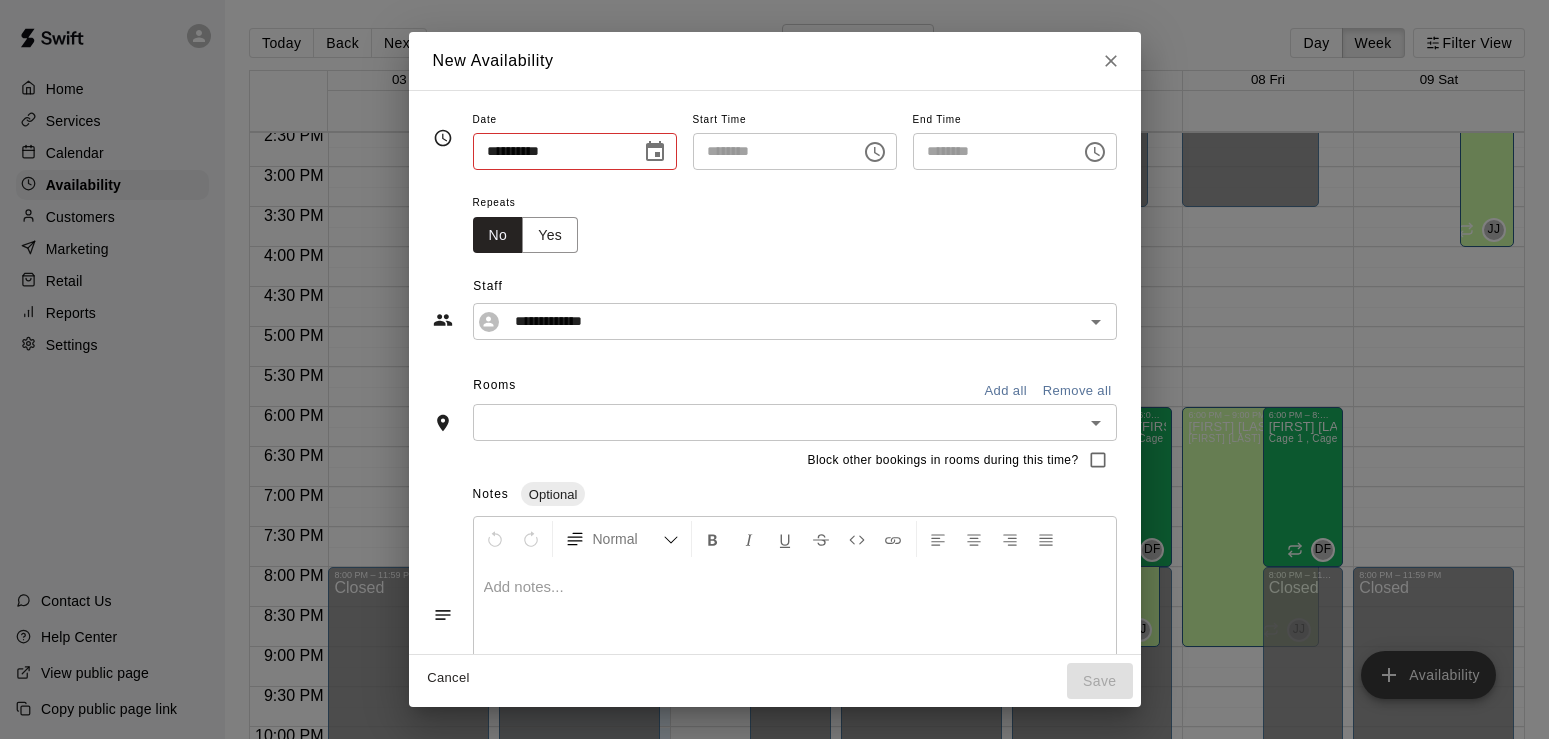 type on "********" 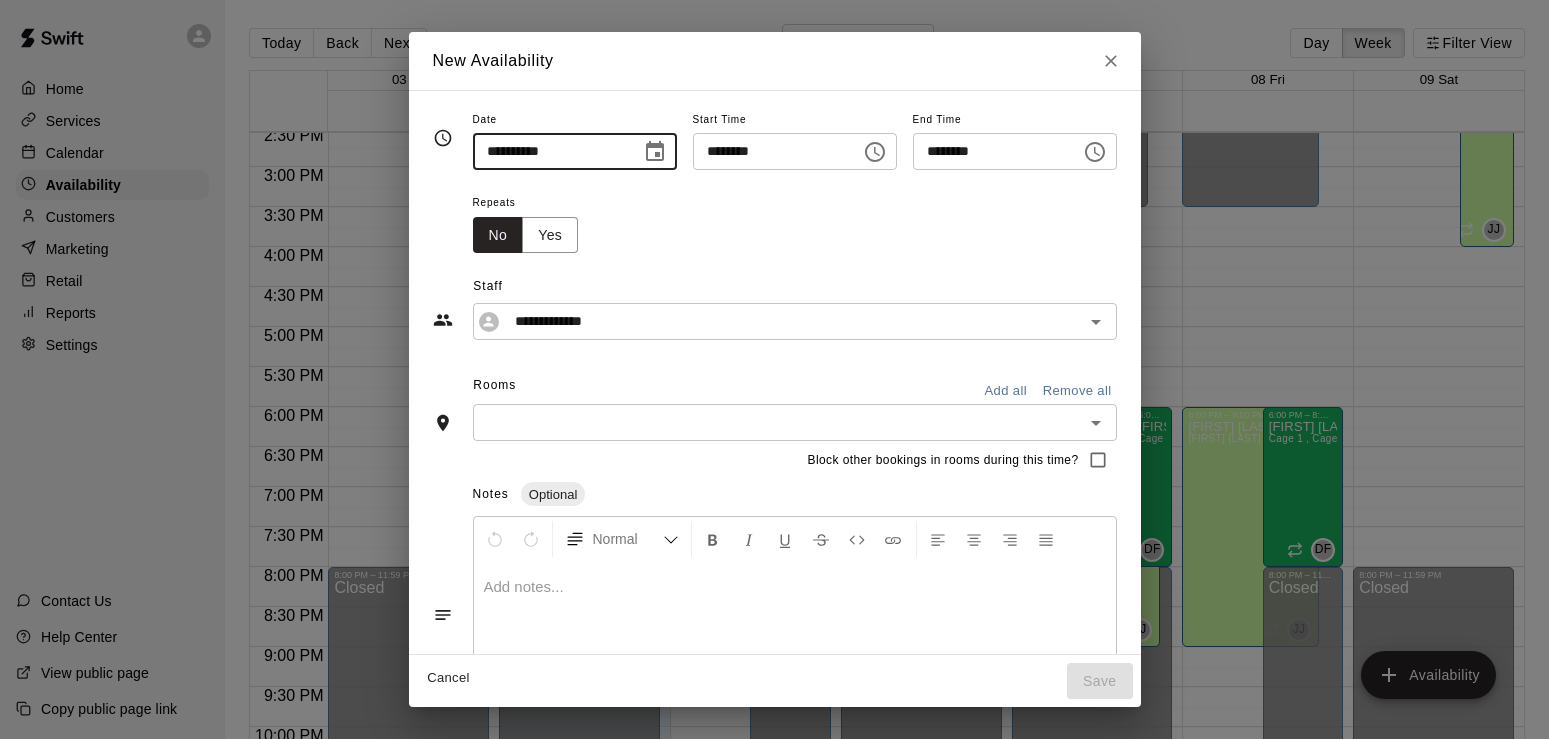 click on "**********" at bounding box center [550, 151] 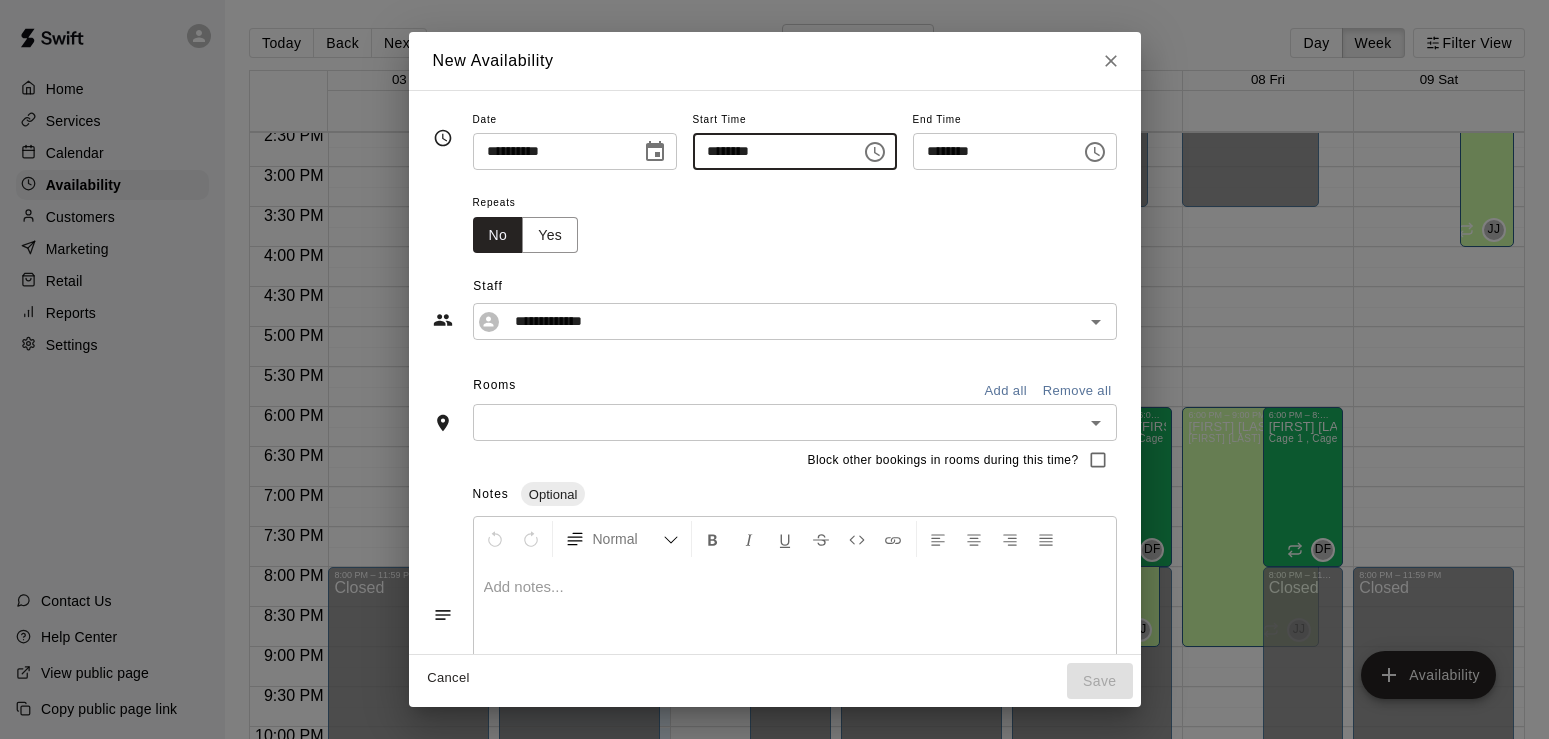 type on "********" 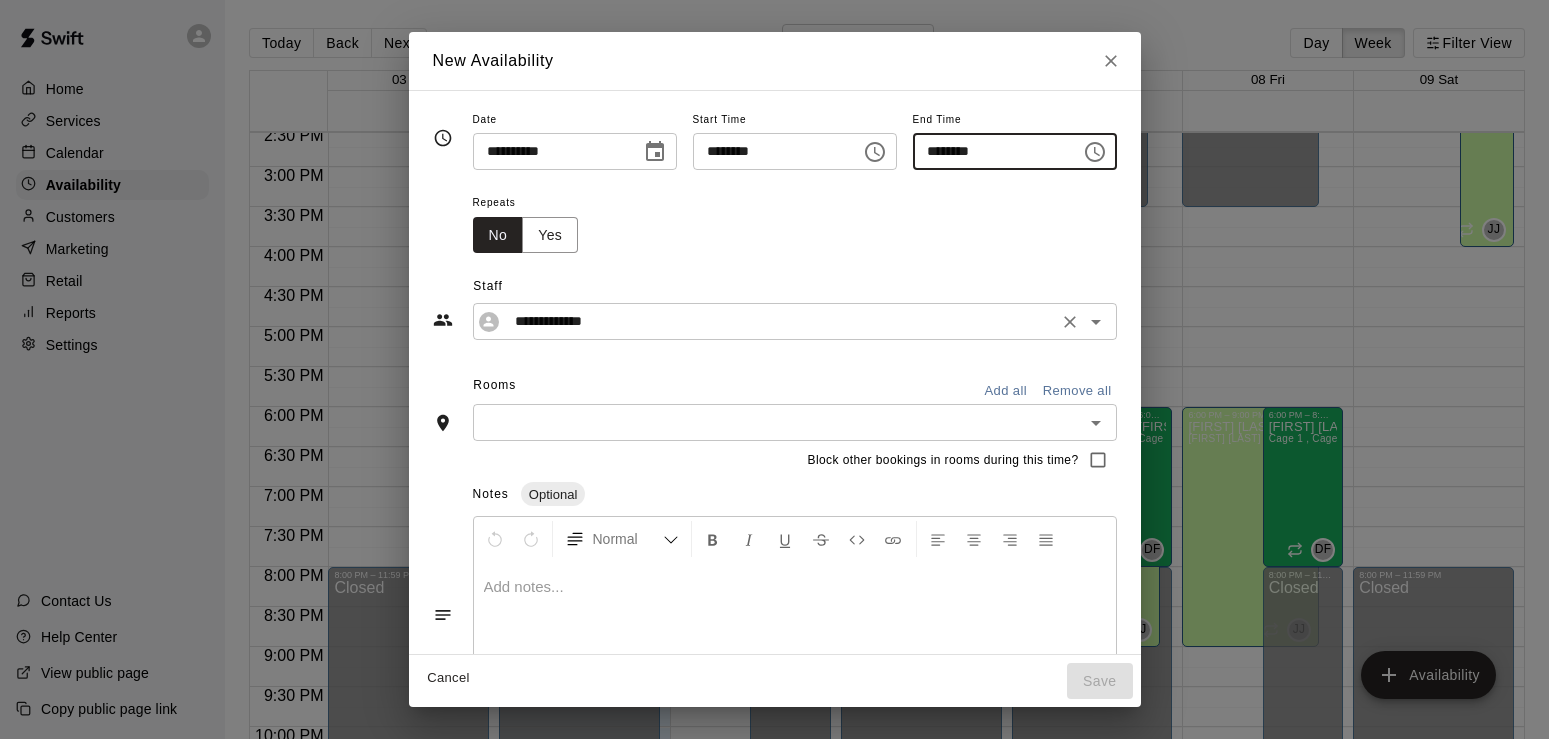 type on "********" 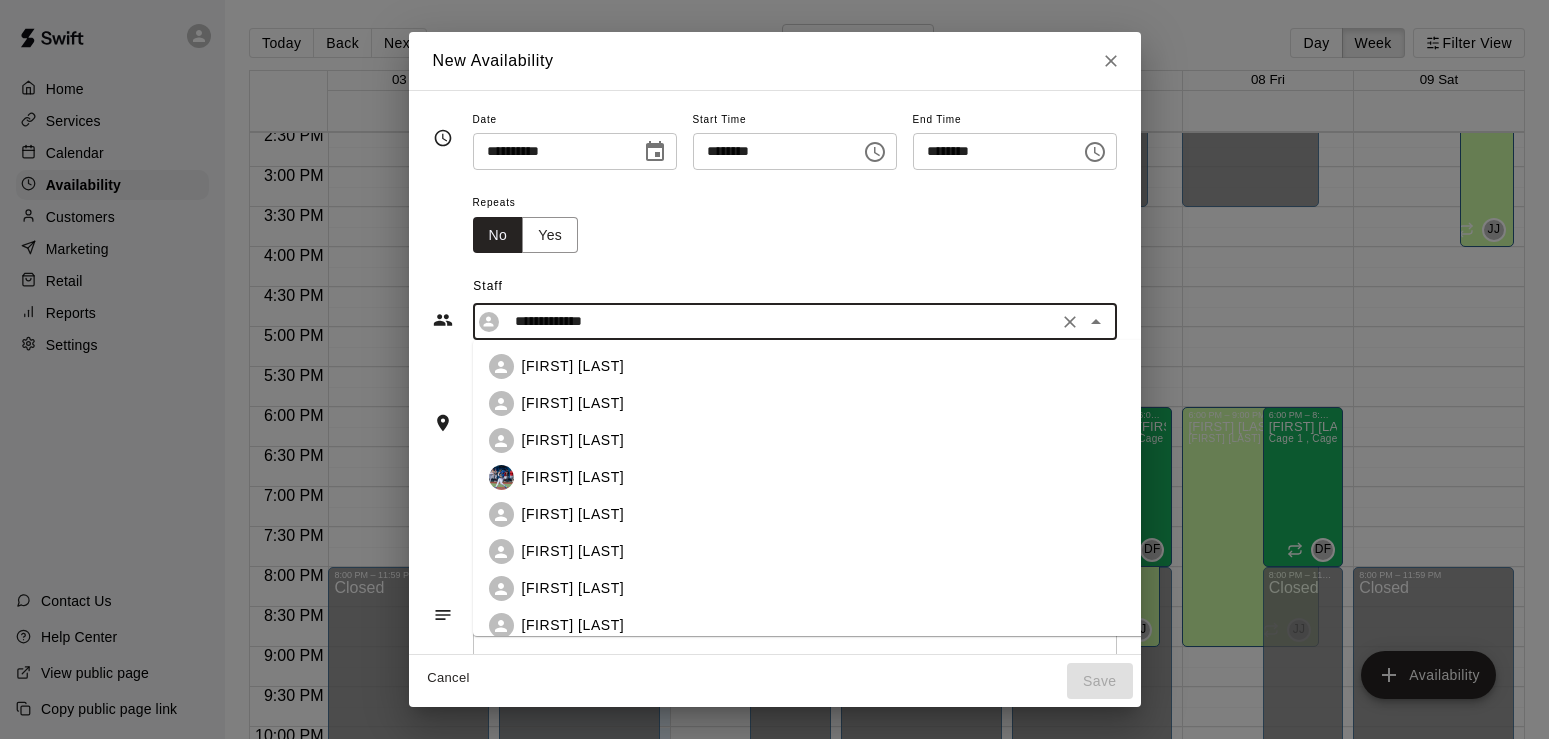 scroll, scrollTop: 119, scrollLeft: 0, axis: vertical 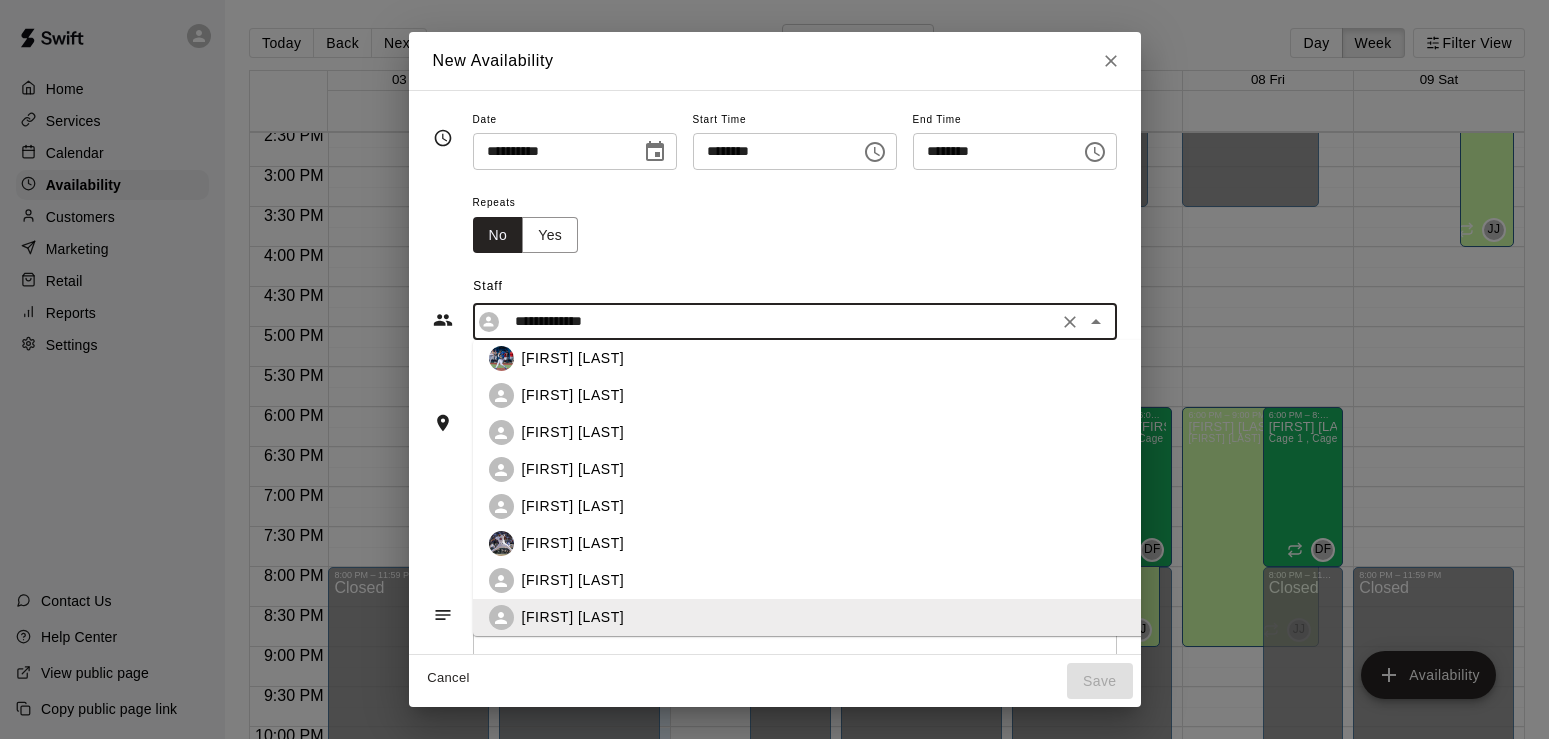 click on "[FIRST] [LAST]" at bounding box center (870, 580) 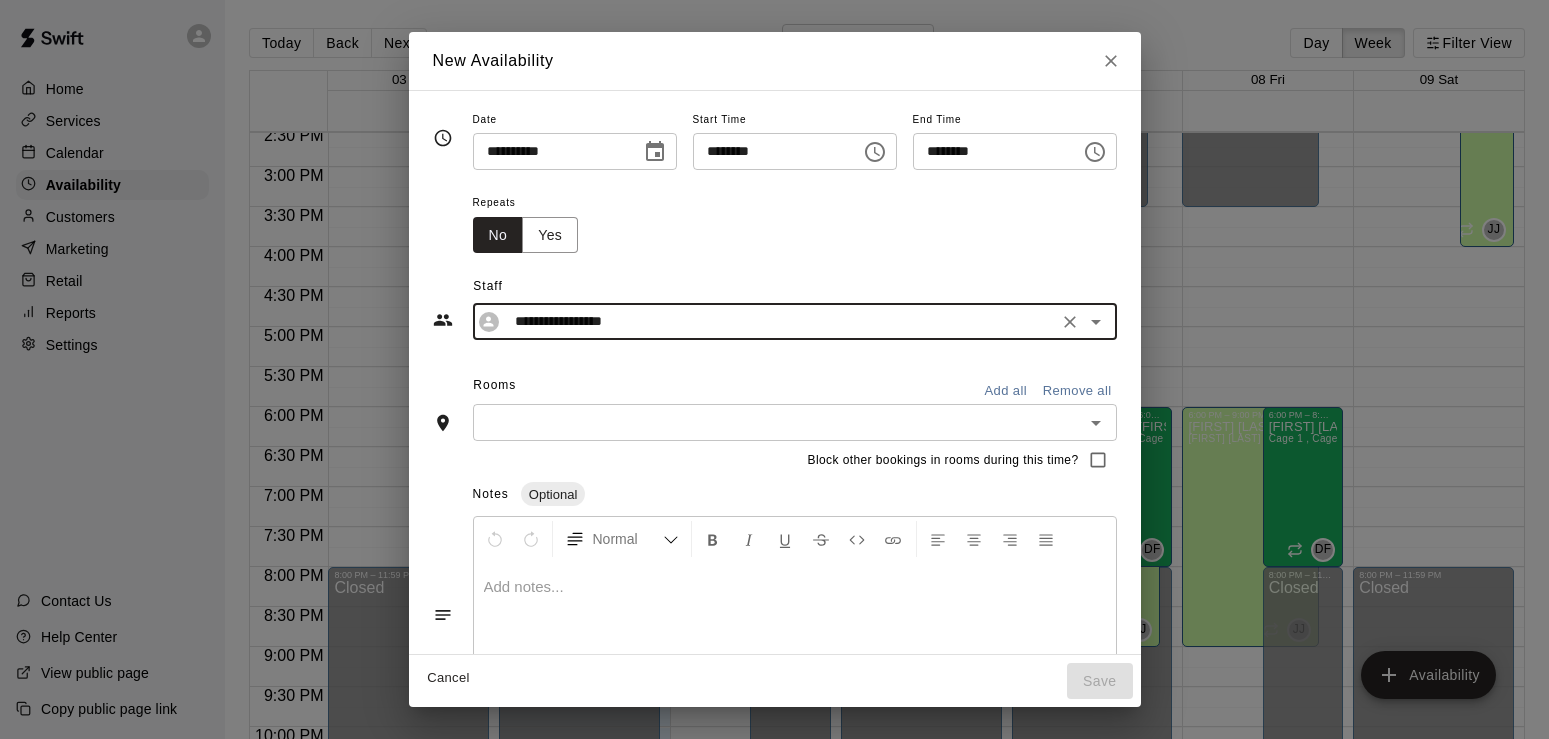 type on "**********" 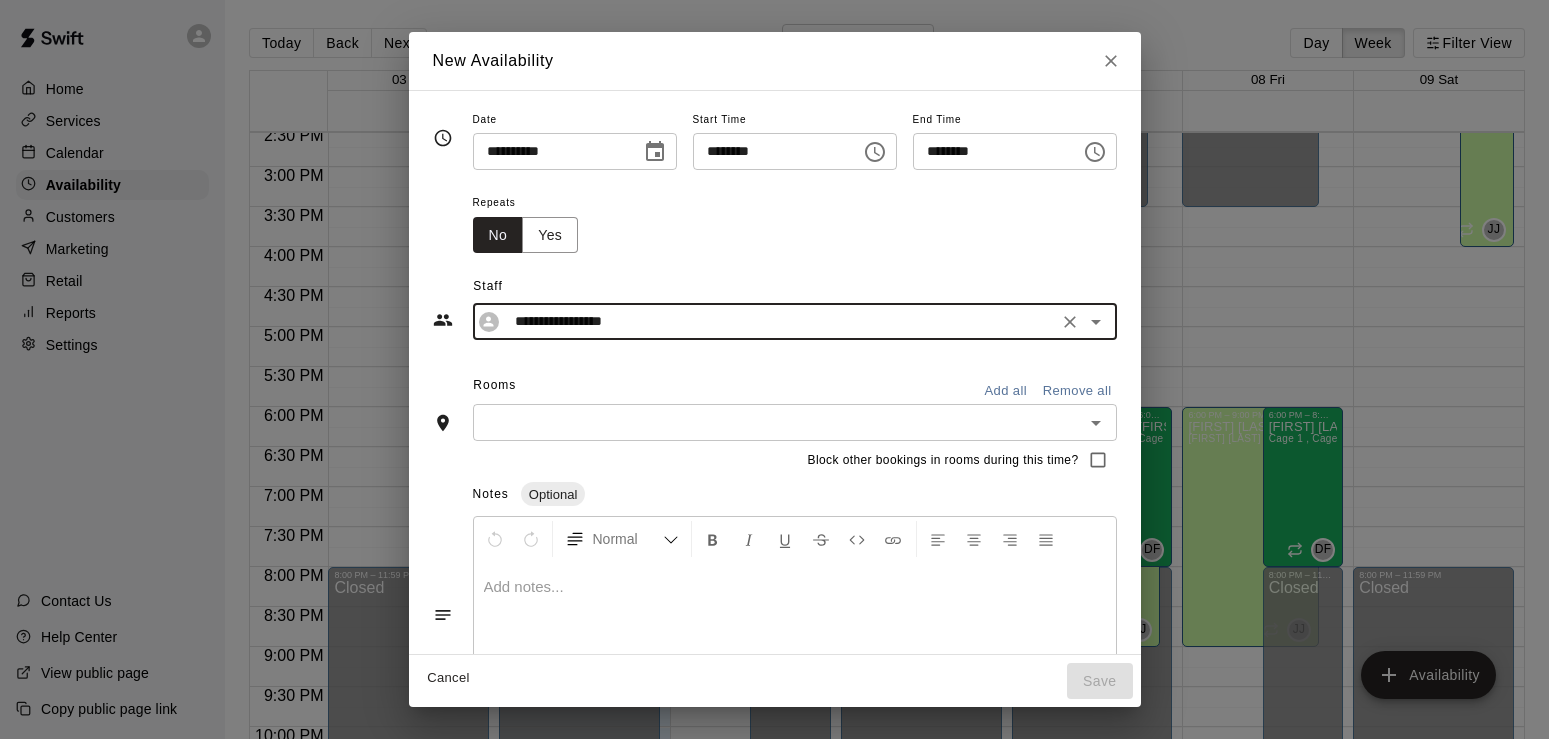 click on "​" at bounding box center [795, 422] 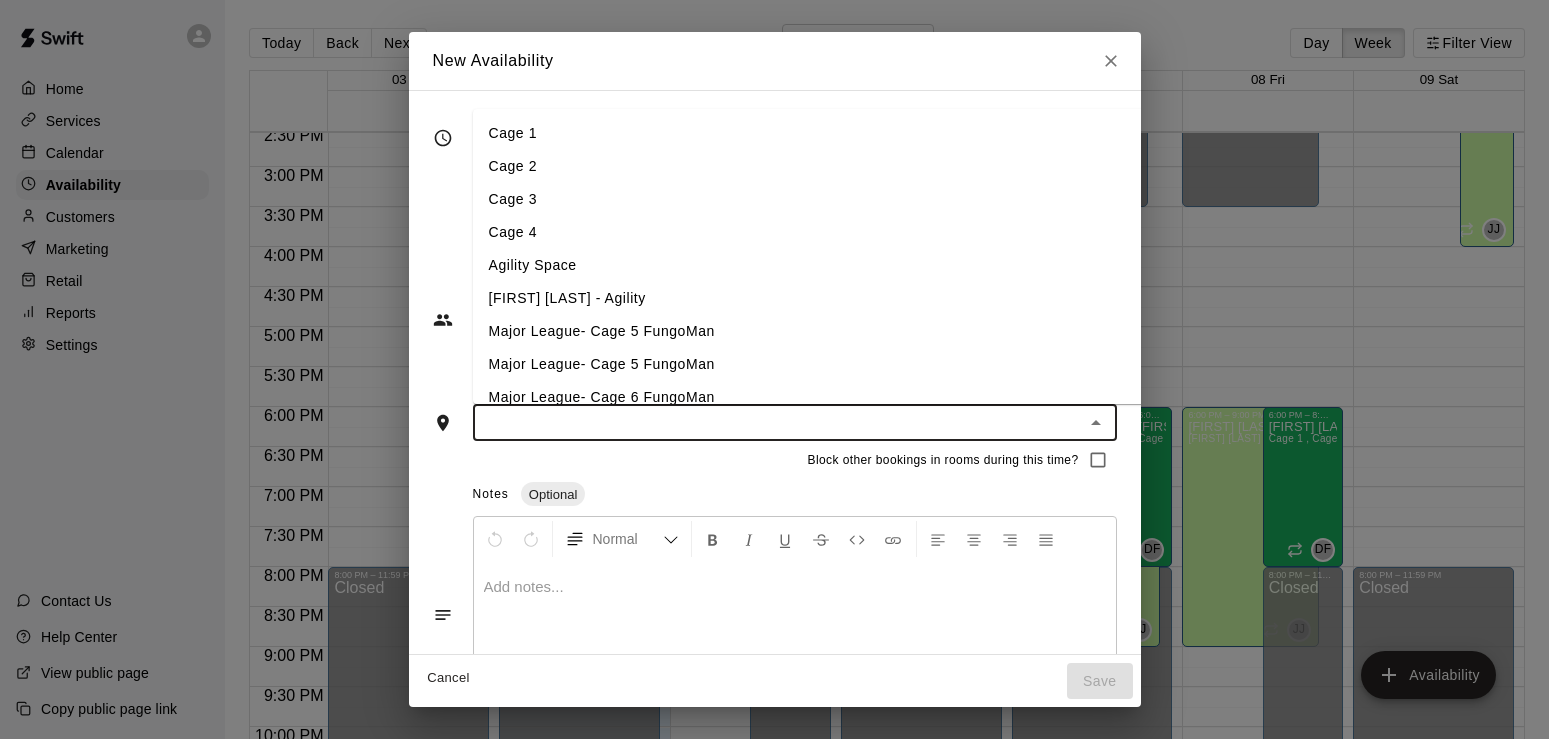click on "Cage 1" at bounding box center (854, 133) 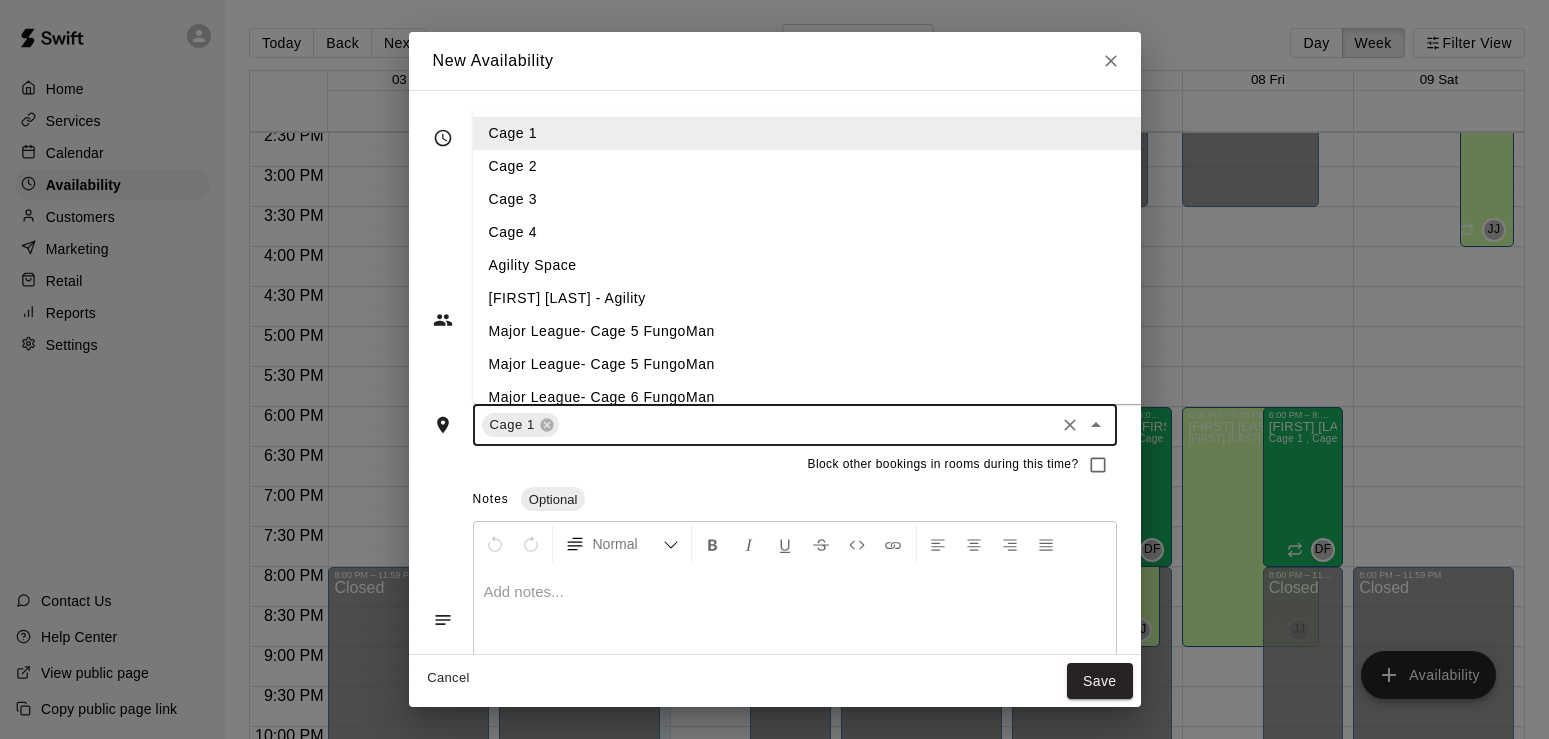 click at bounding box center [807, 425] 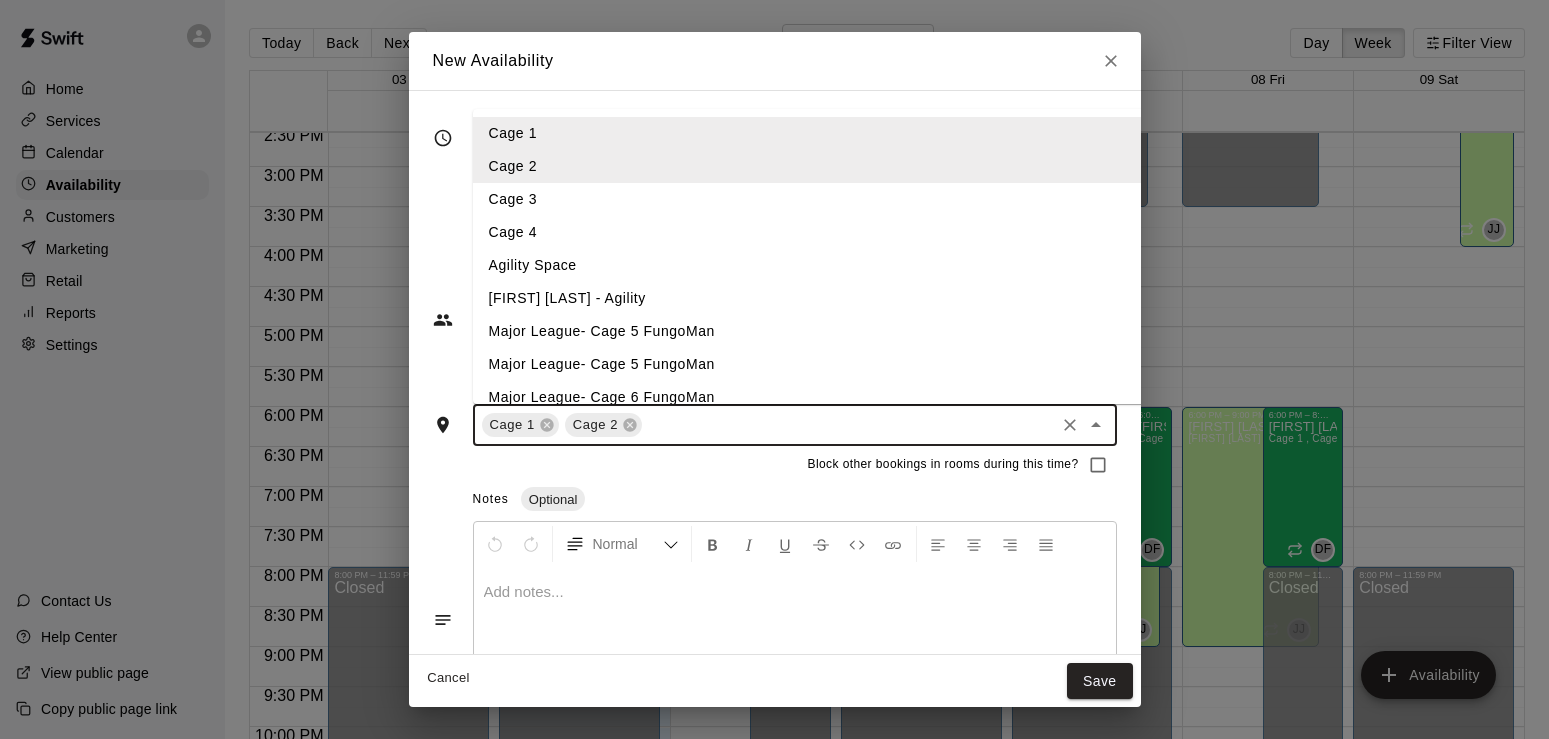 click at bounding box center (848, 425) 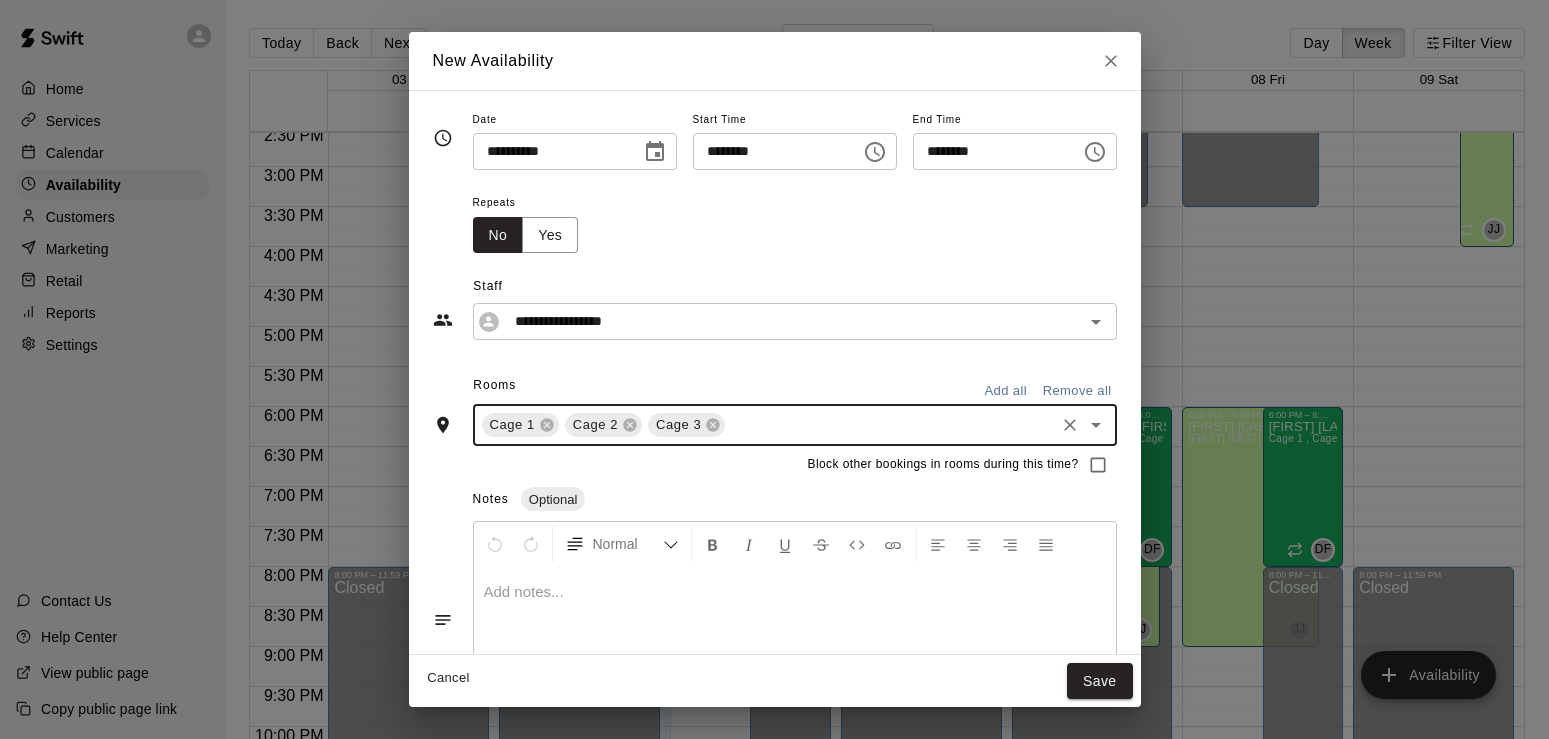 click at bounding box center [889, 425] 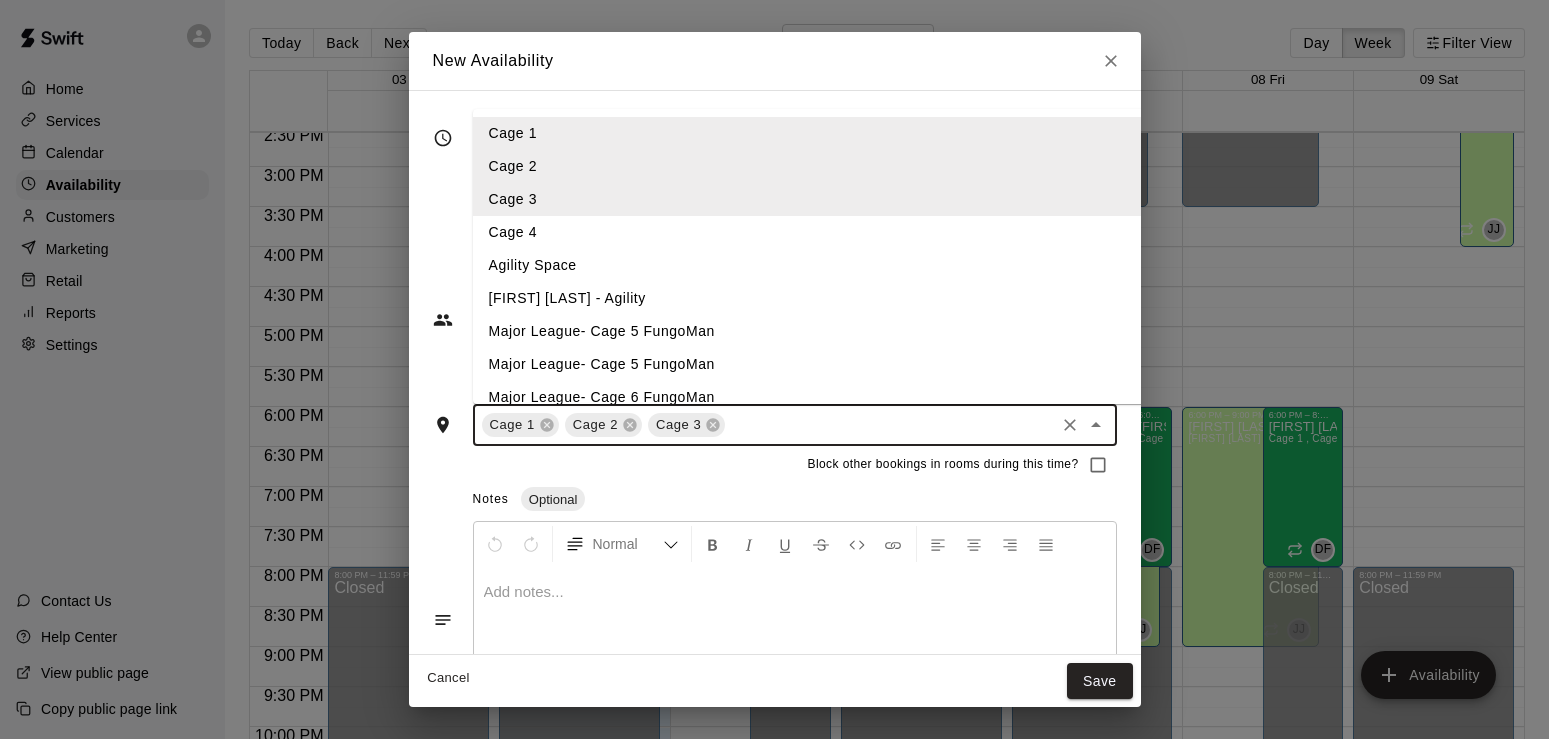 click on "Cage 4" at bounding box center [854, 232] 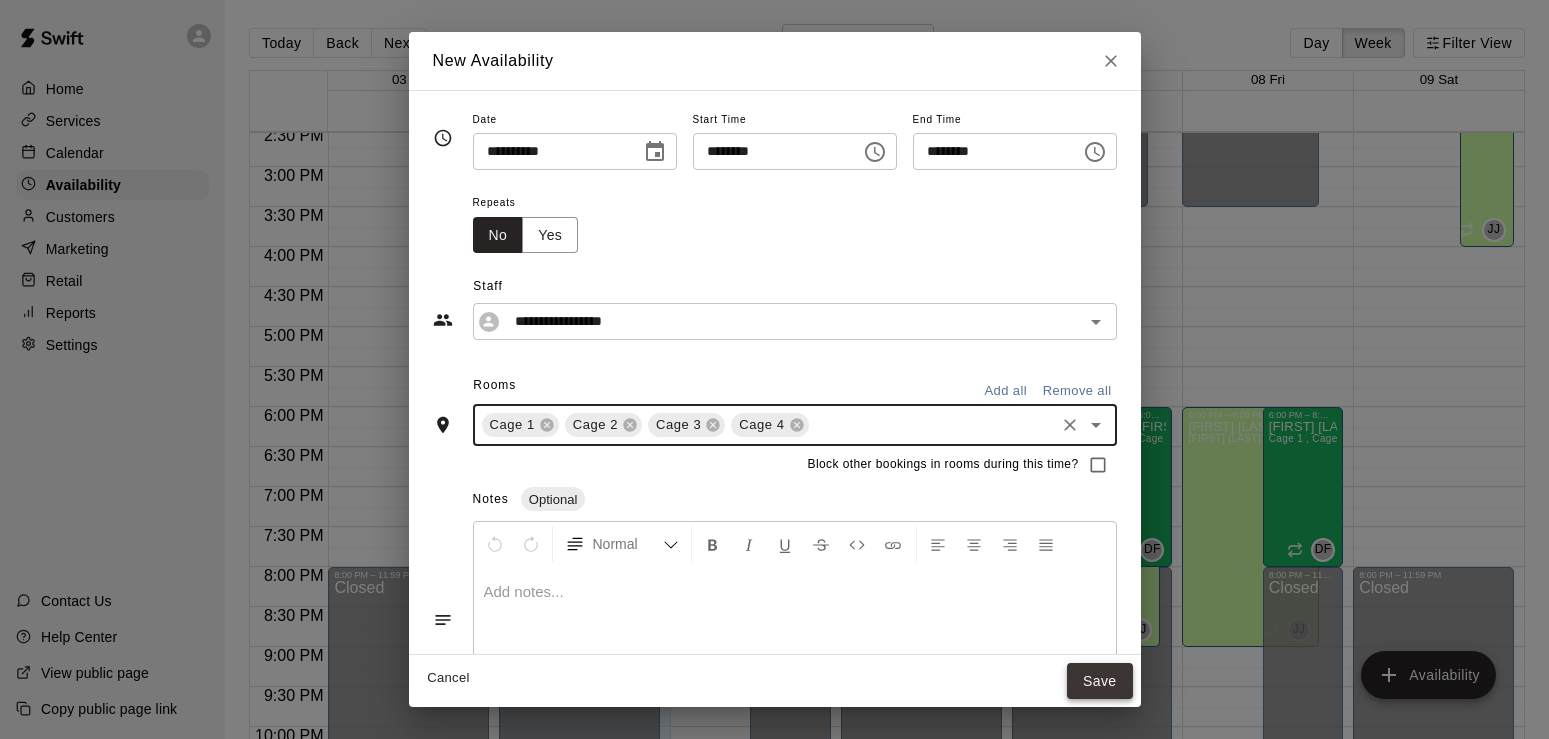 click on "Save" at bounding box center (1100, 681) 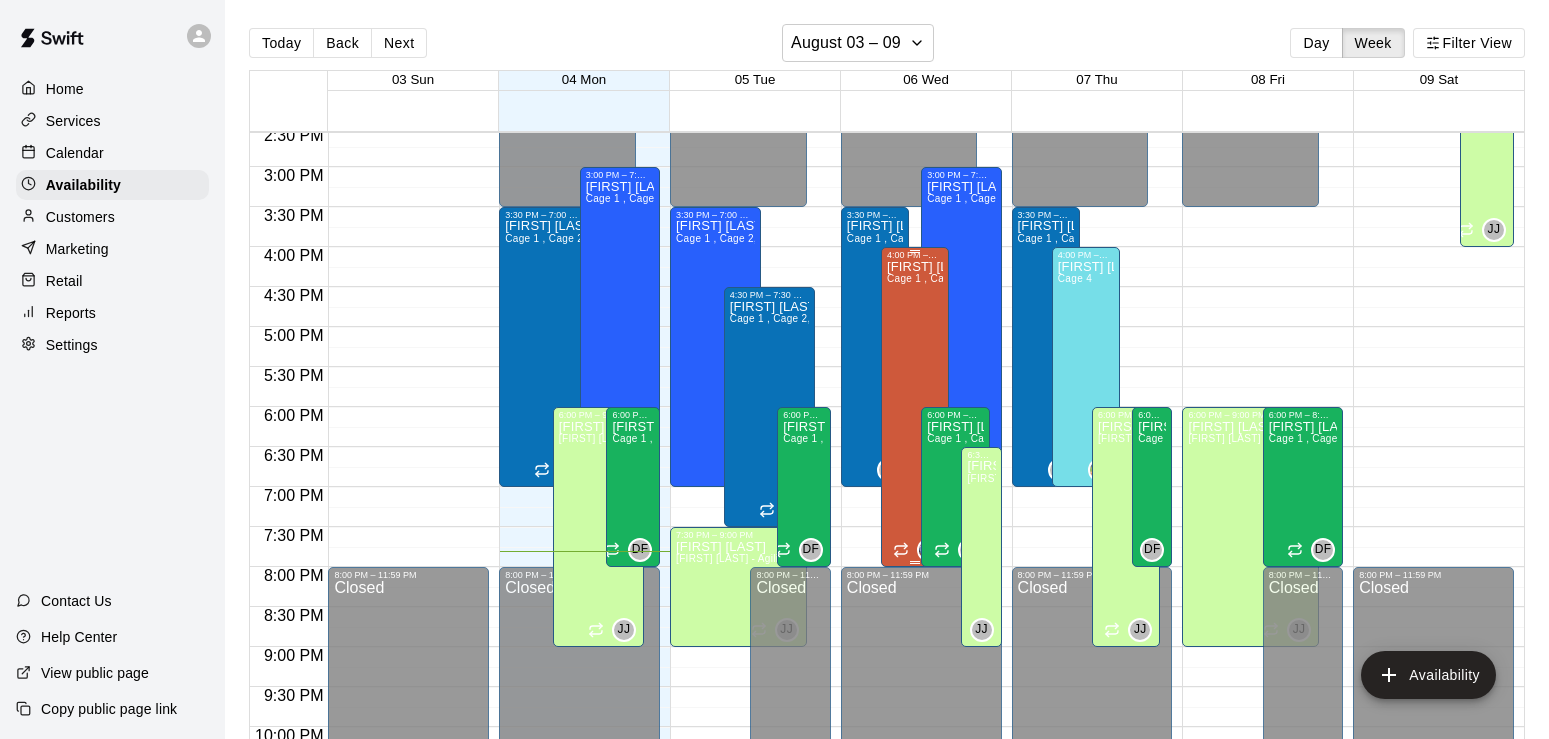 click on "Dalton Pyzer Cage 1 , Cage 2, Cage 3 , Cage 4" at bounding box center [915, 629] 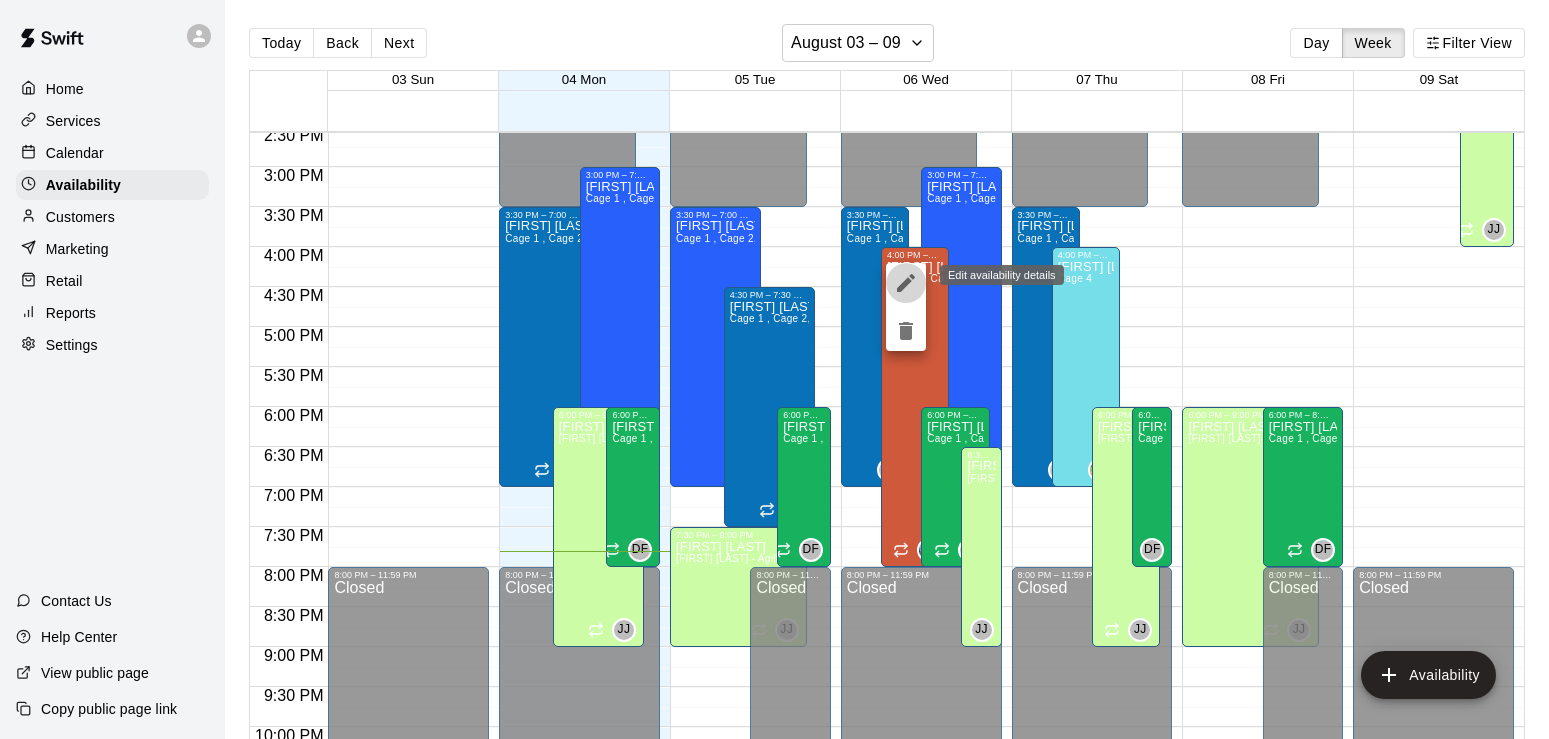 click at bounding box center (906, 283) 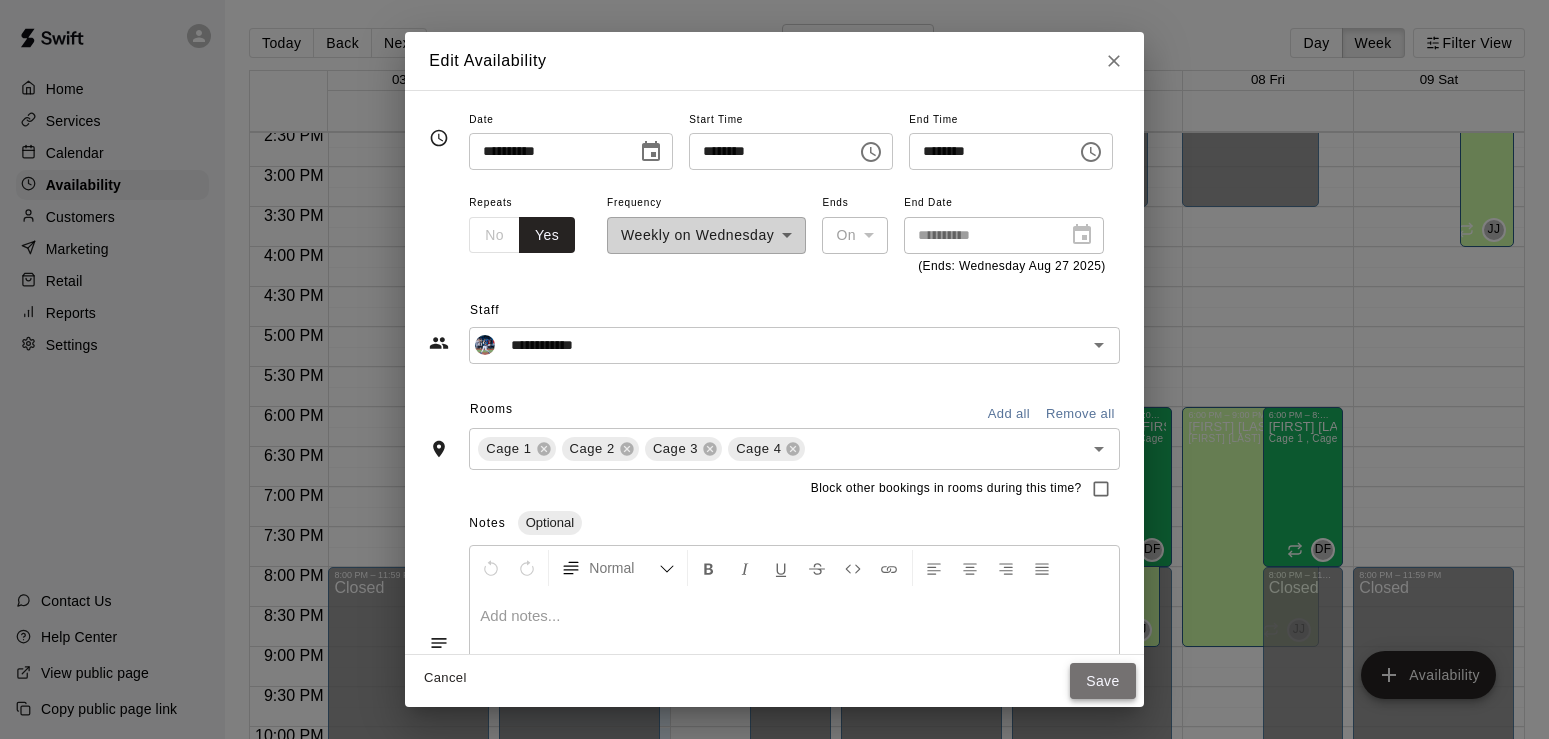 click on "Save" at bounding box center [1103, 681] 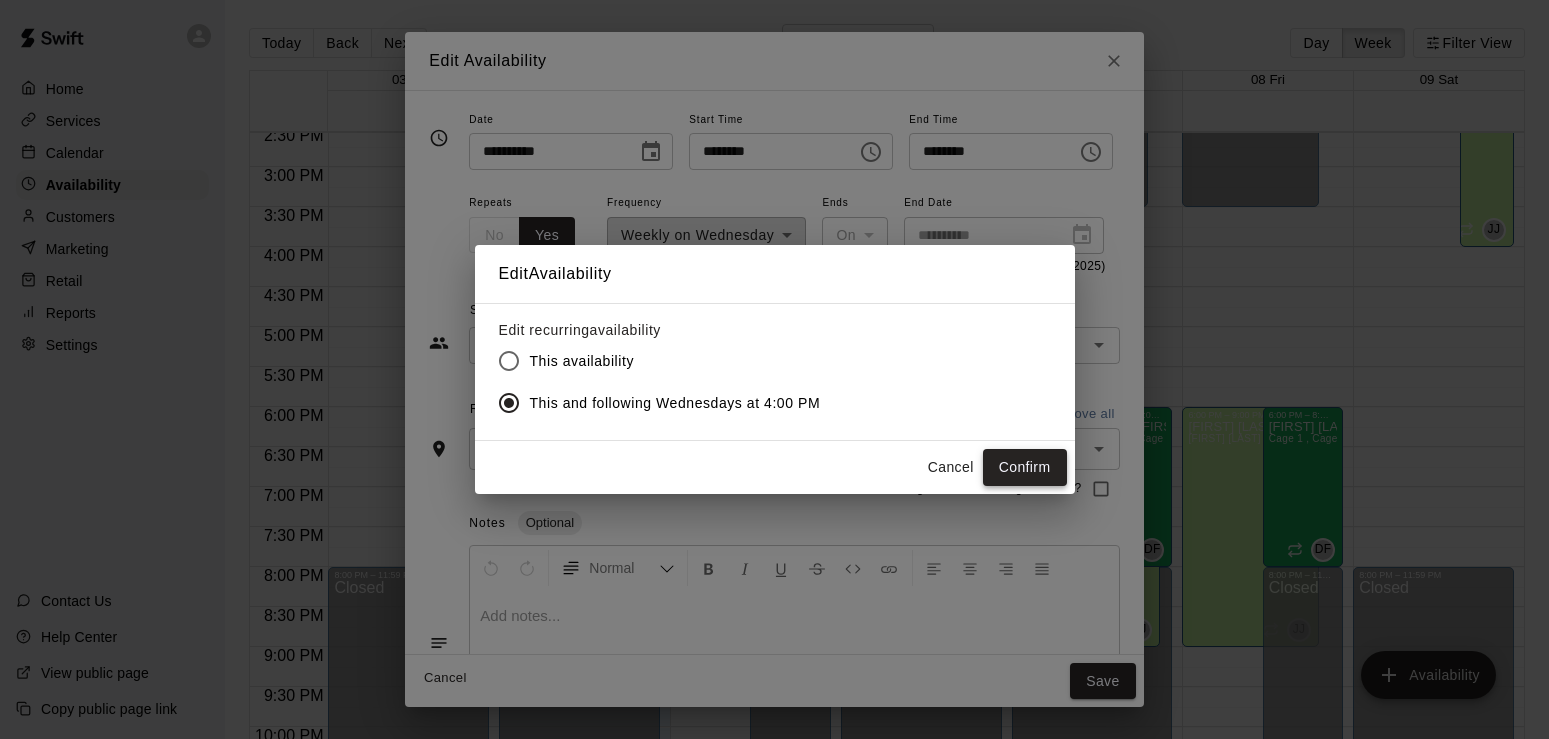click on "Confirm" at bounding box center [1025, 467] 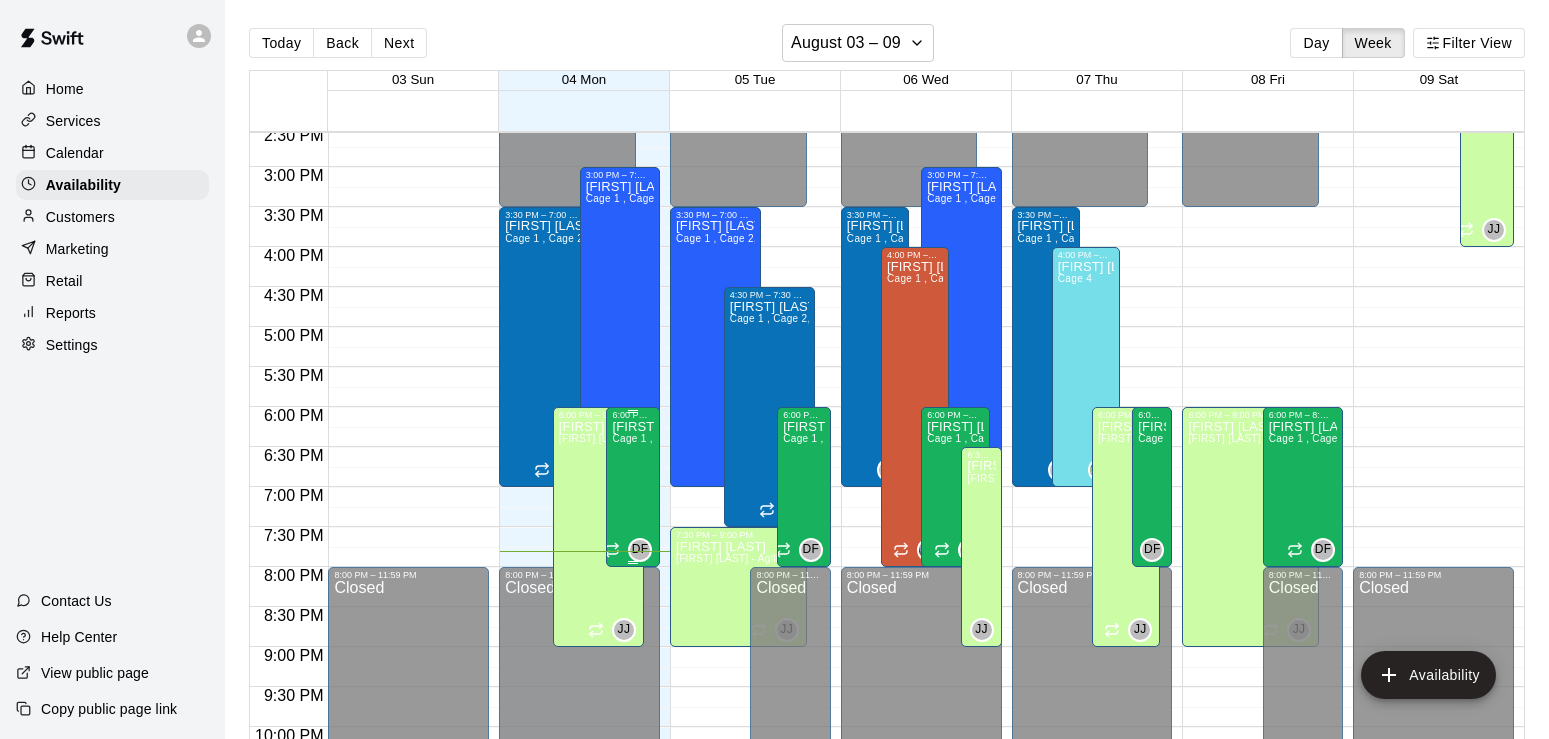 click on "David Flores Cage 1 , Cage 2, Cage 3 , Cage 4 , Agility Space" at bounding box center (633, 789) 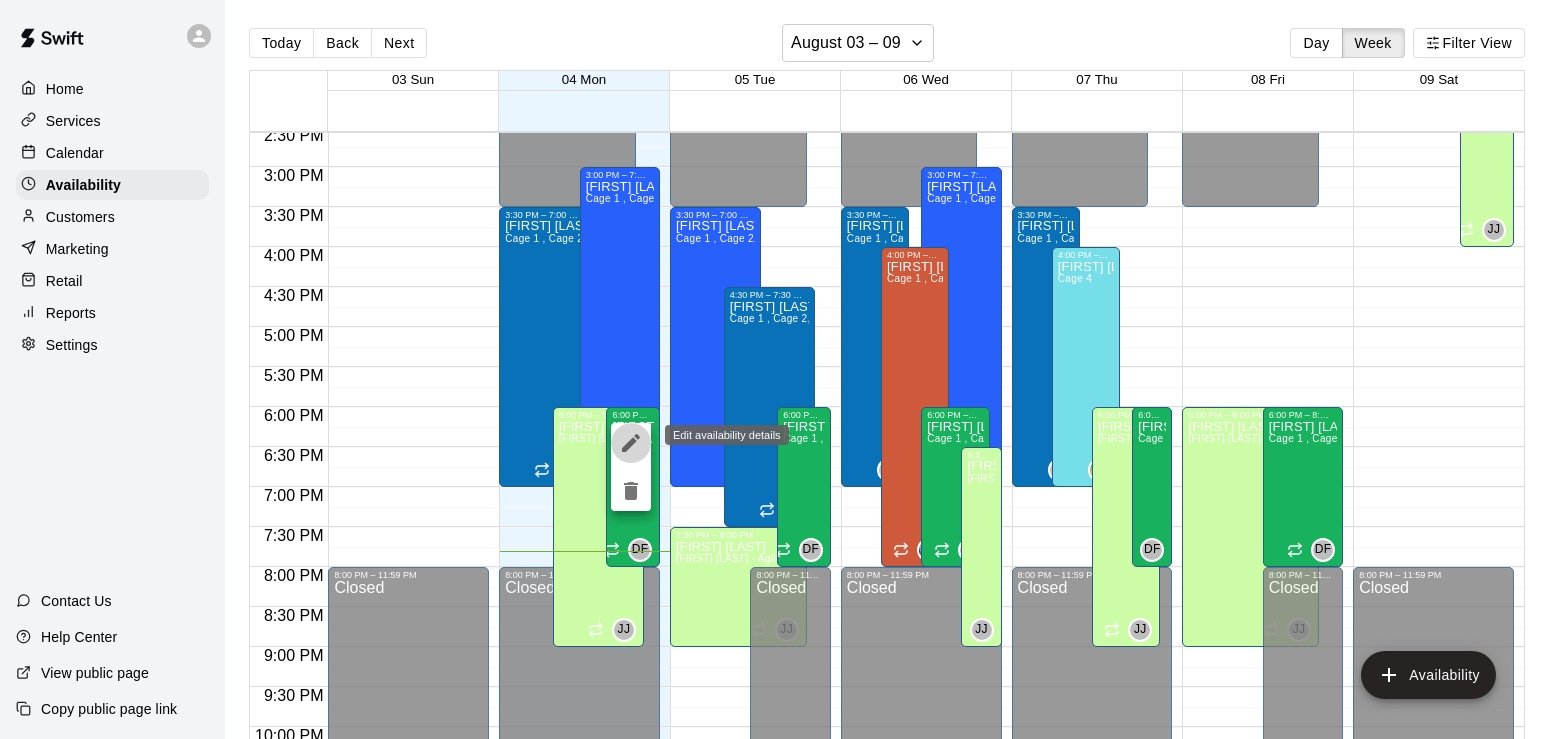 click 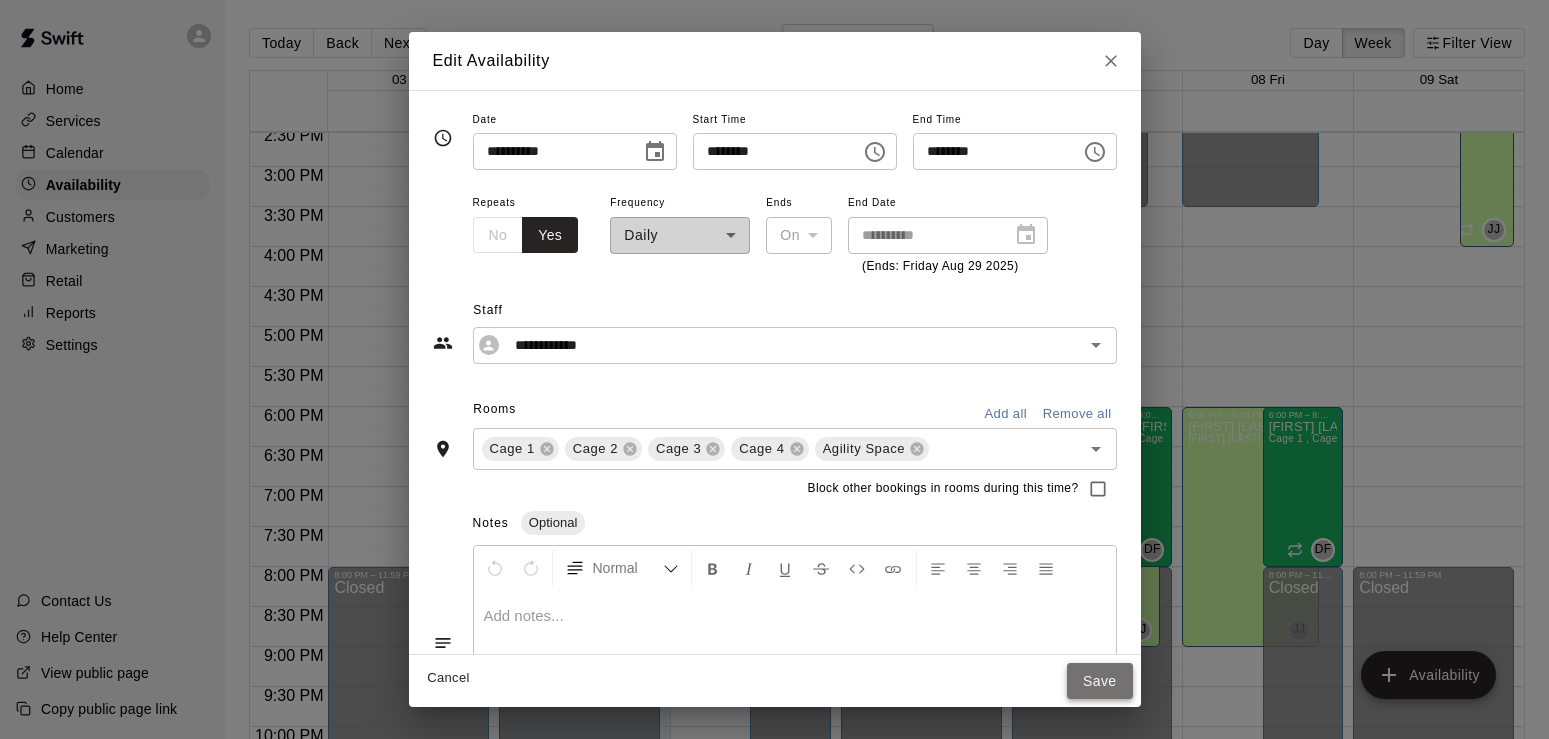 click on "Save" at bounding box center (1100, 681) 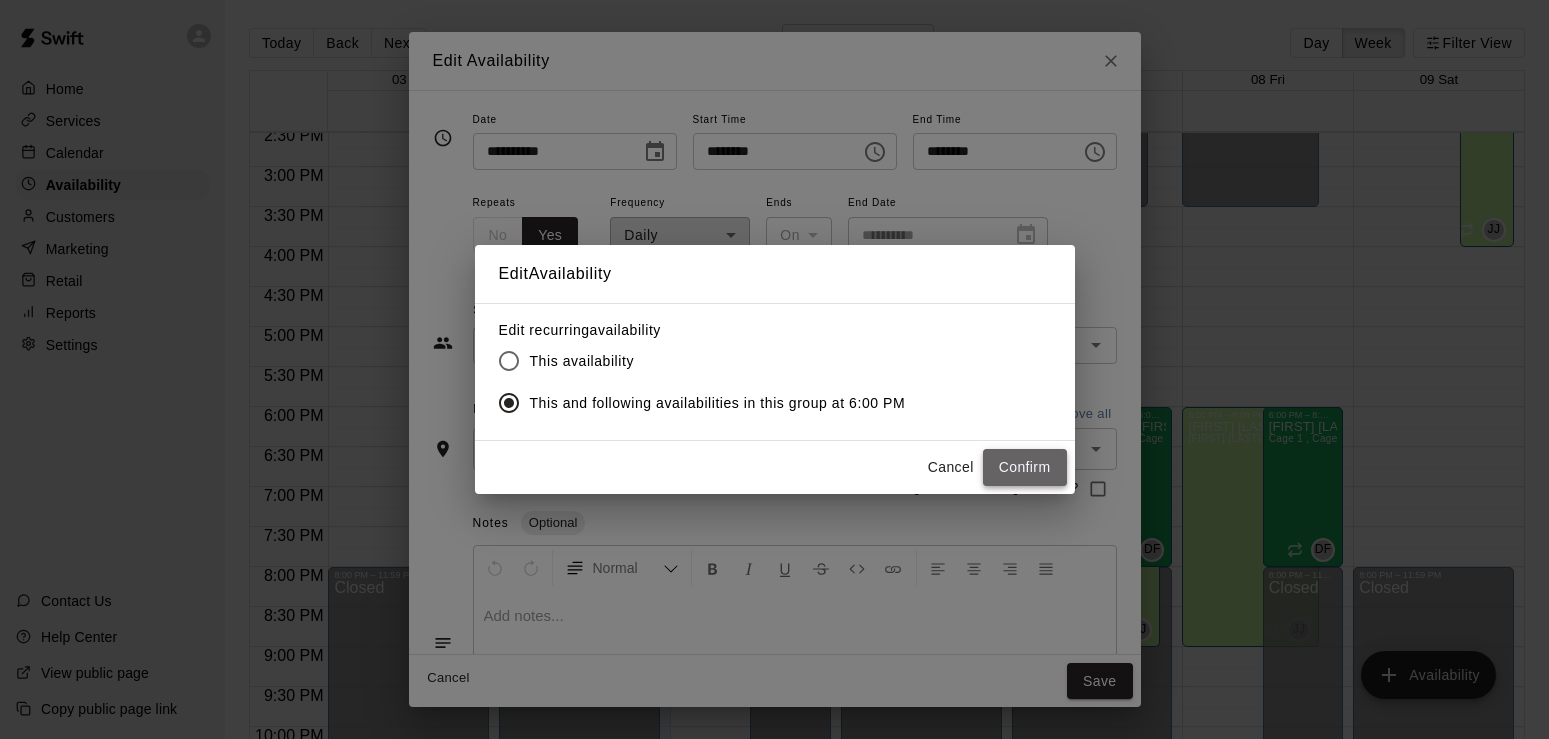 click on "Confirm" at bounding box center (1025, 467) 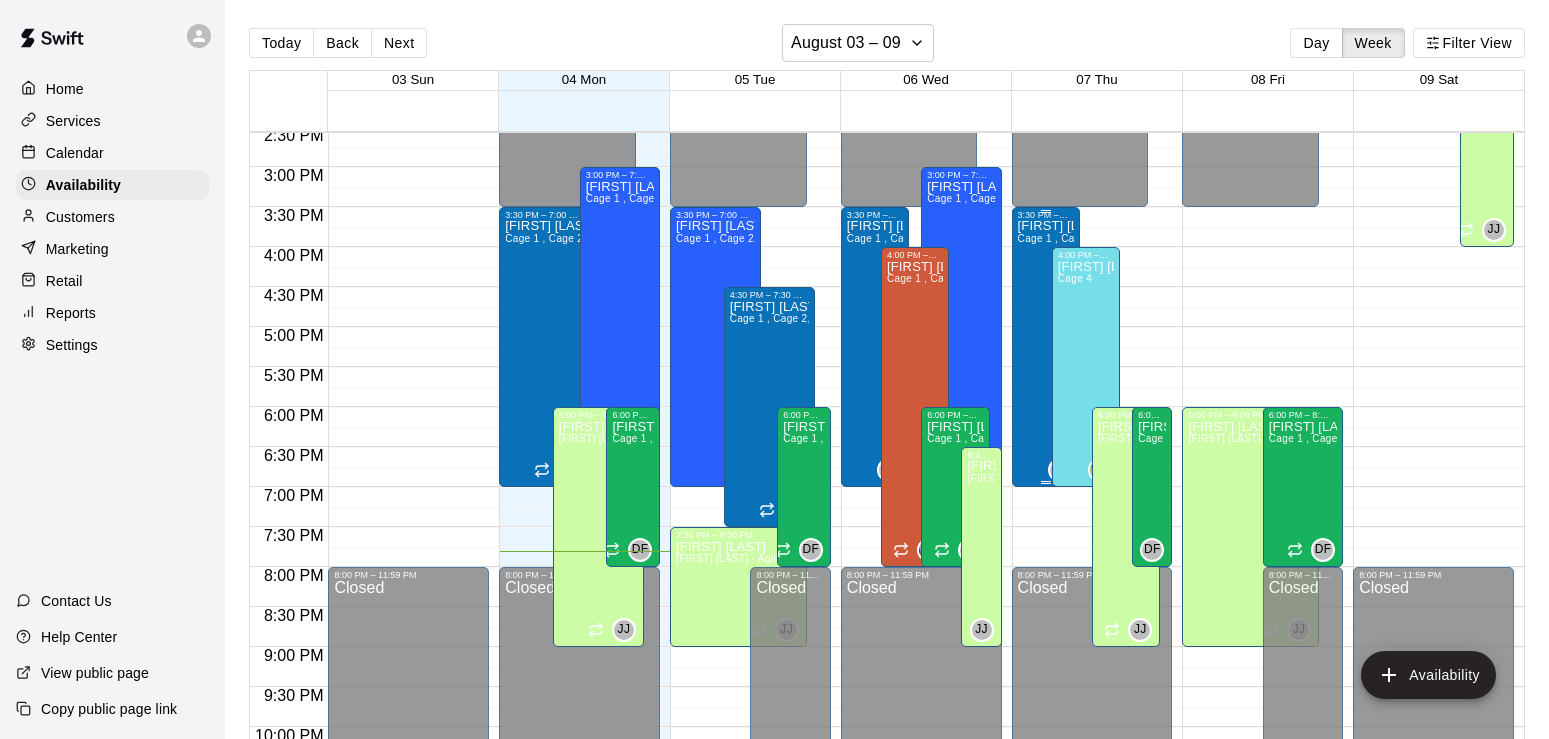 click on "Jeremy Hazelbaker Cage 1 , Cage 2, Cage 3 , Cage 4" at bounding box center [1046, 589] 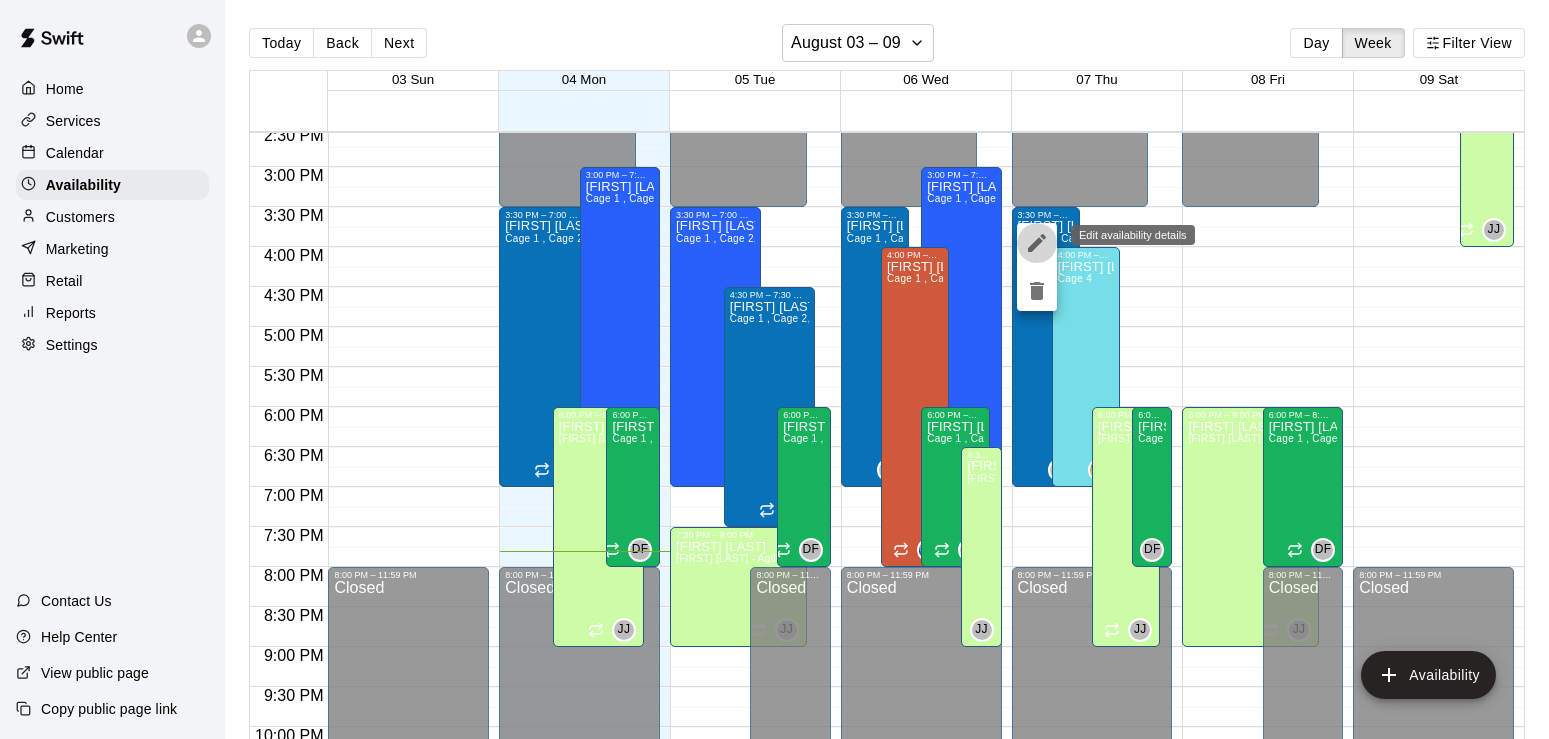 click 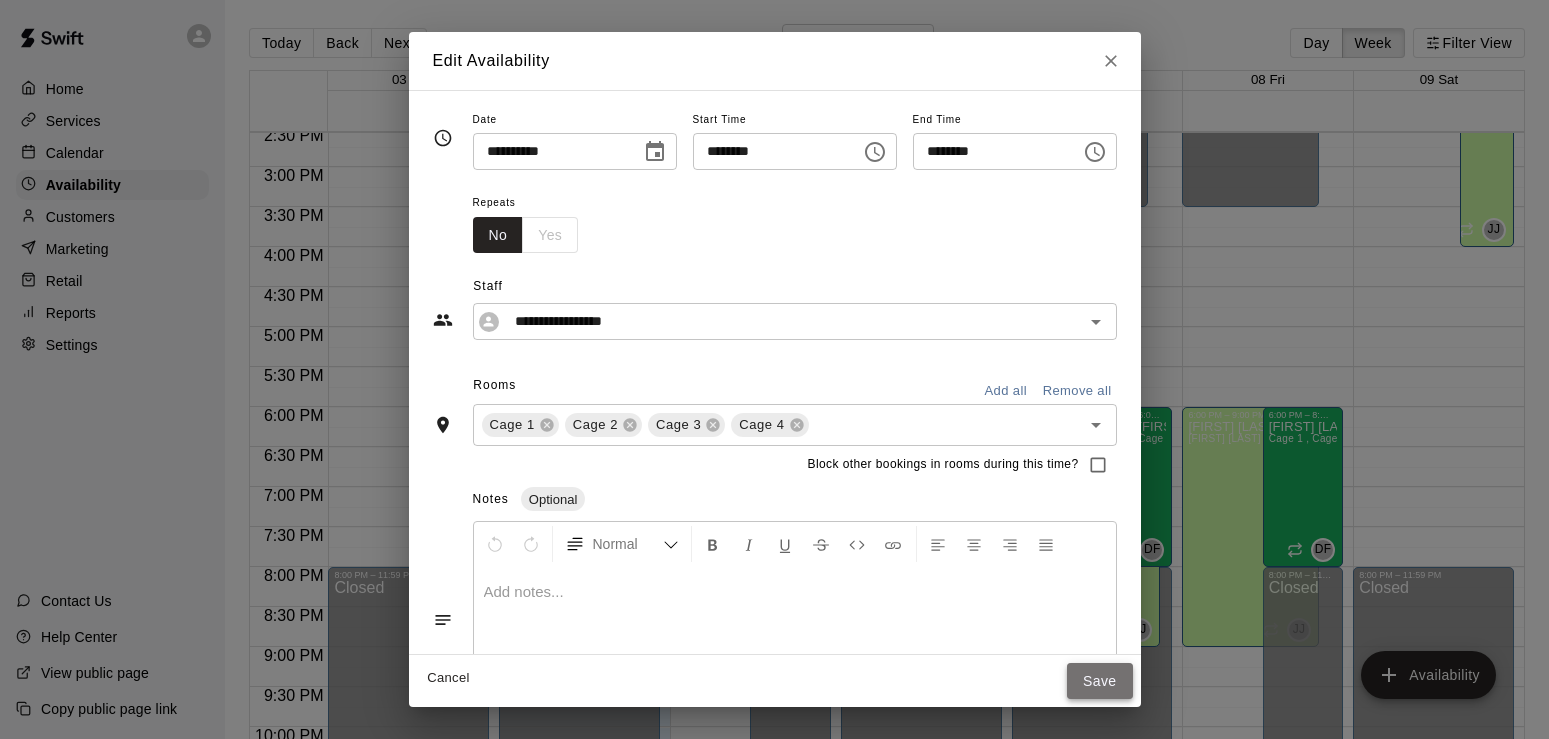 click on "Save" at bounding box center [1100, 681] 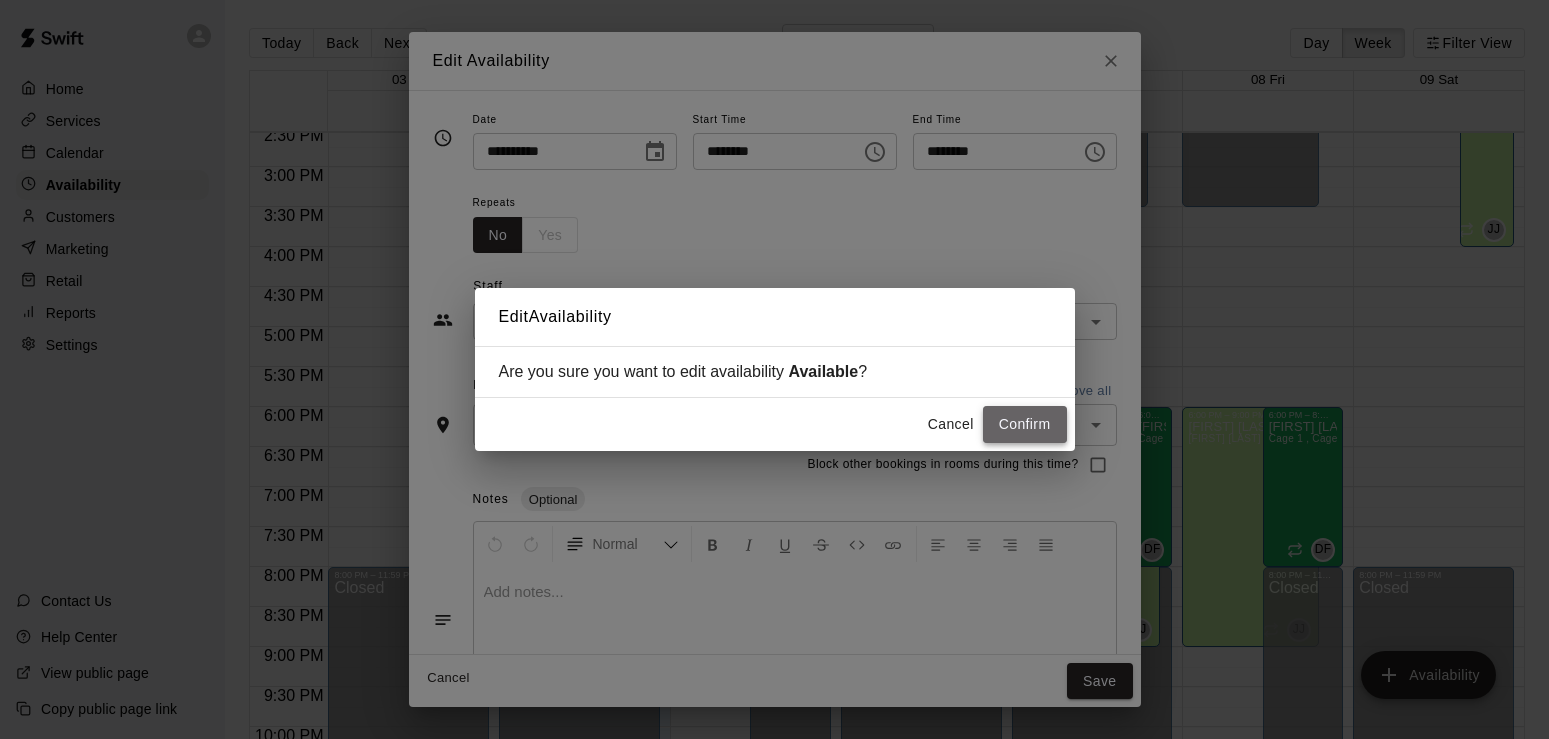 click on "Confirm" at bounding box center [1025, 424] 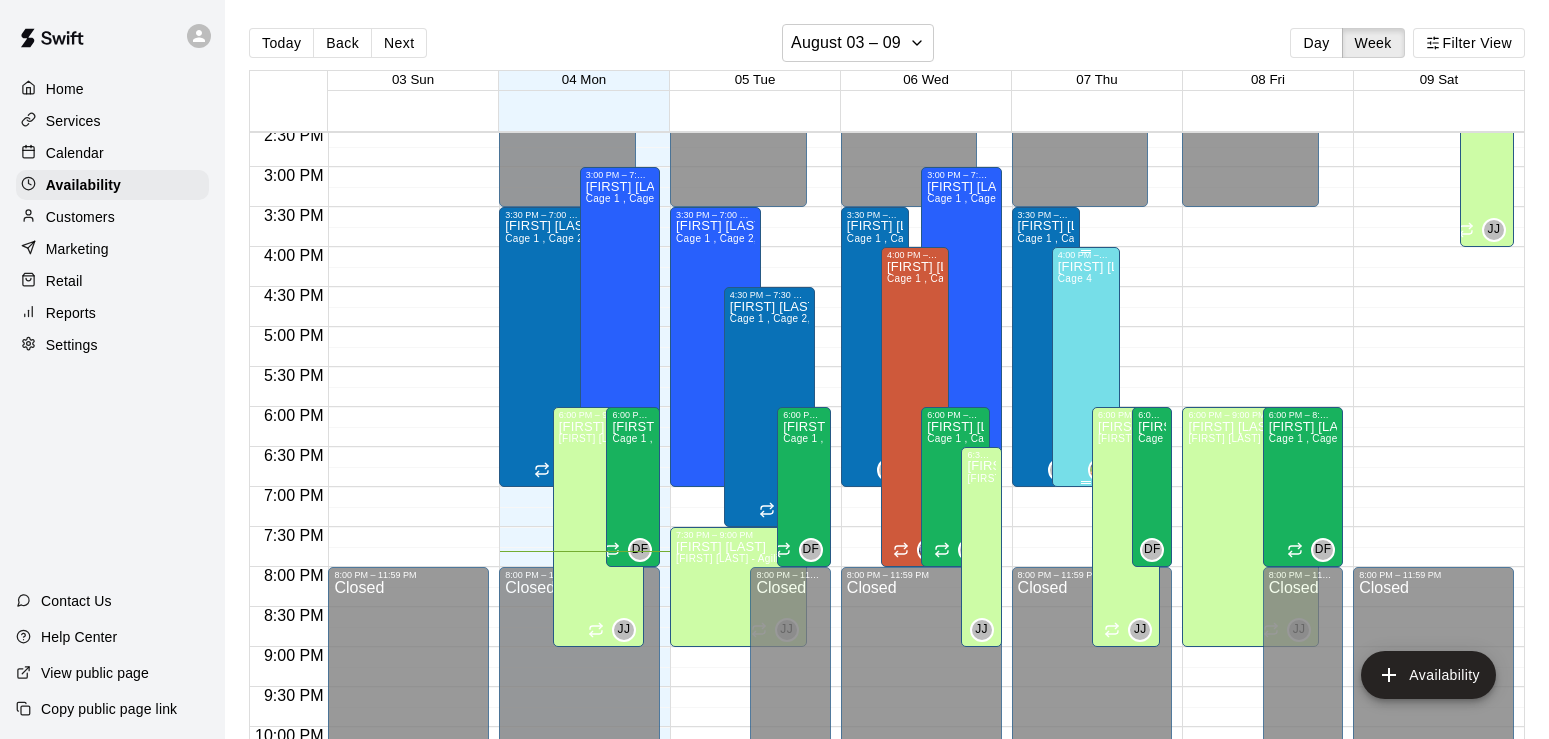 click on "Juli King Cage 4" at bounding box center (1086, 629) 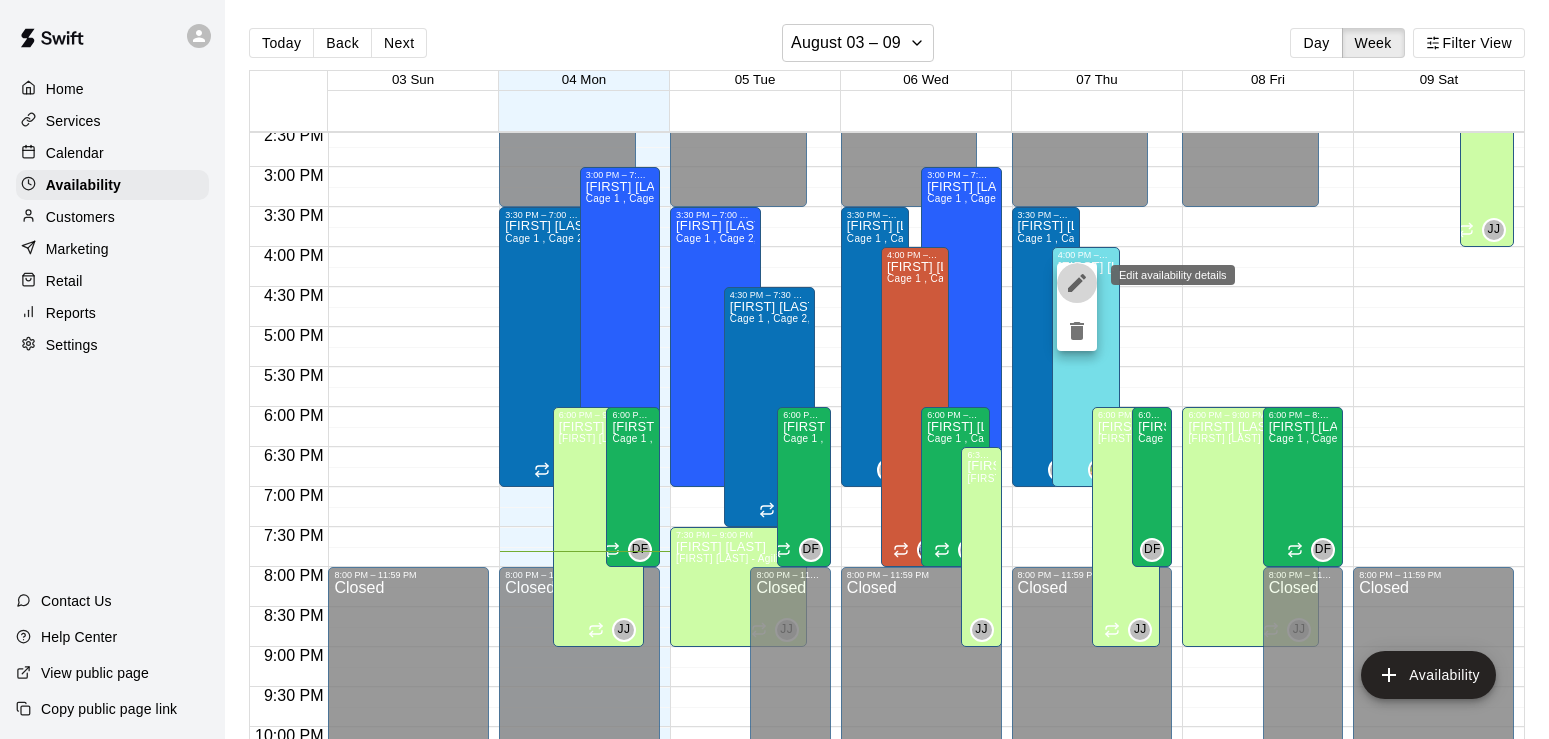 click 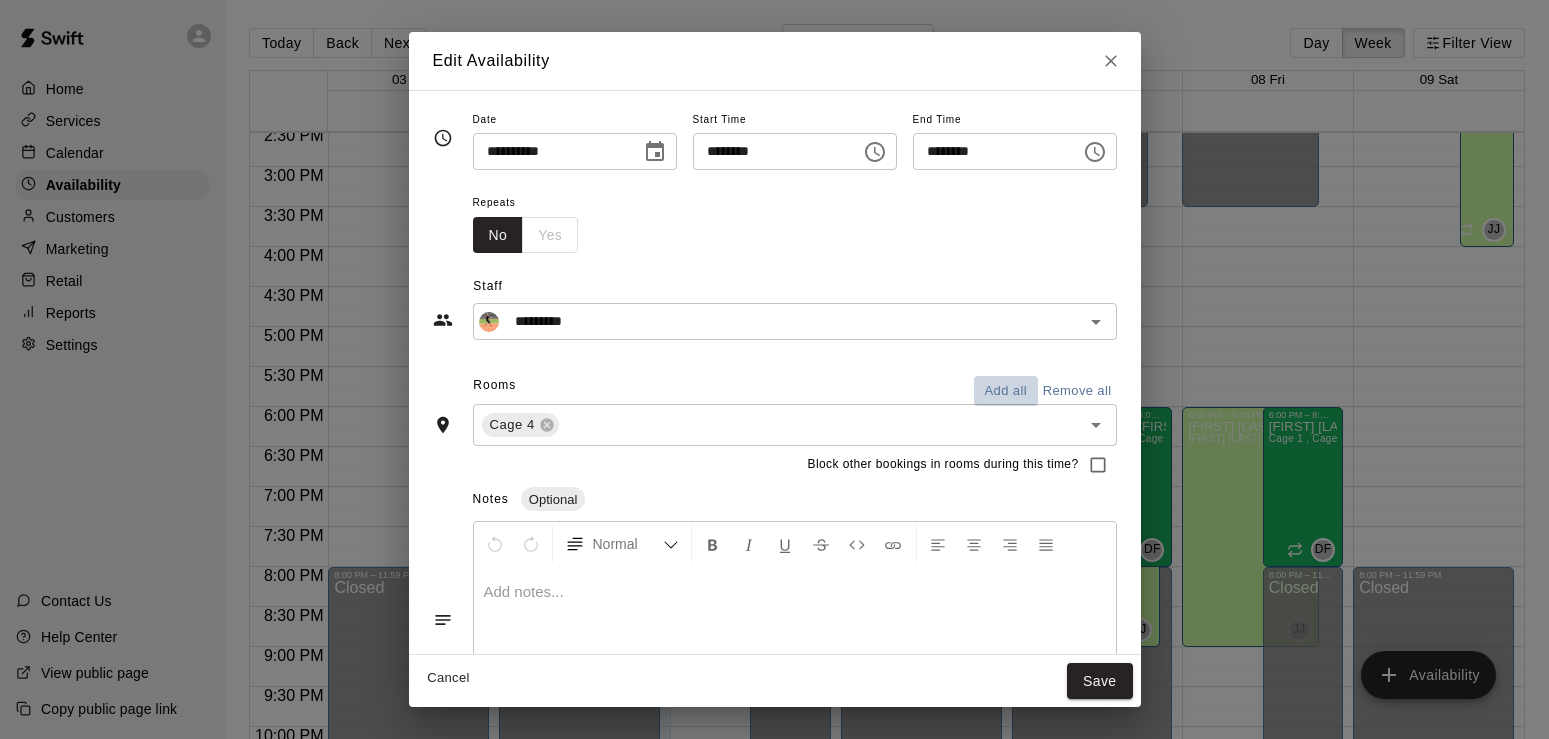 click on "Add all" at bounding box center (1006, 391) 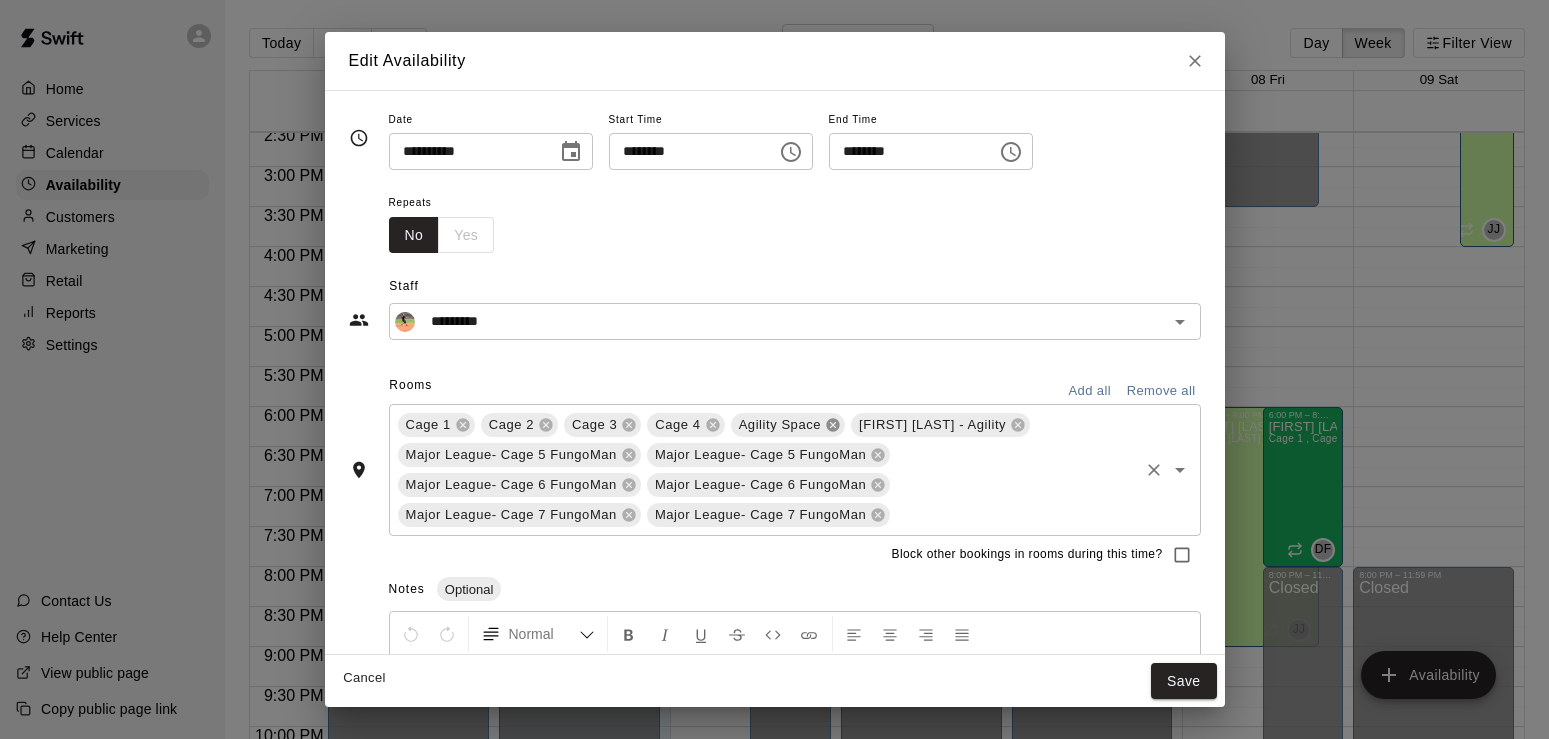 click 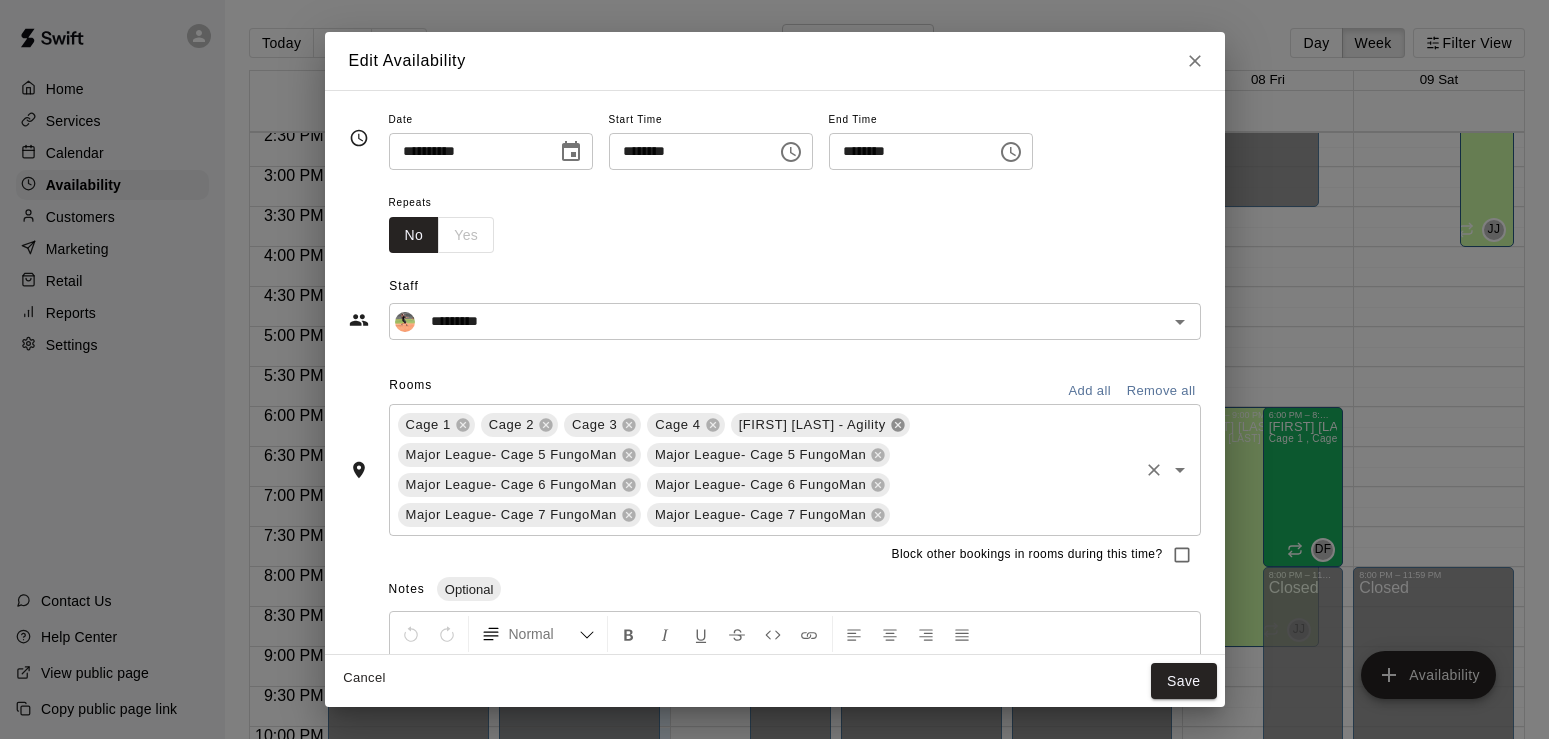 click 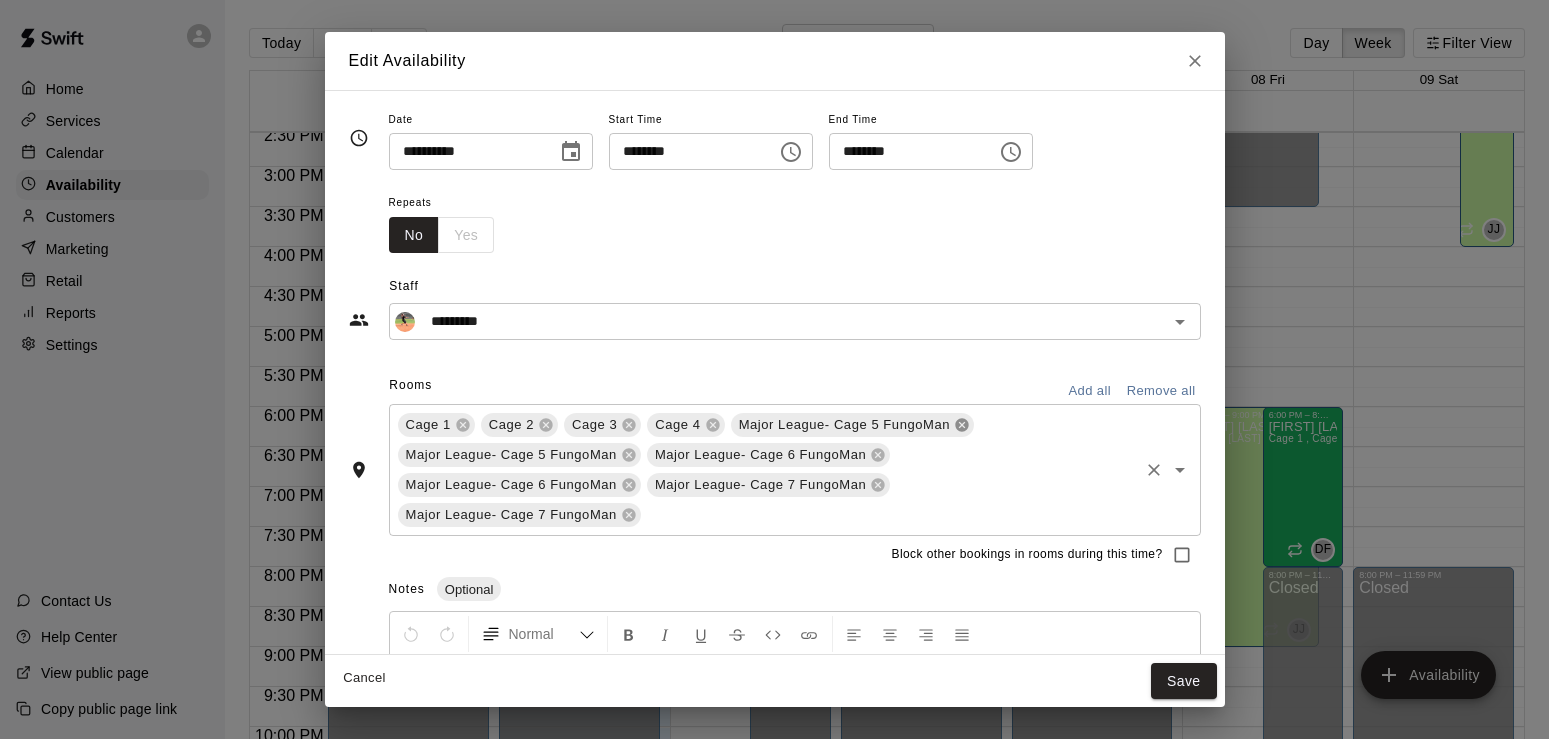 click 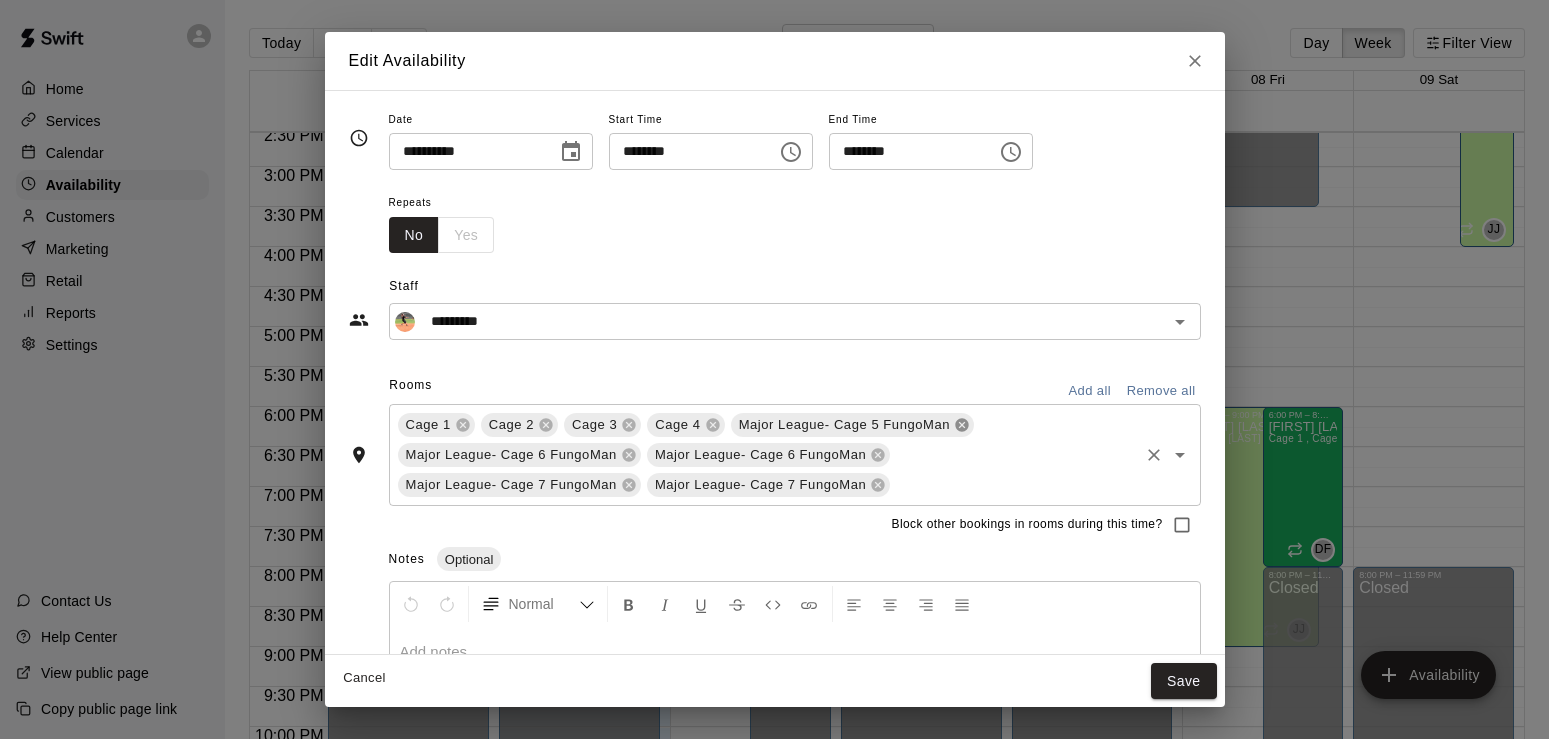 click 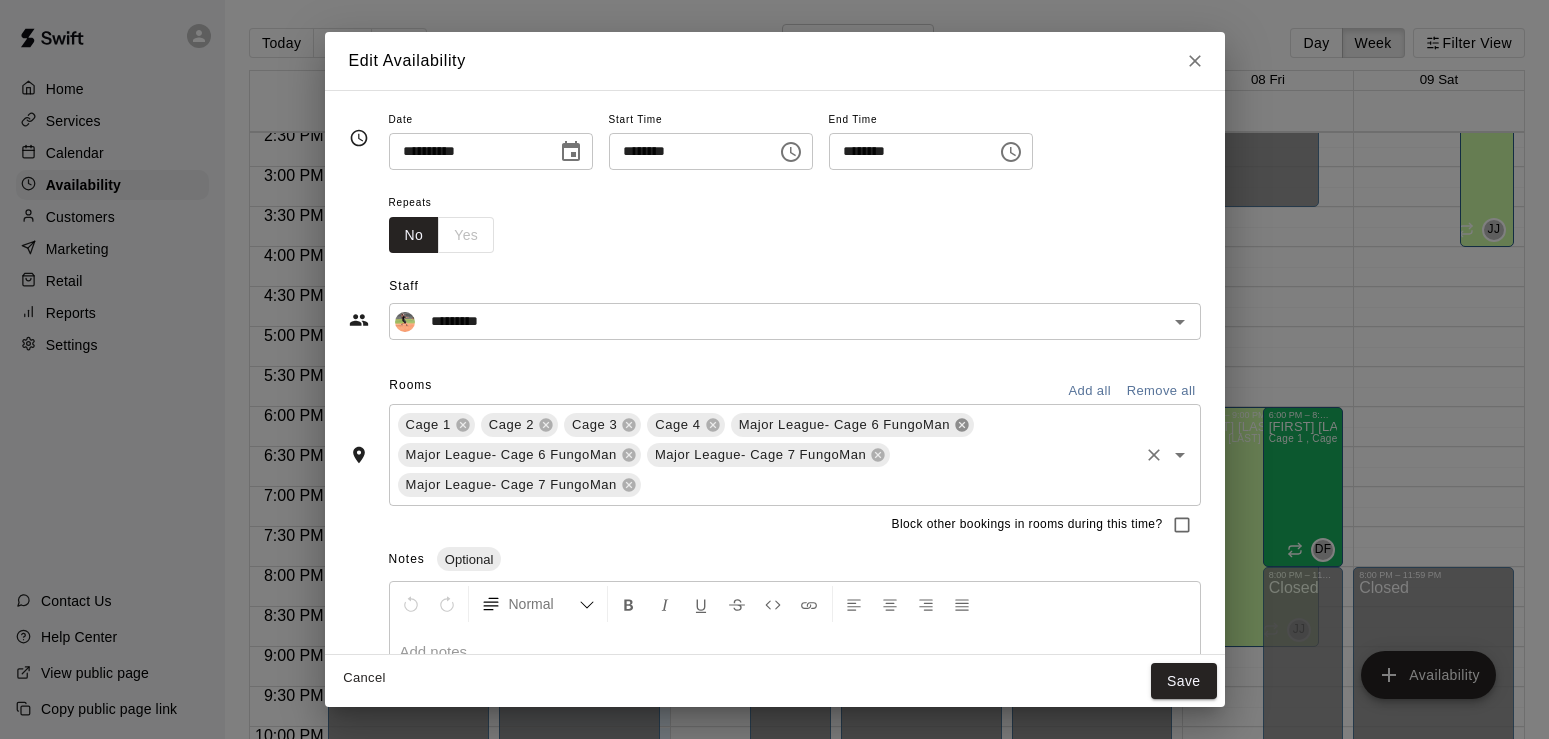 click 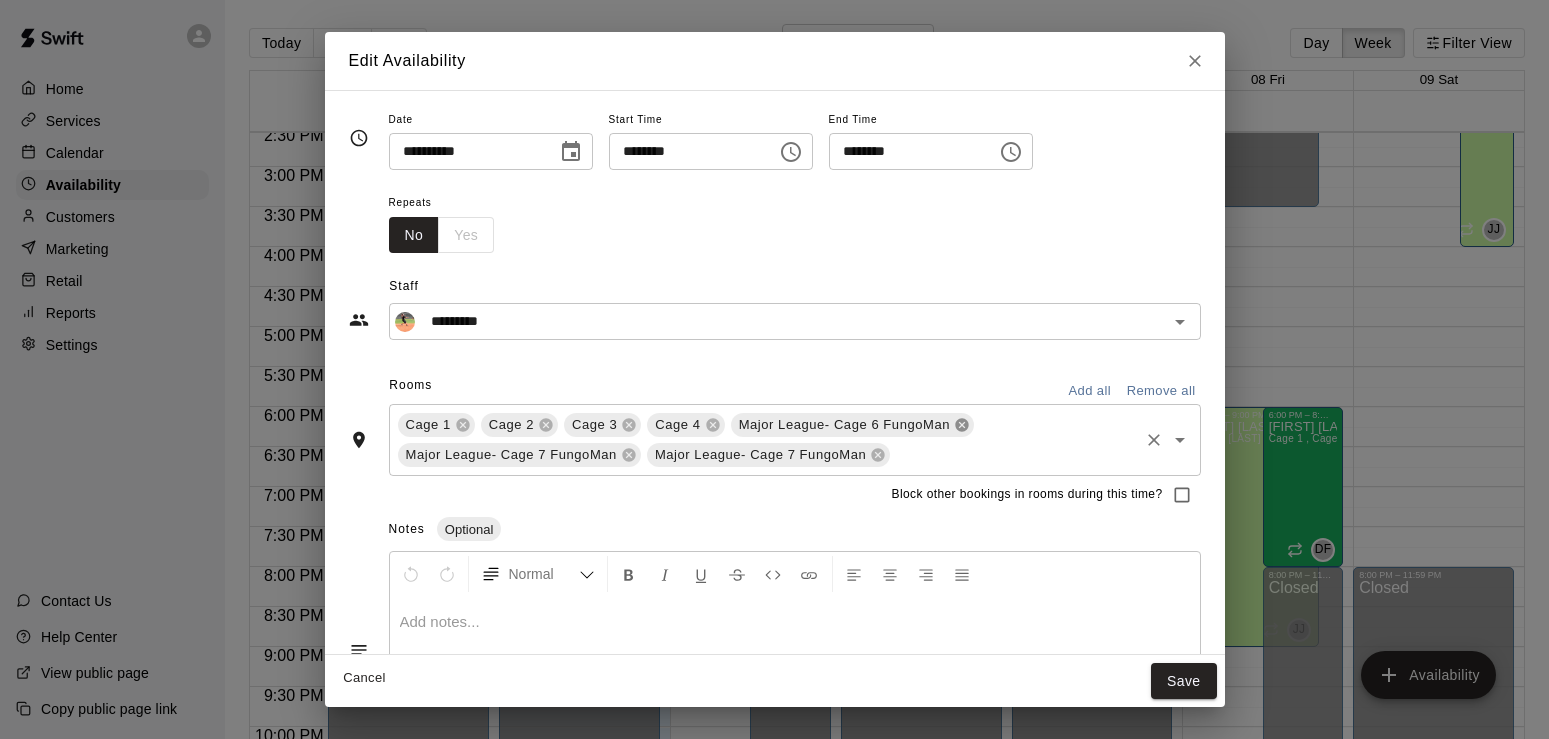 click 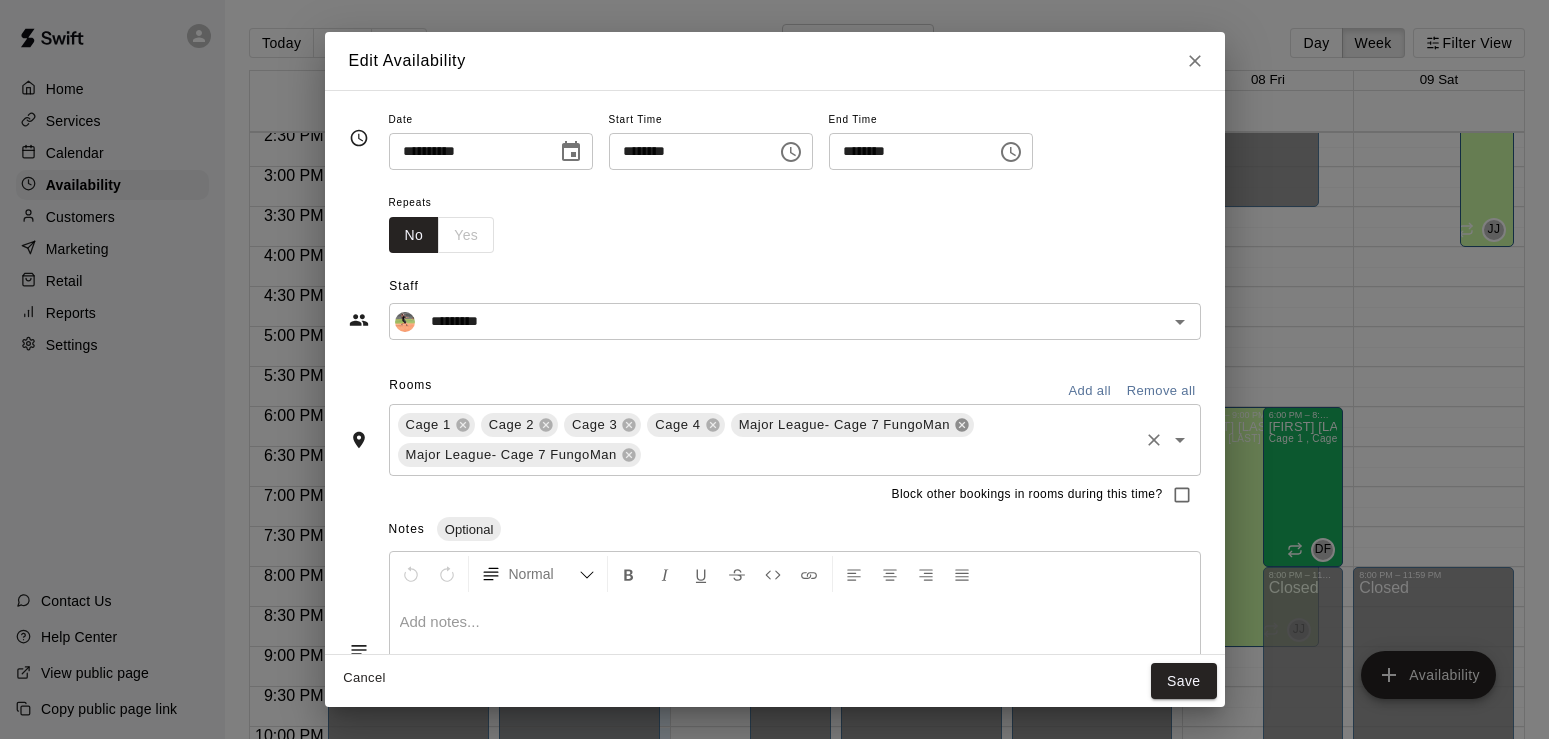 click 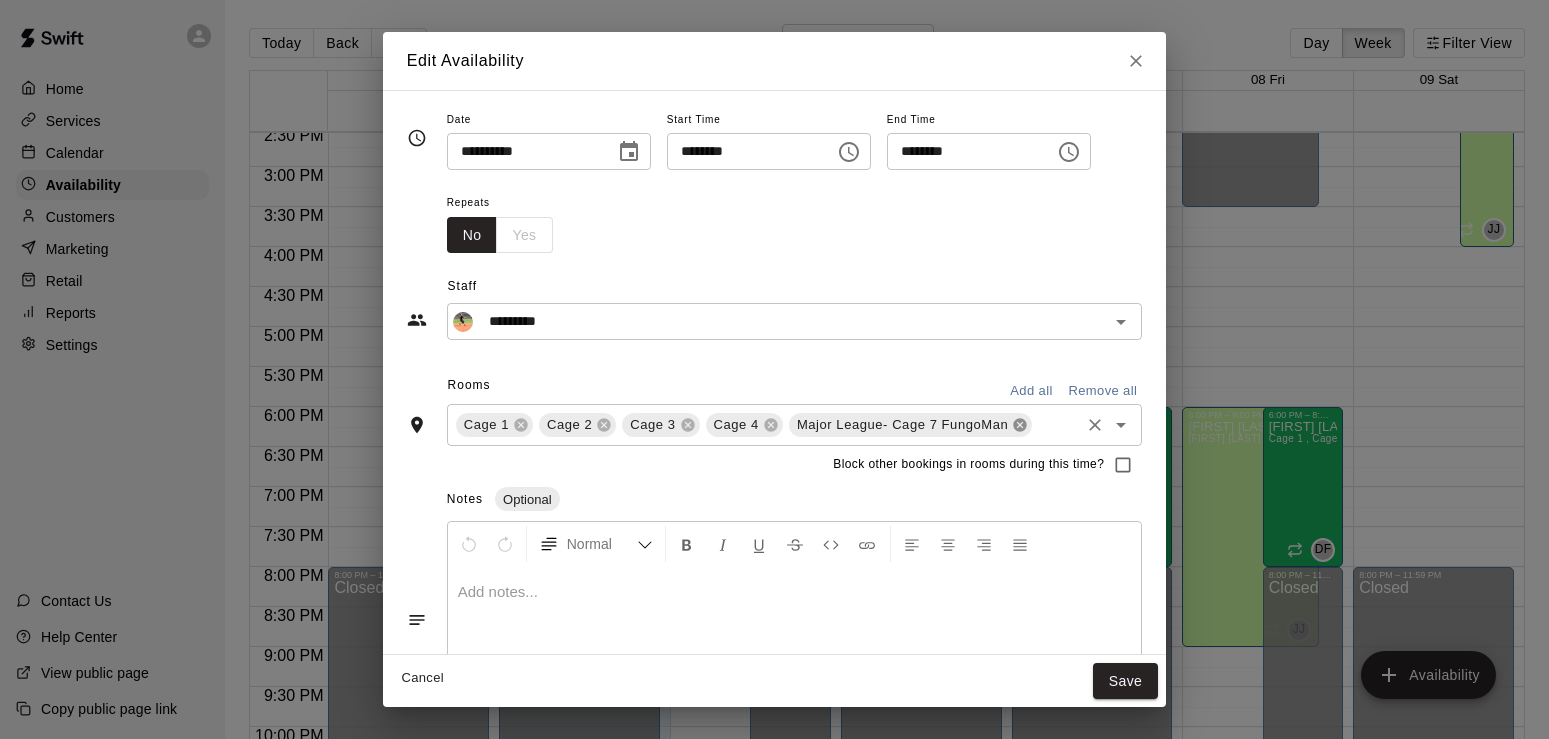 click 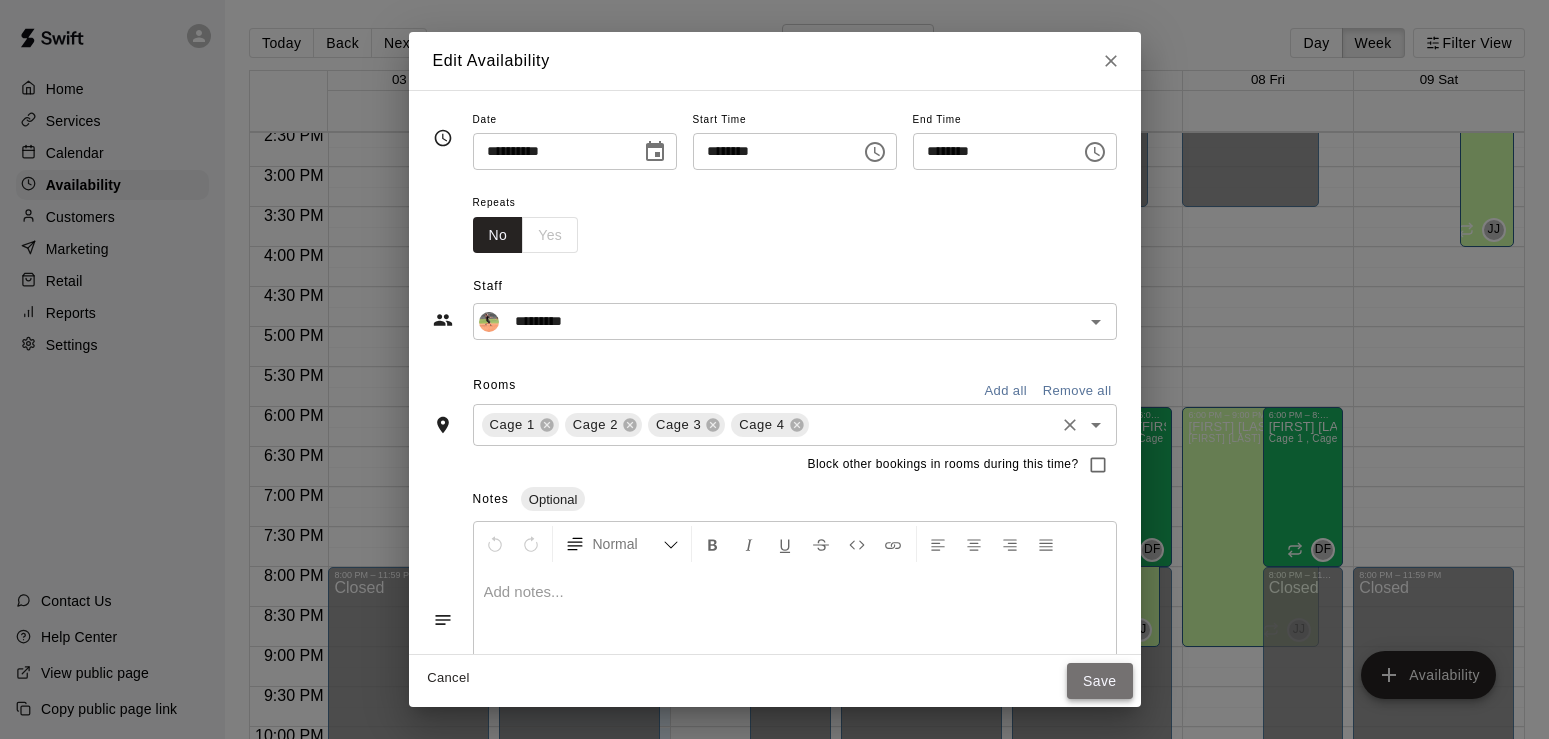 click on "Save" at bounding box center (1100, 681) 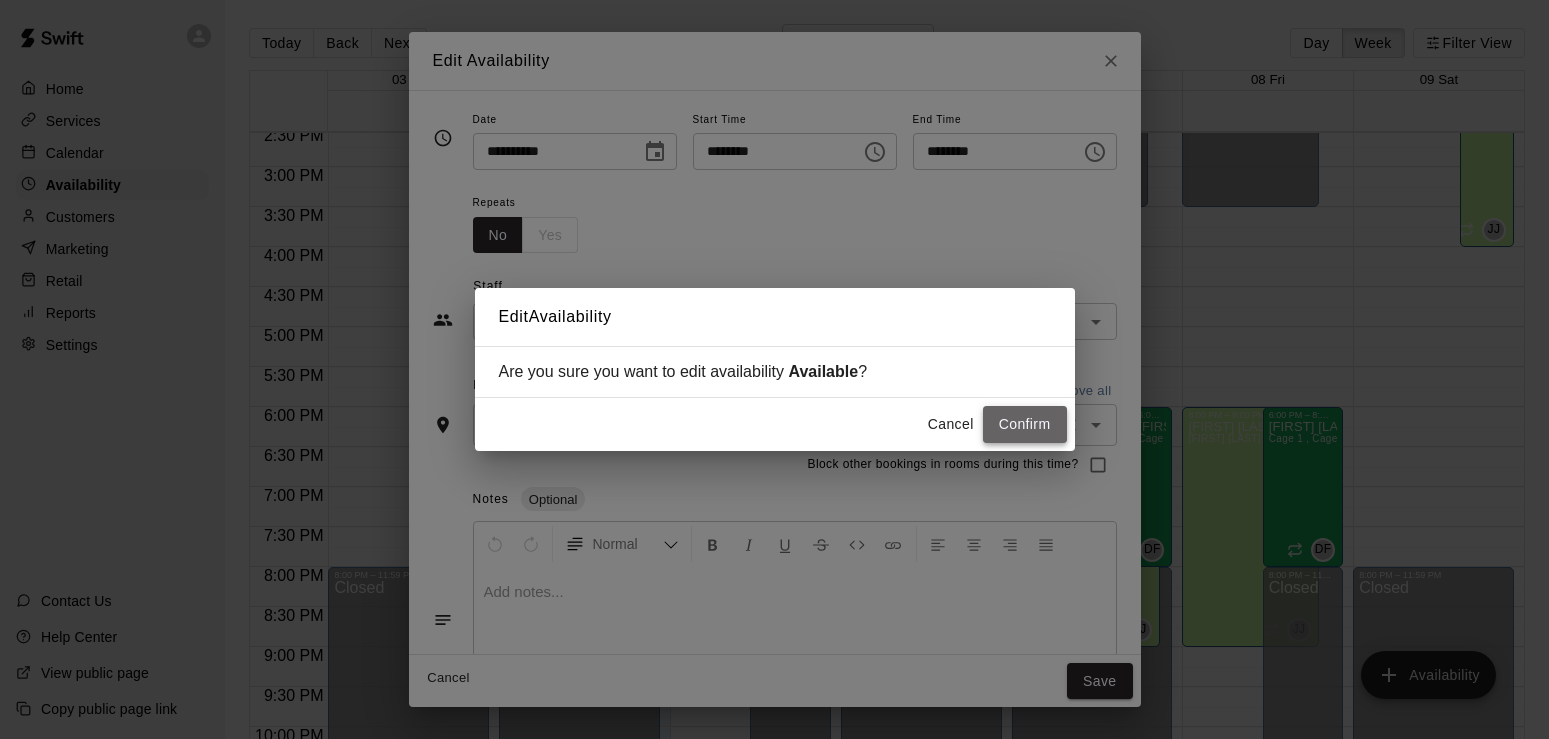 click on "Confirm" at bounding box center [1025, 424] 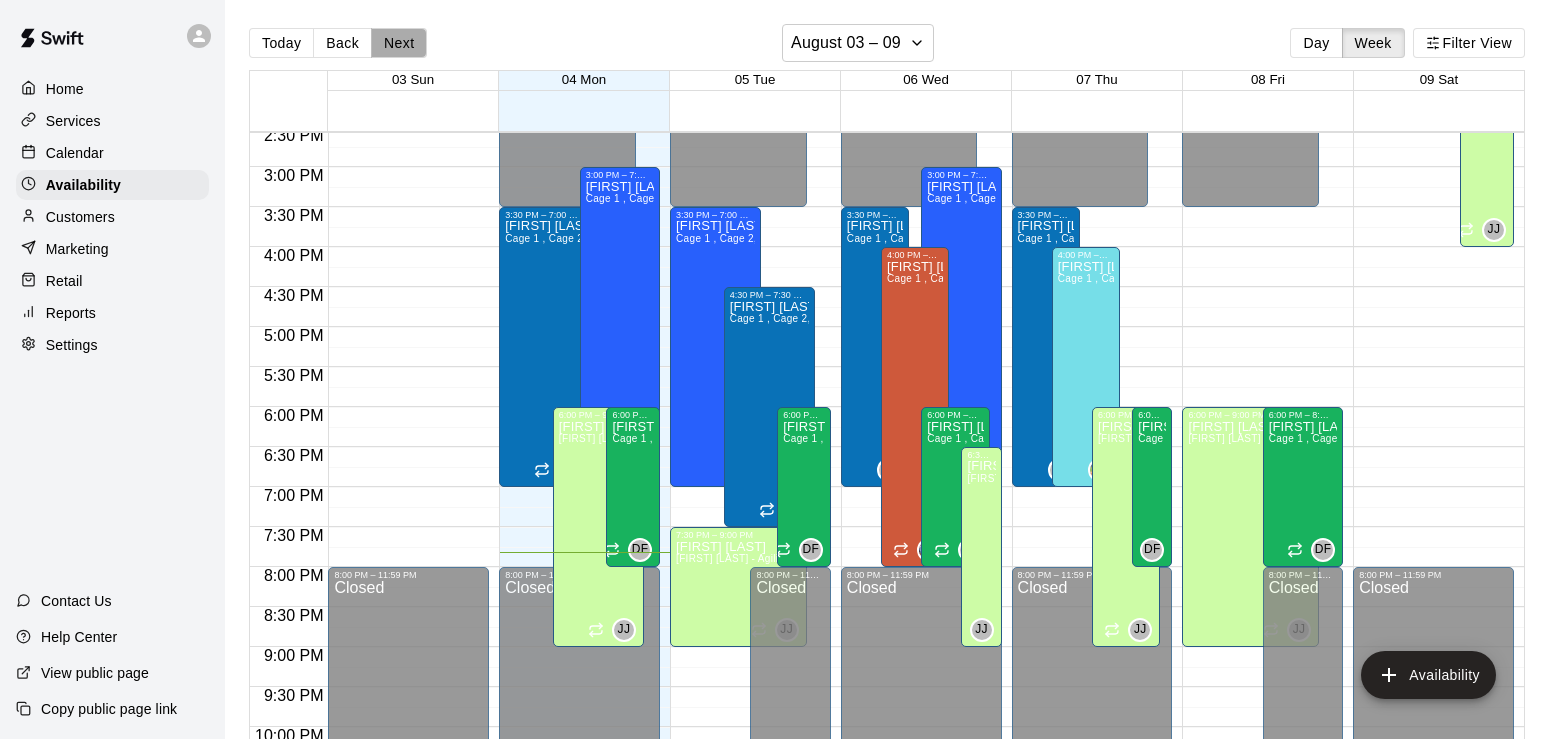 click on "Next" at bounding box center (399, 43) 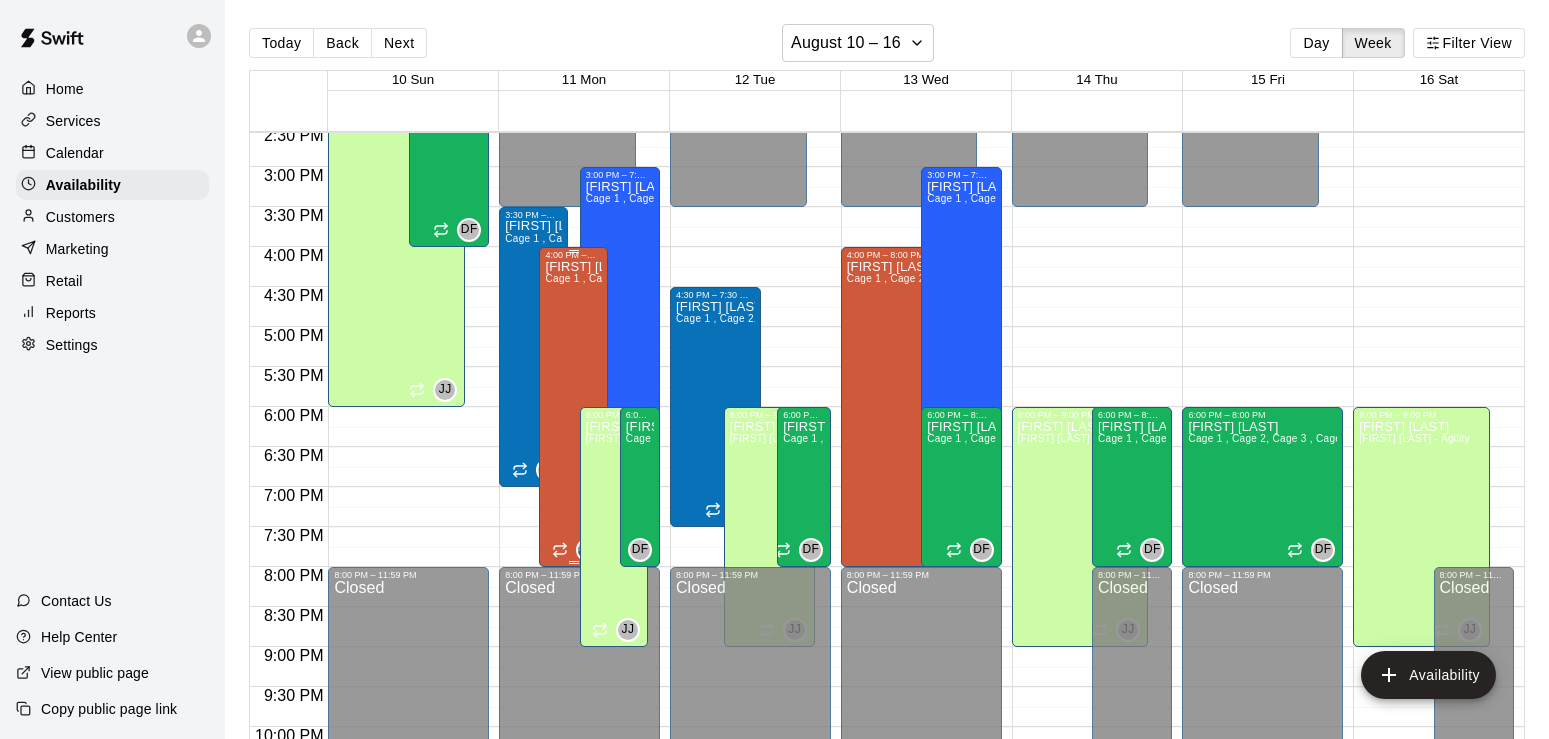 click on "Dalton Pyzer Cage 1 , Cage 2, Cage 3 , Cage 4" at bounding box center (573, 629) 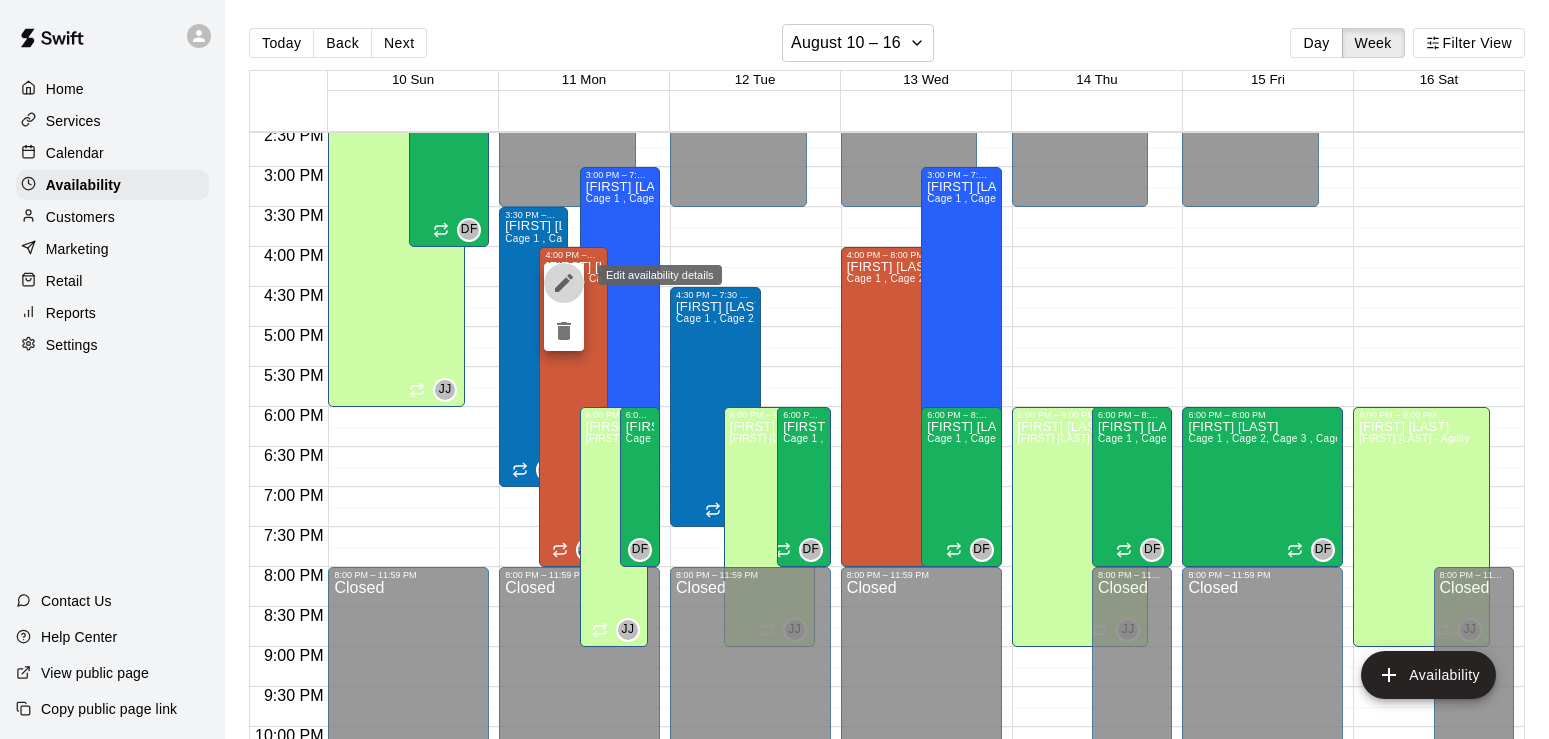 click 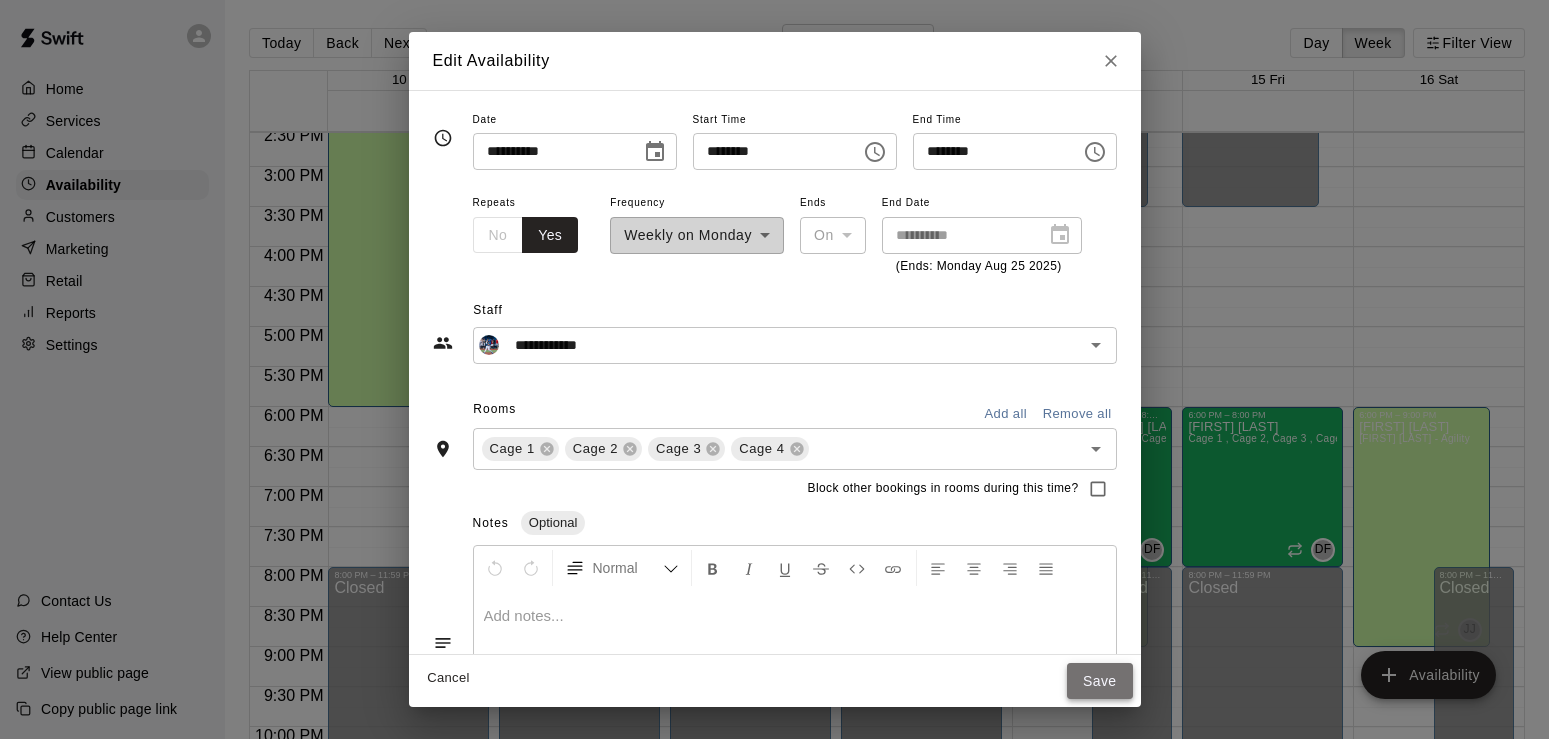 click on "Save" at bounding box center (1100, 681) 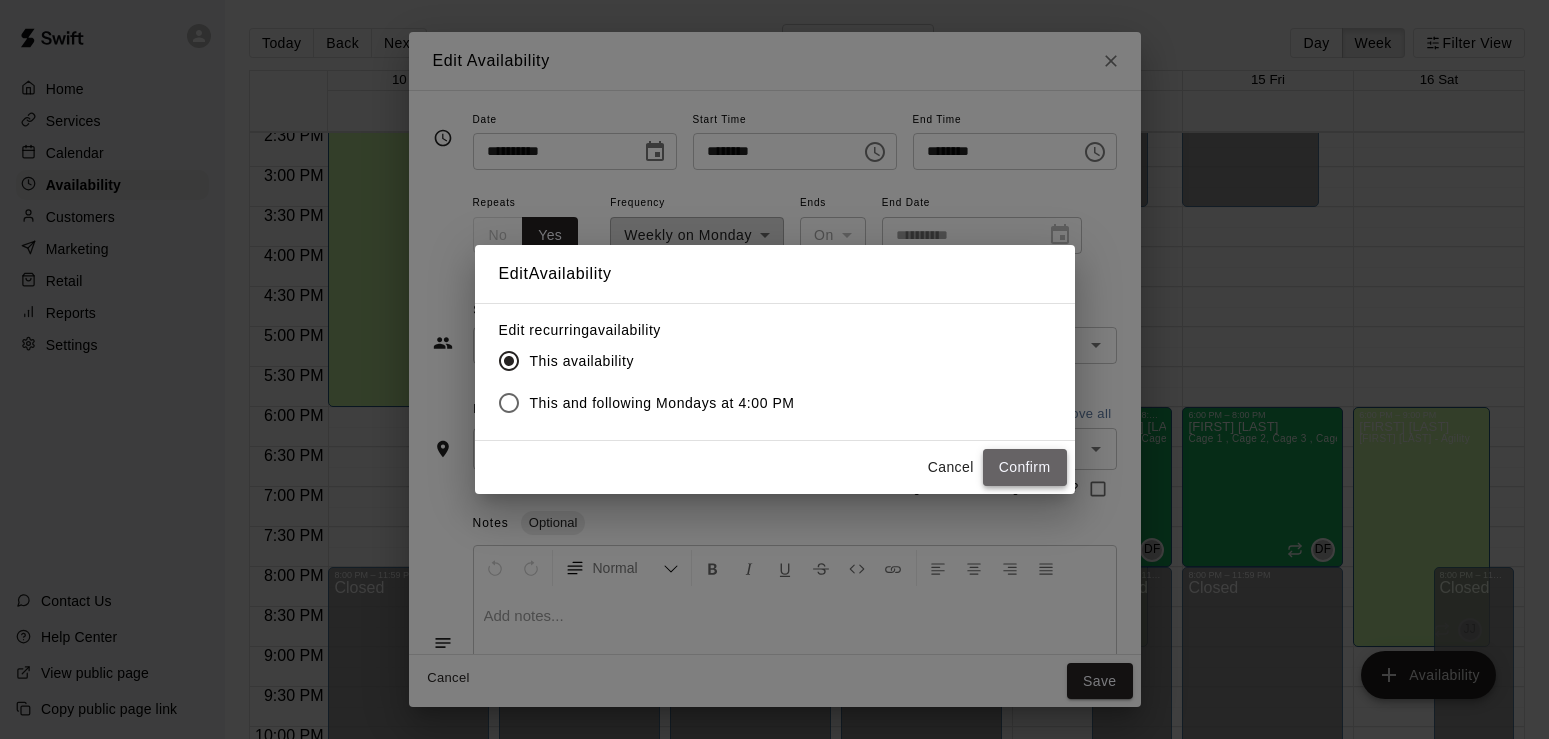click on "Confirm" at bounding box center [1025, 467] 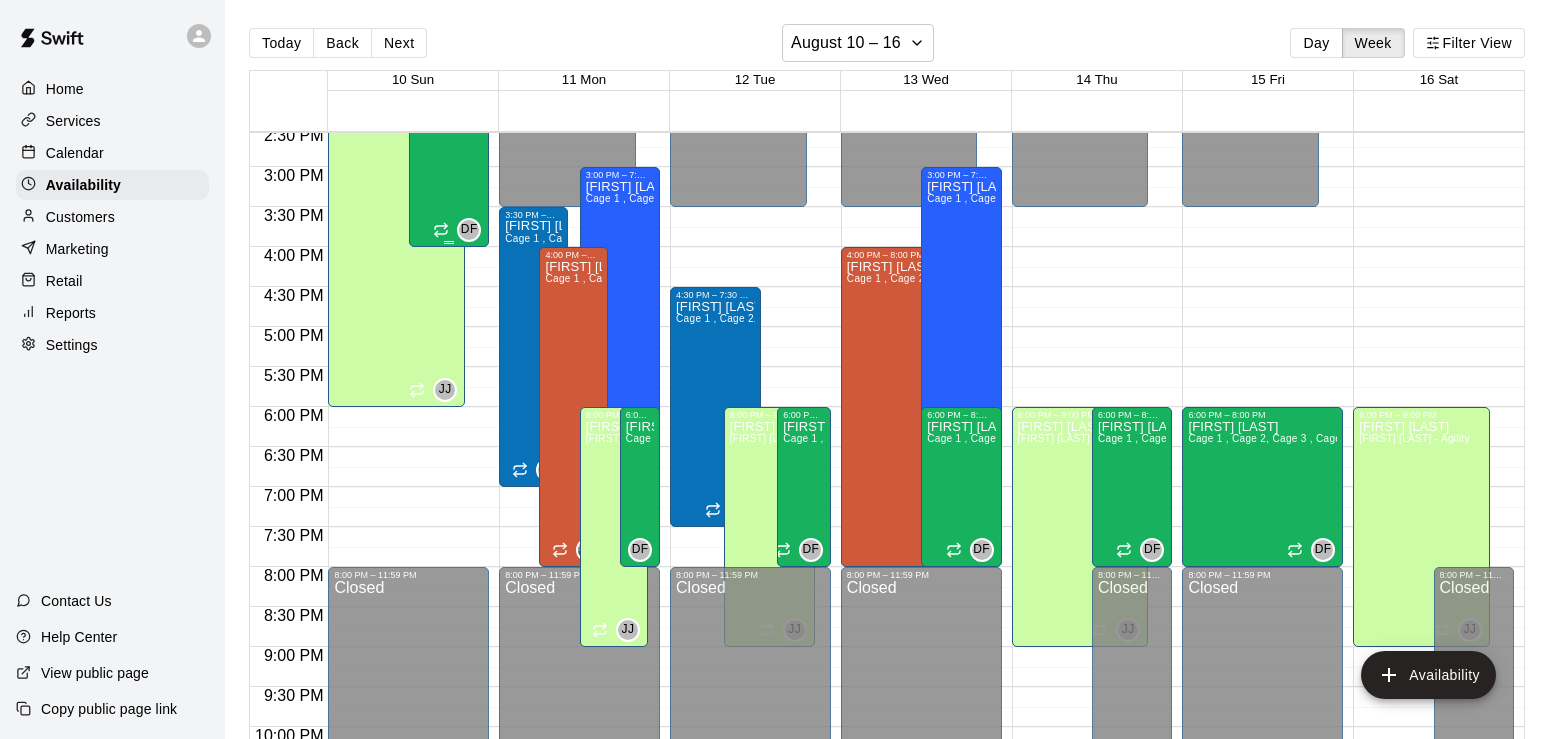 click on "David Flores Cage 1 , Cage 2, Cage 3 , Cage 4" at bounding box center (449, 469) 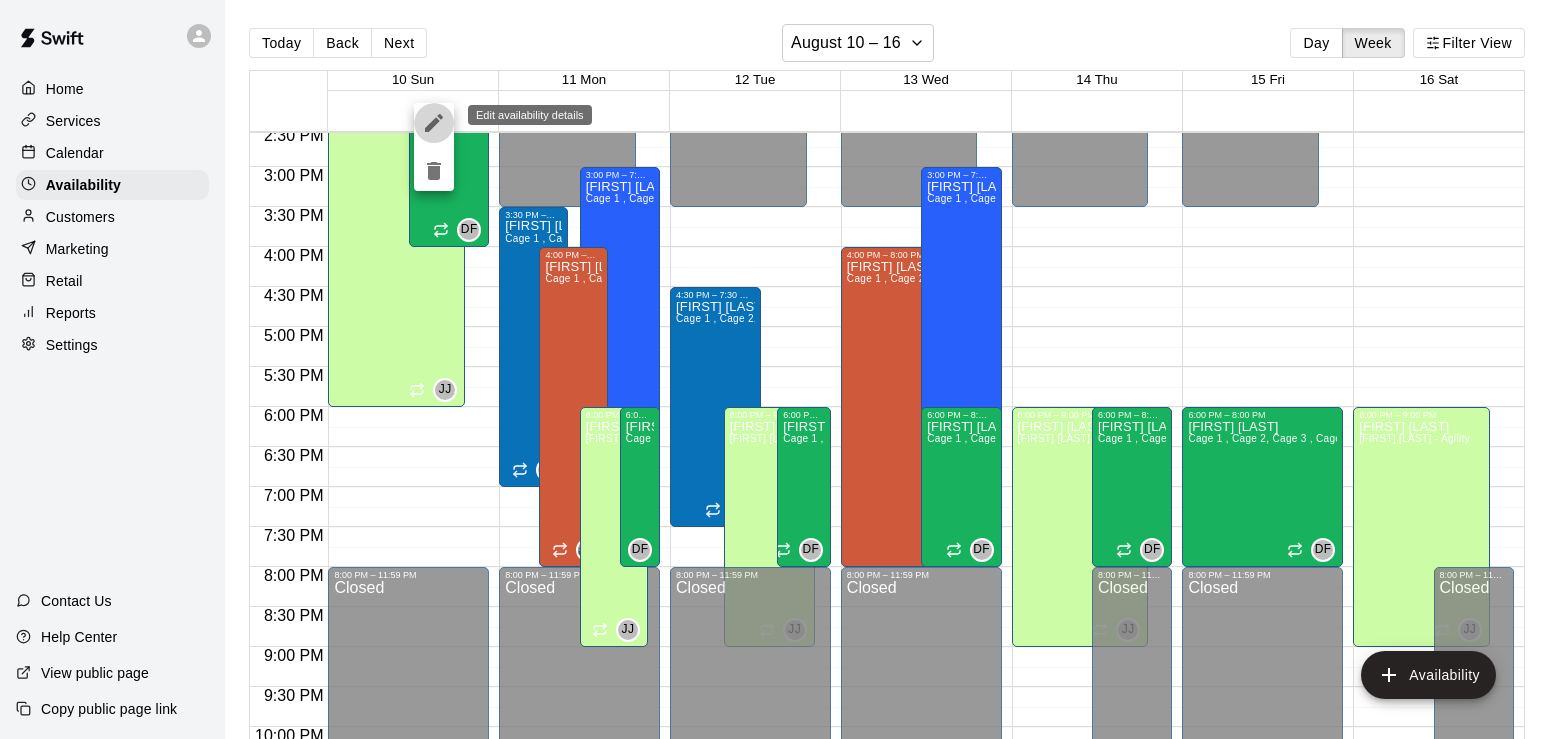 click 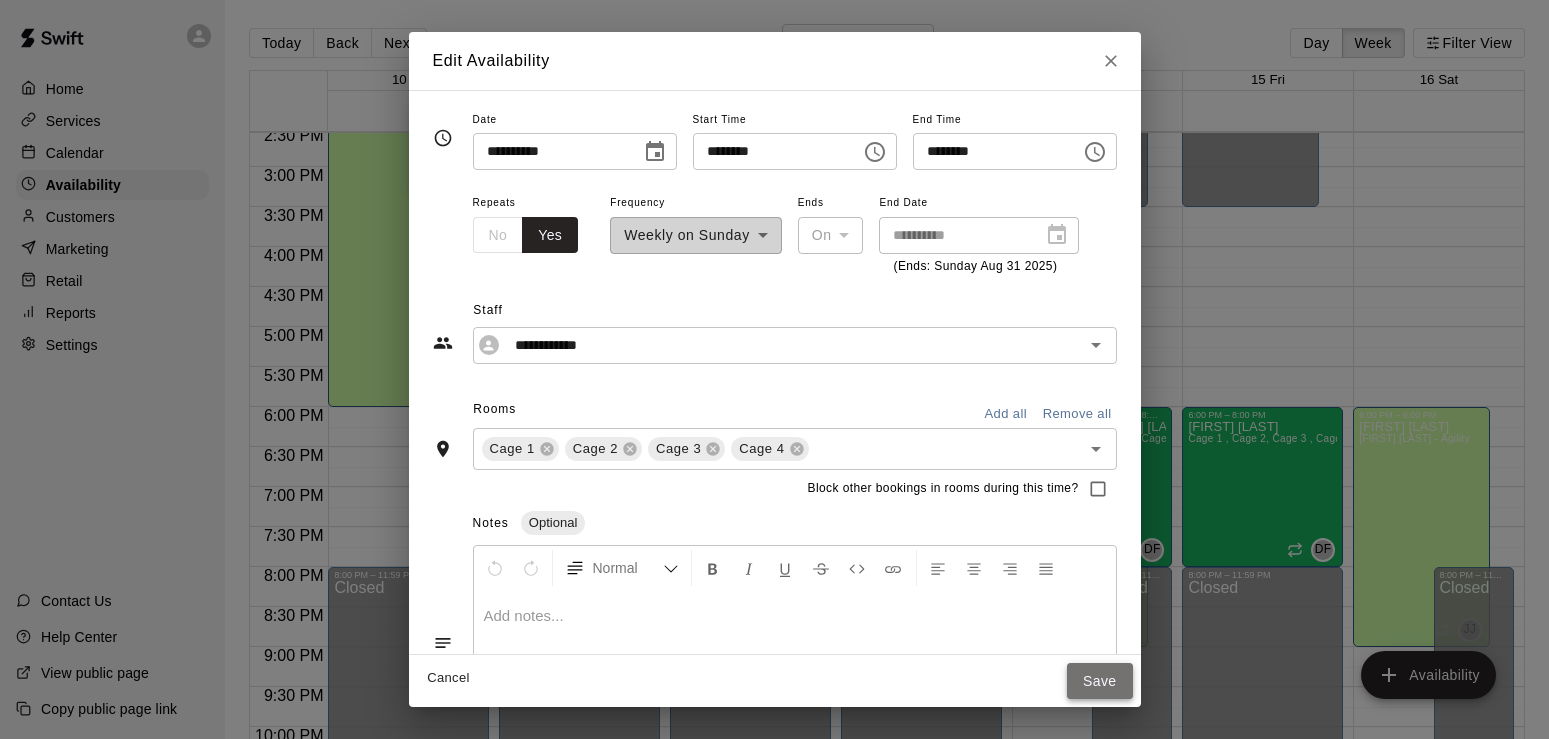 click on "Save" at bounding box center [1100, 681] 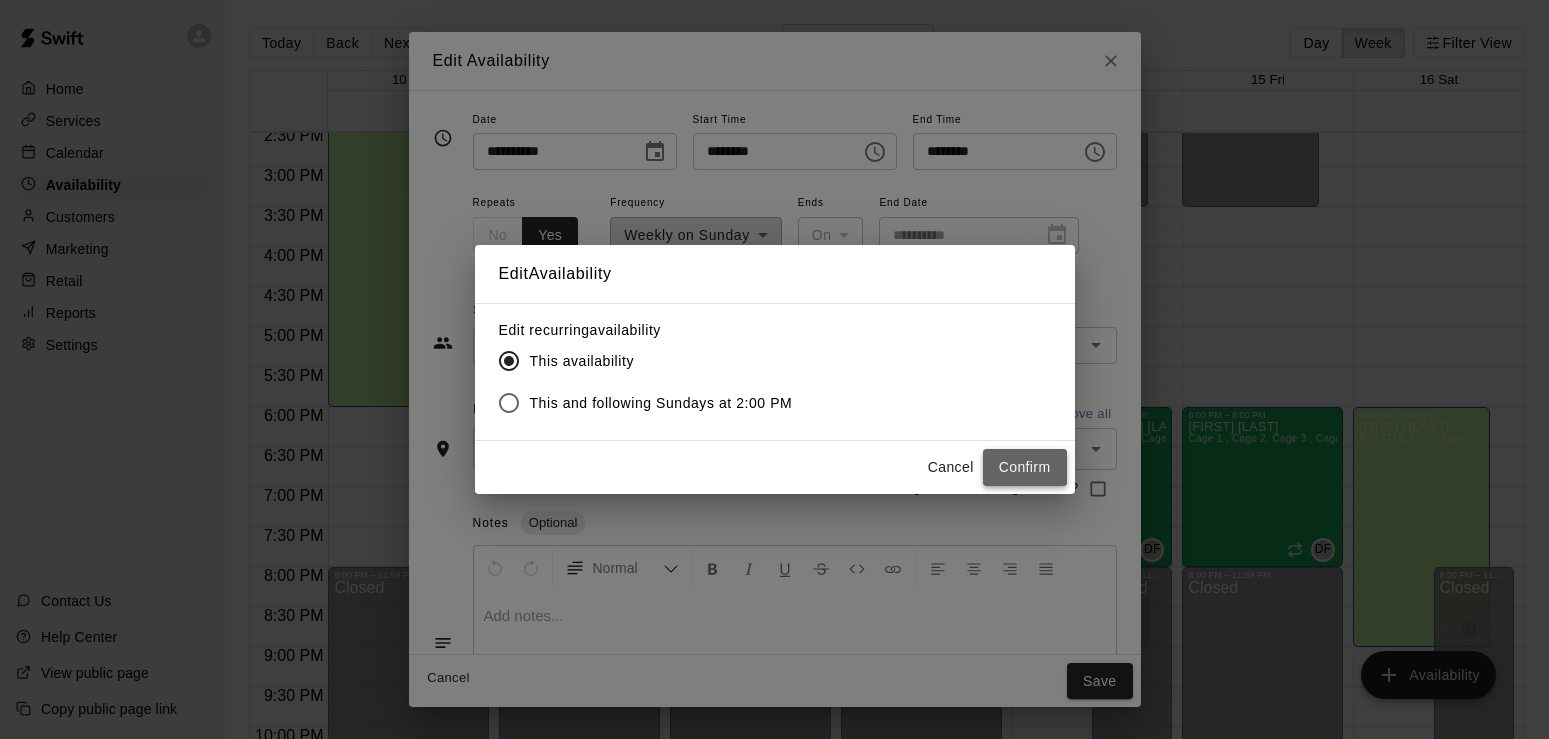 click on "Confirm" at bounding box center [1025, 467] 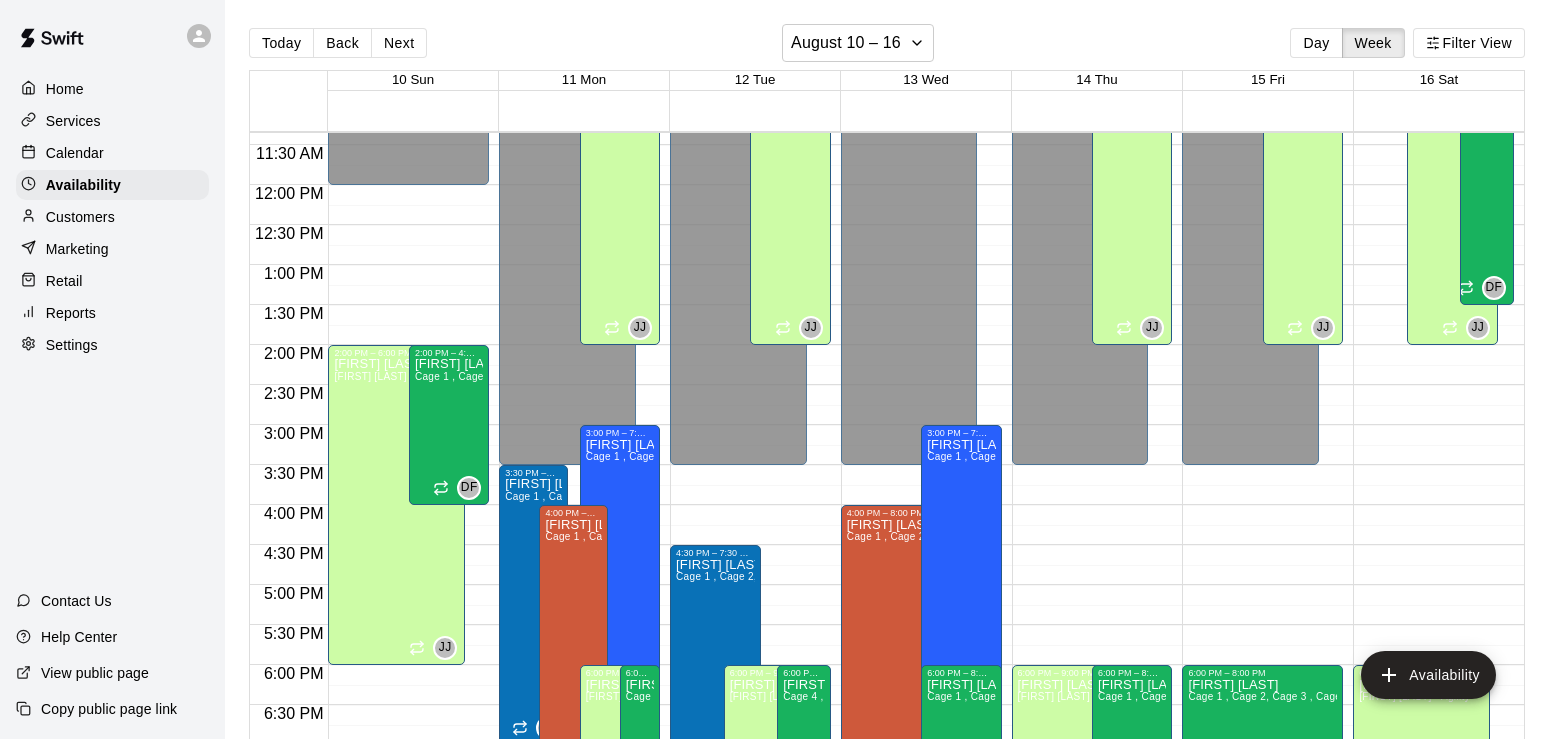 scroll, scrollTop: 851, scrollLeft: 0, axis: vertical 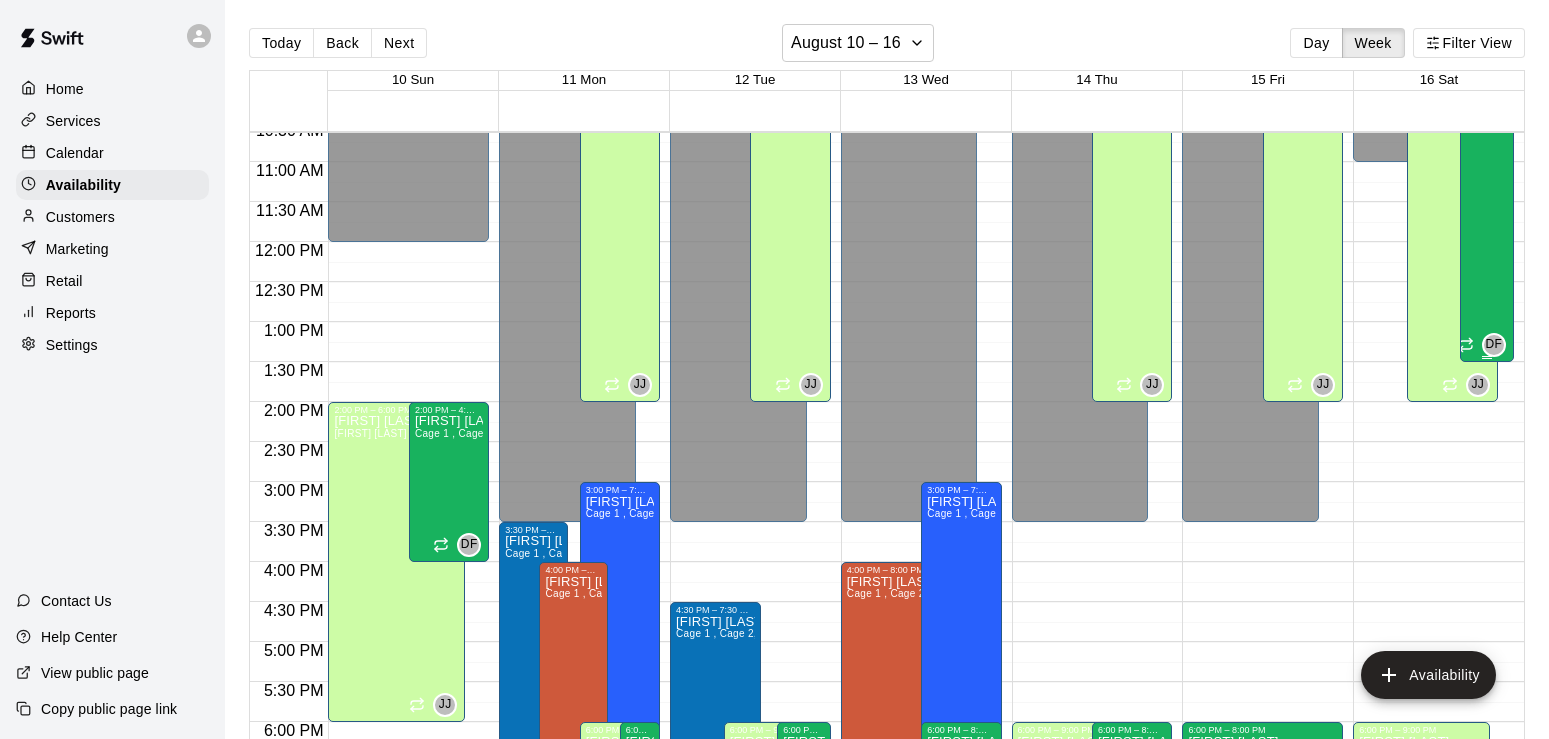 click on "David Flores Cage 1 , Cage 2, Cage 3 , Cage 4" at bounding box center (1487, 384) 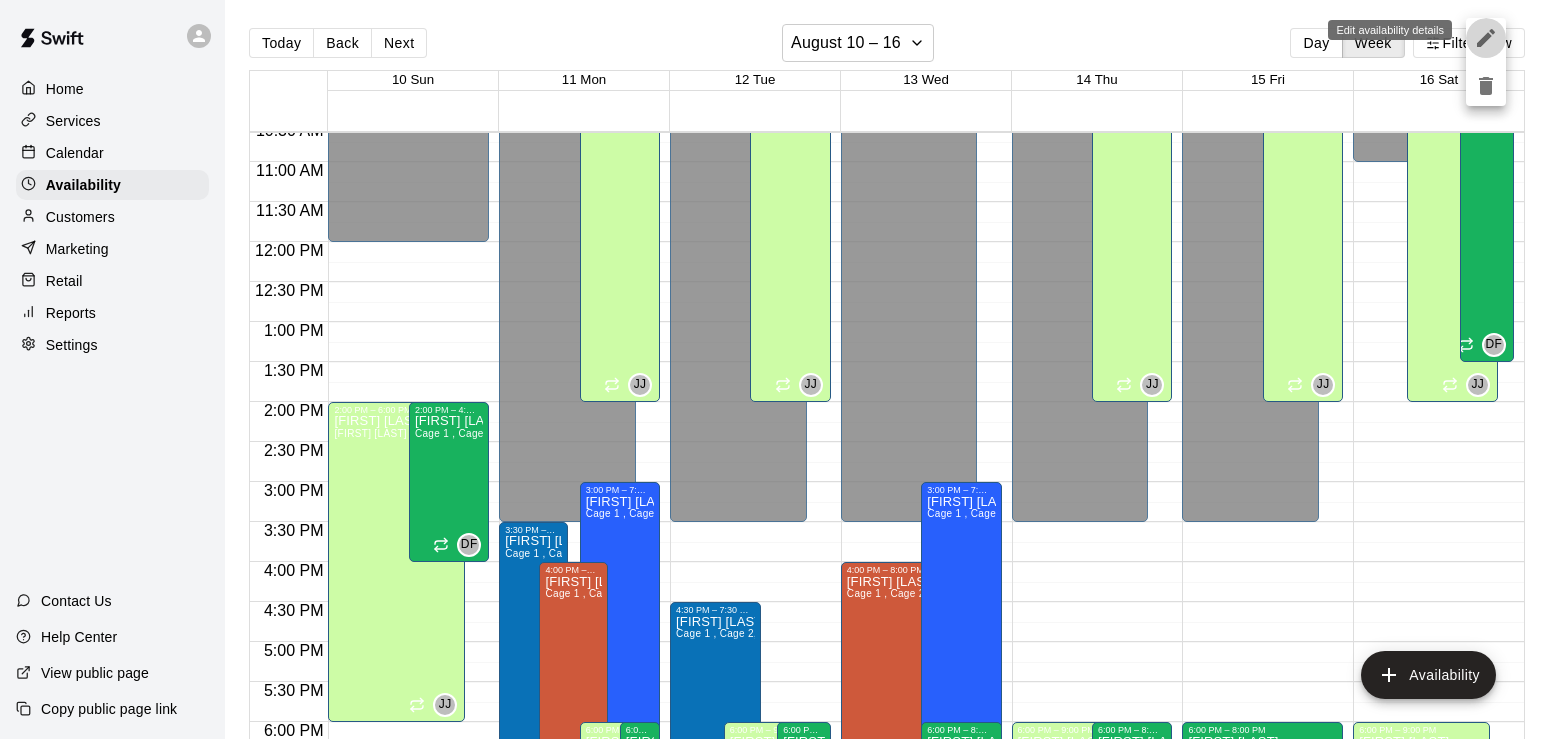 click 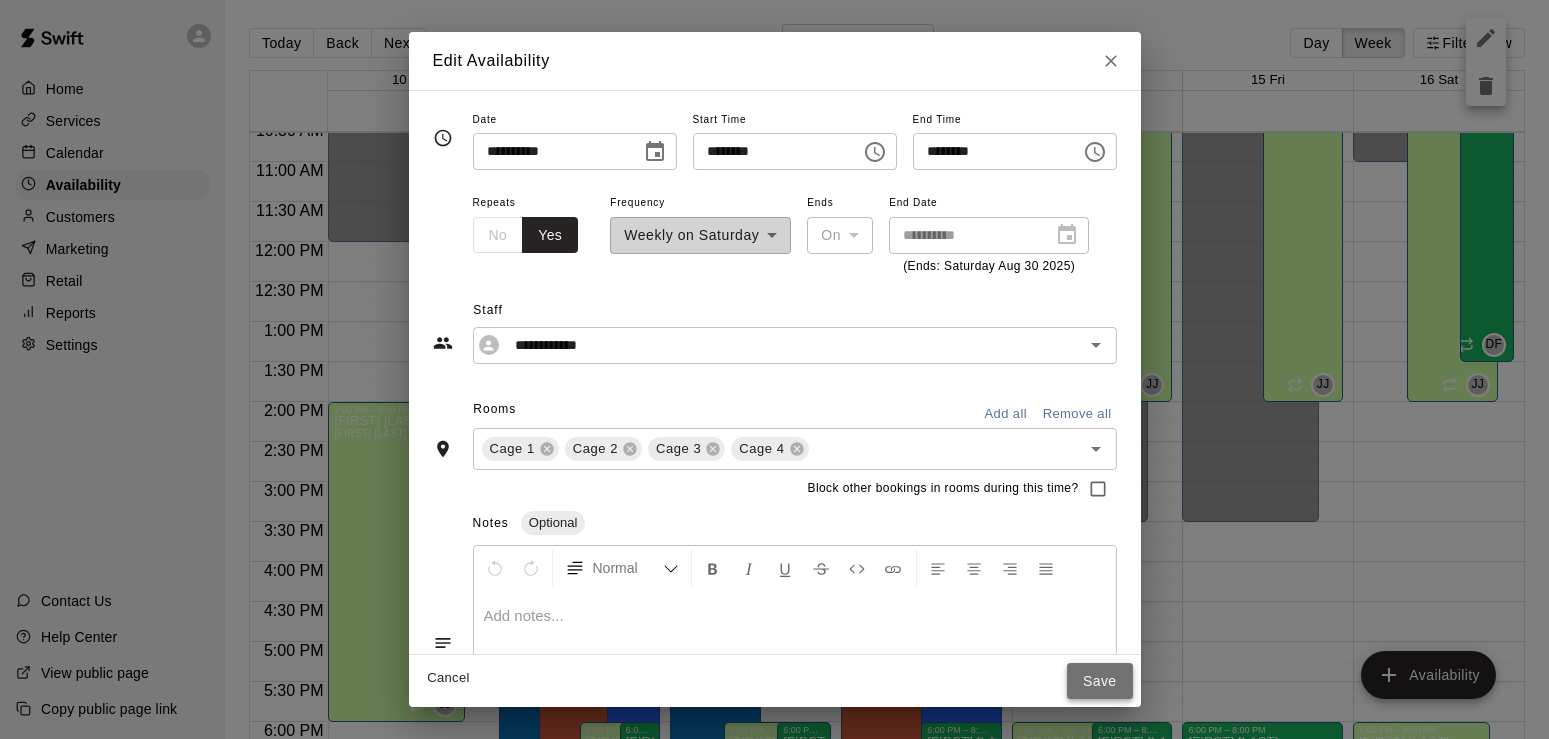 click on "Save" at bounding box center (1100, 681) 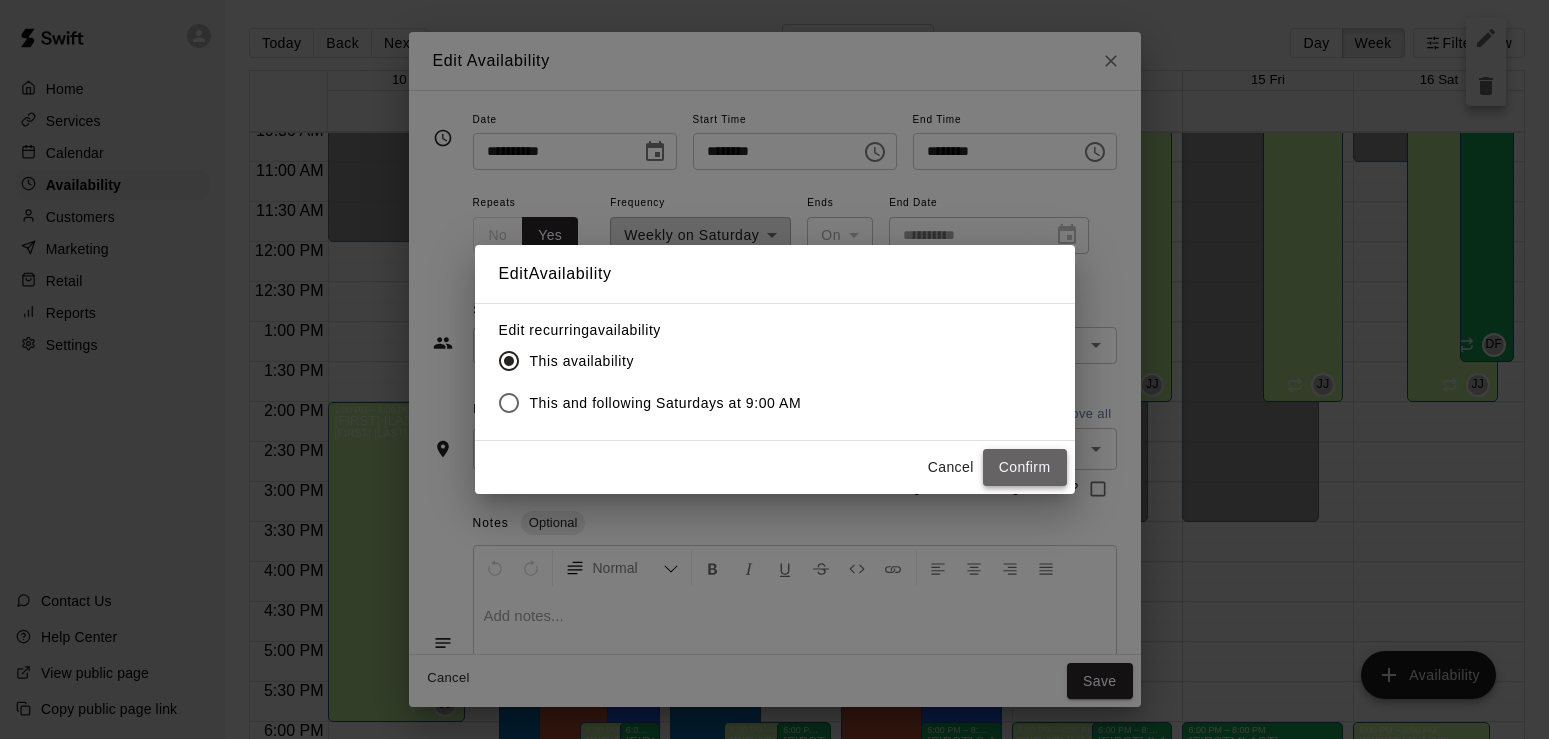 click on "Confirm" at bounding box center [1025, 467] 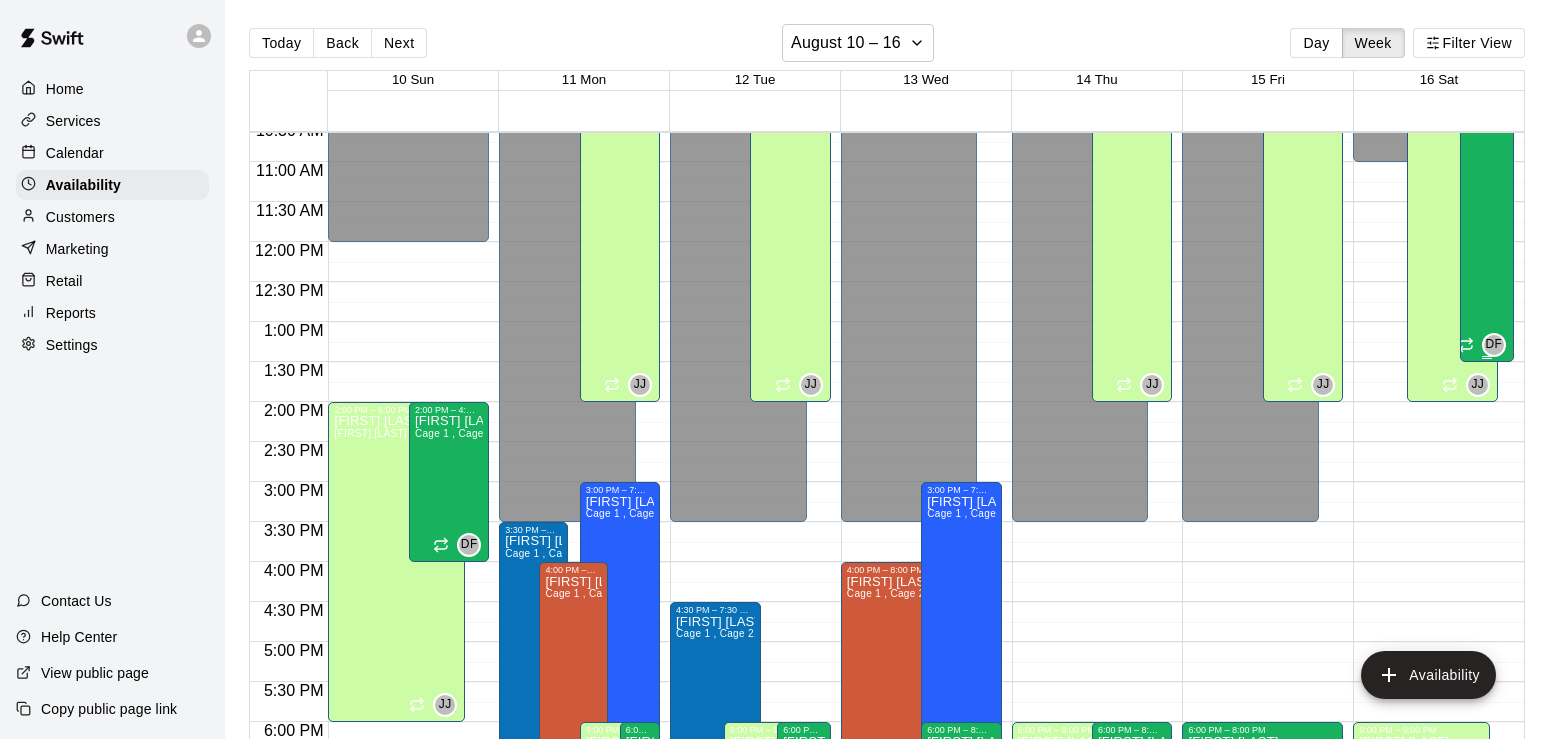 click on "David Flores Cage 1 , Cage 2, Cage 3 , Cage 4" at bounding box center [1487, 384] 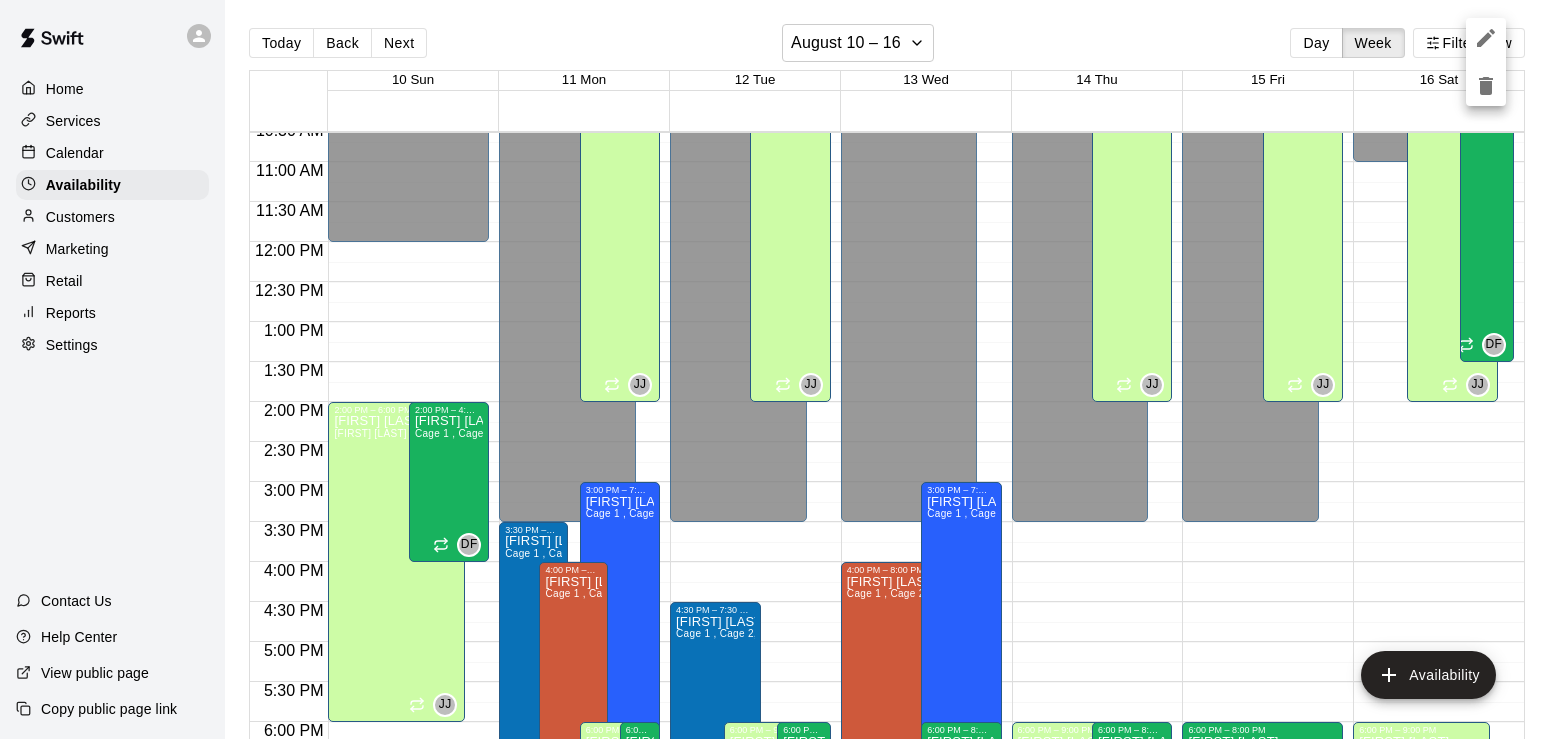 click at bounding box center [774, 369] 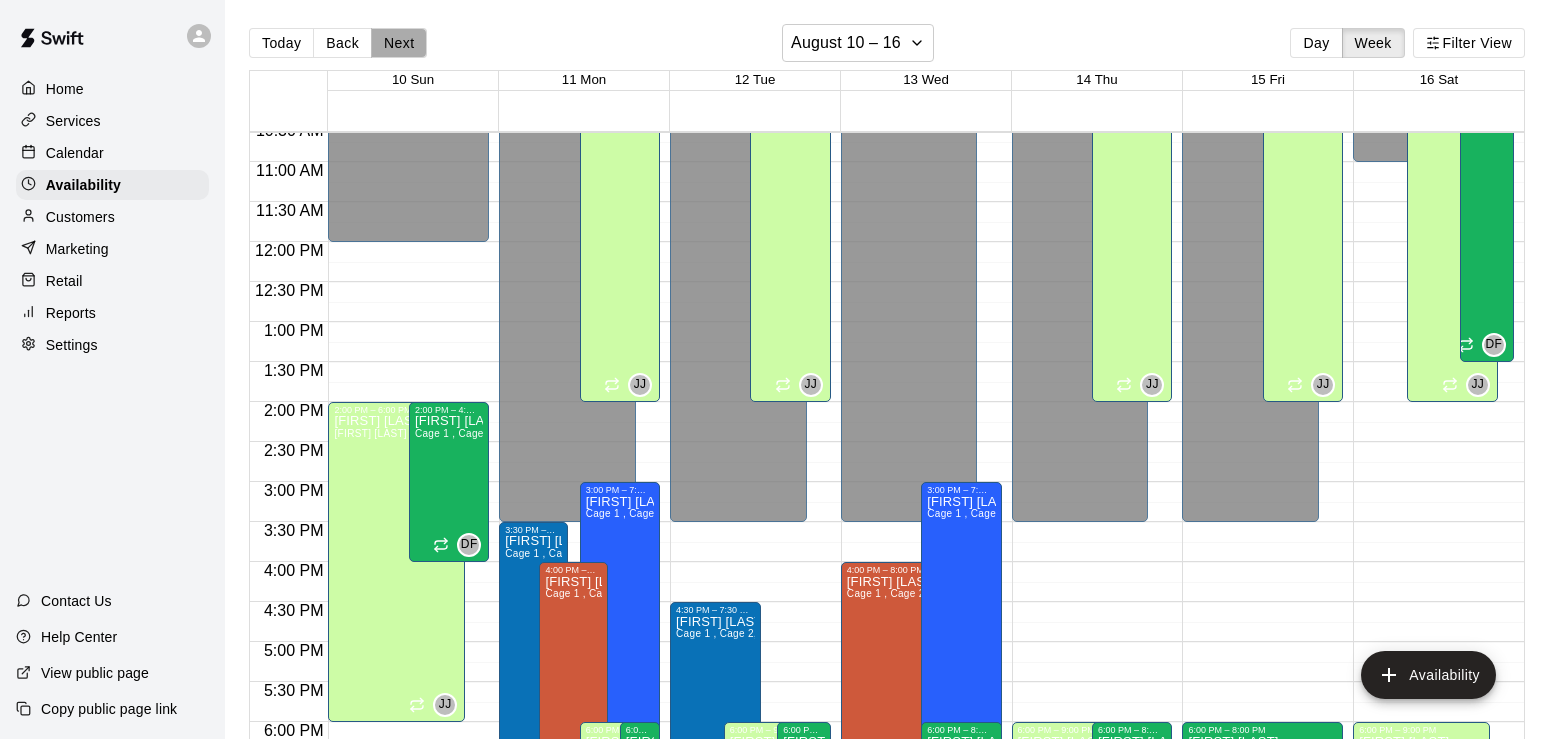 click on "Next" at bounding box center [399, 43] 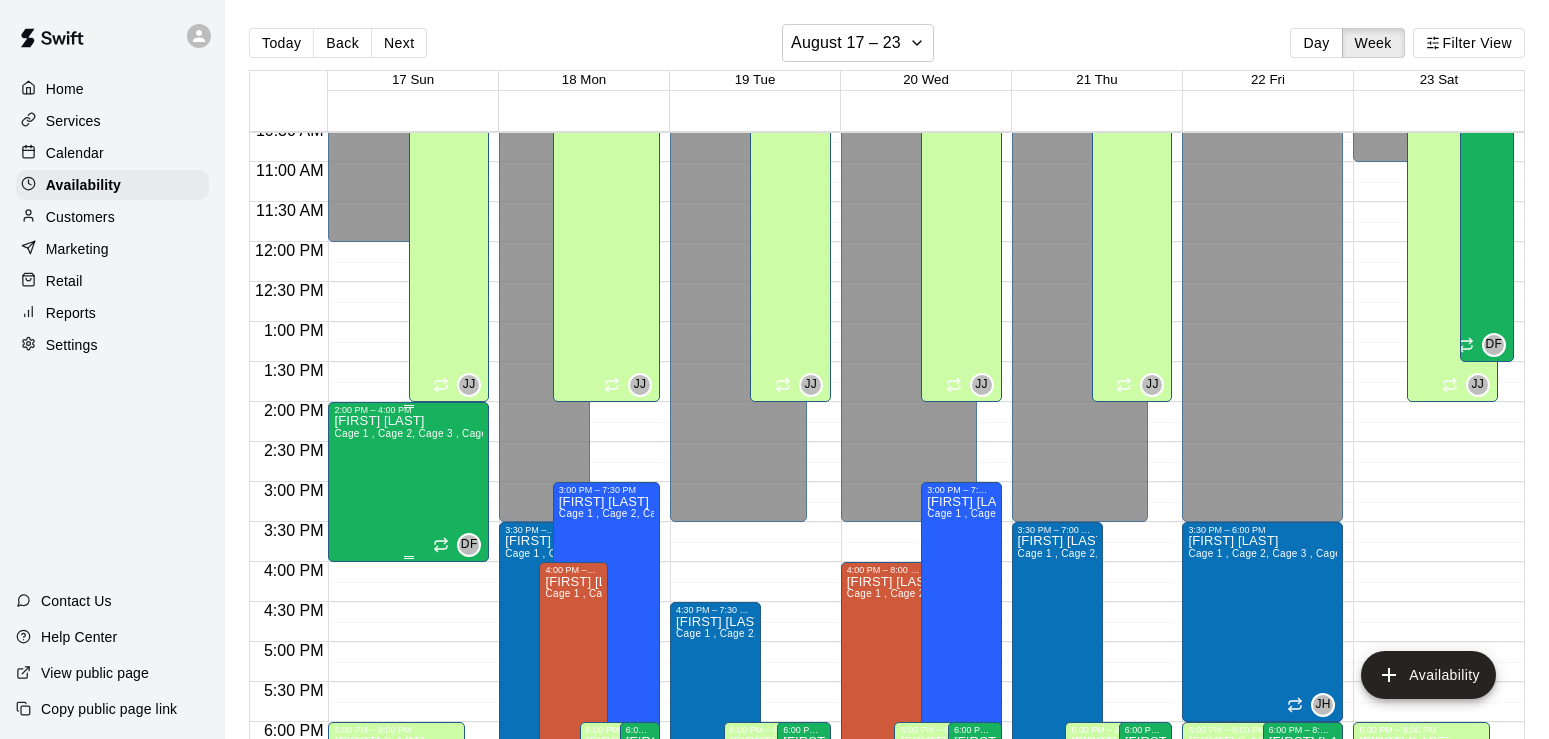 click on "David Flores Cage 1 , Cage 2, Cage 3 , Cage 4" at bounding box center (408, 784) 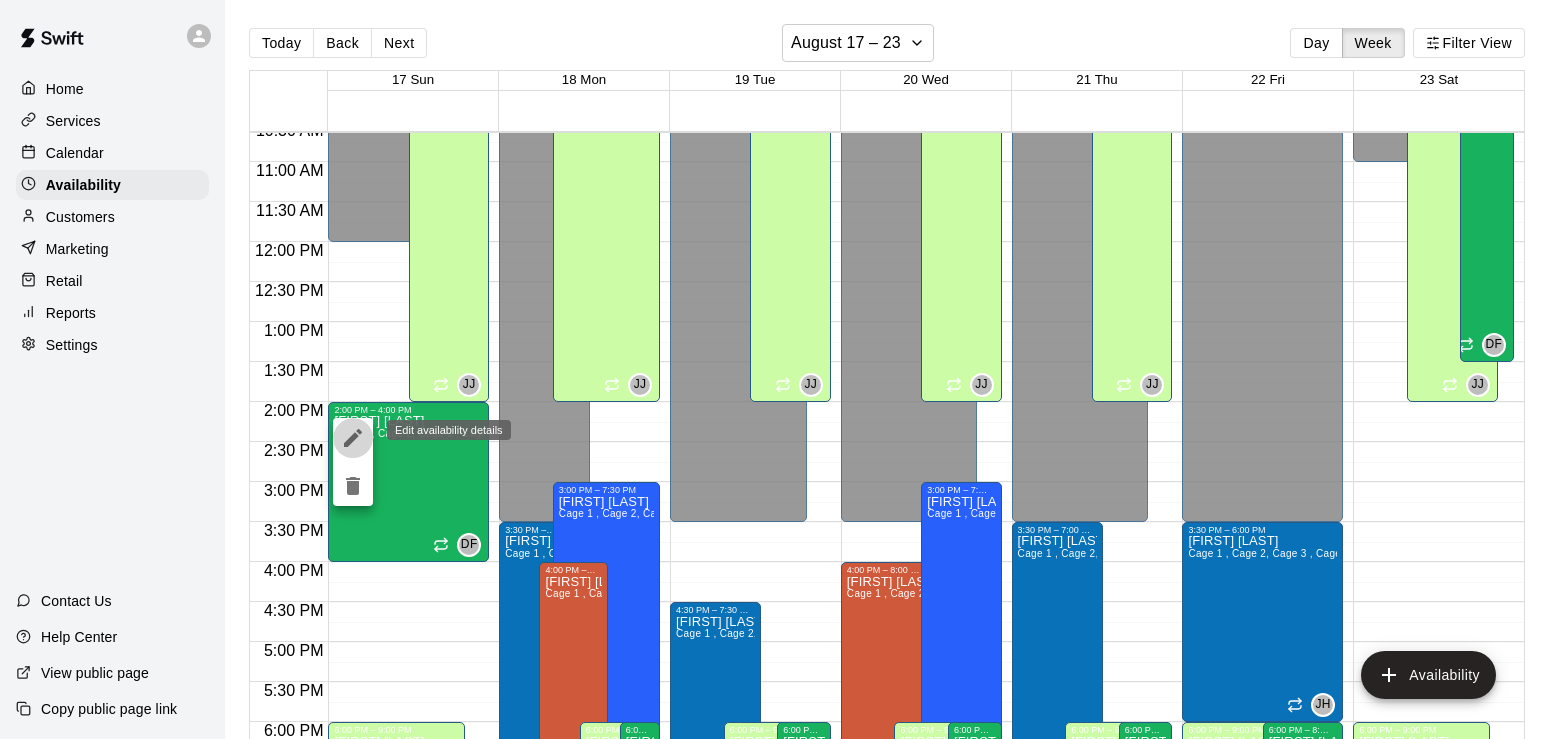click 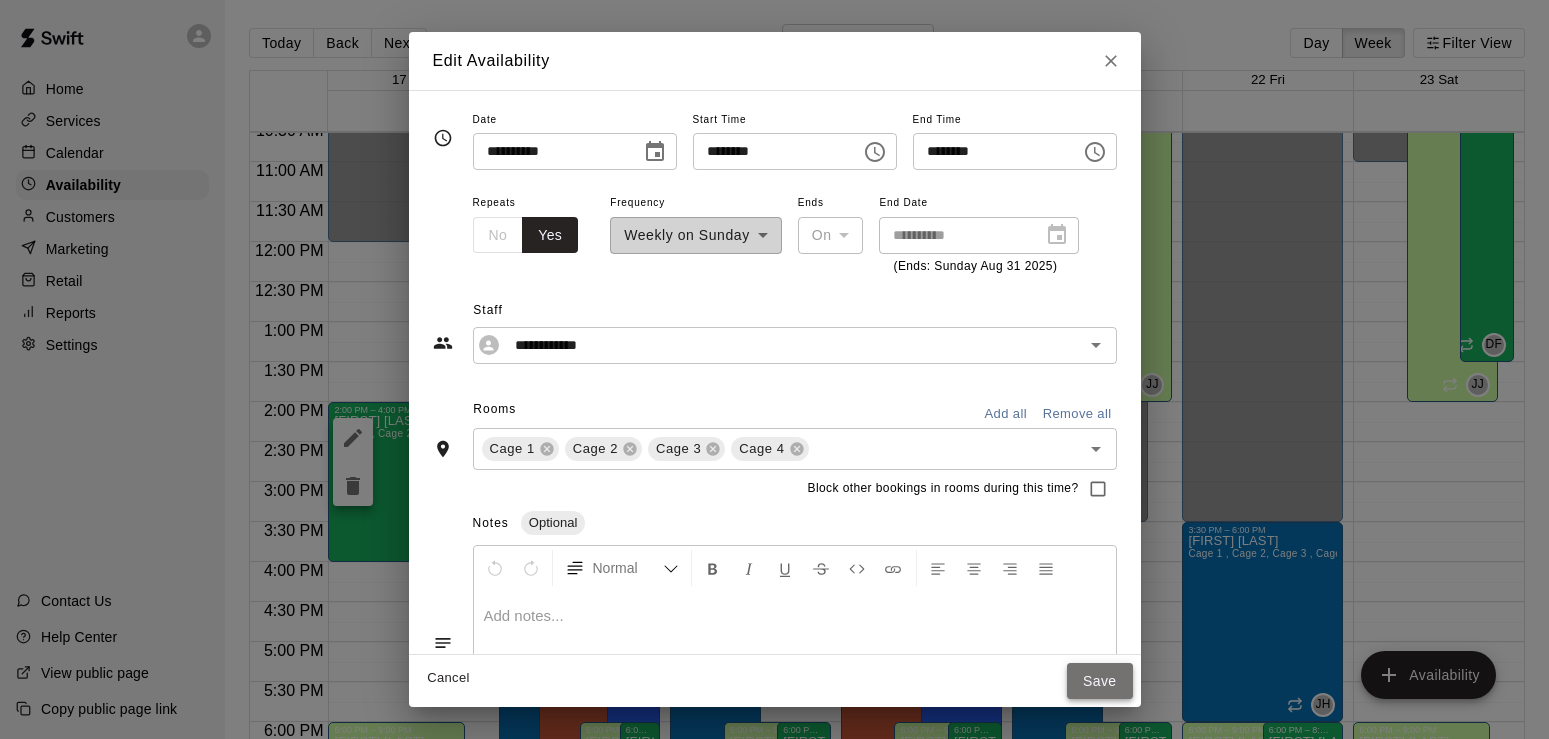 click on "Save" at bounding box center (1100, 681) 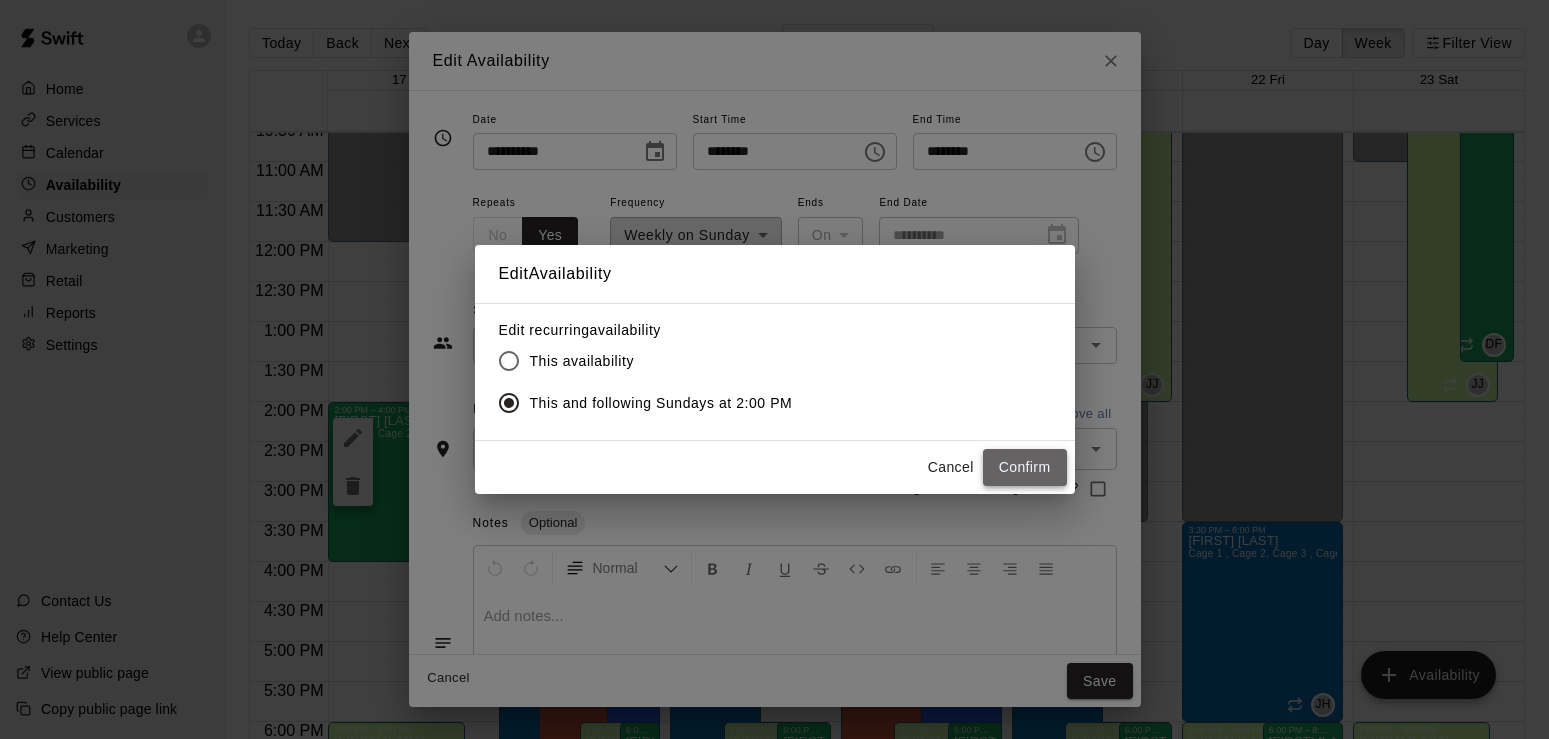 click on "Confirm" at bounding box center [1025, 467] 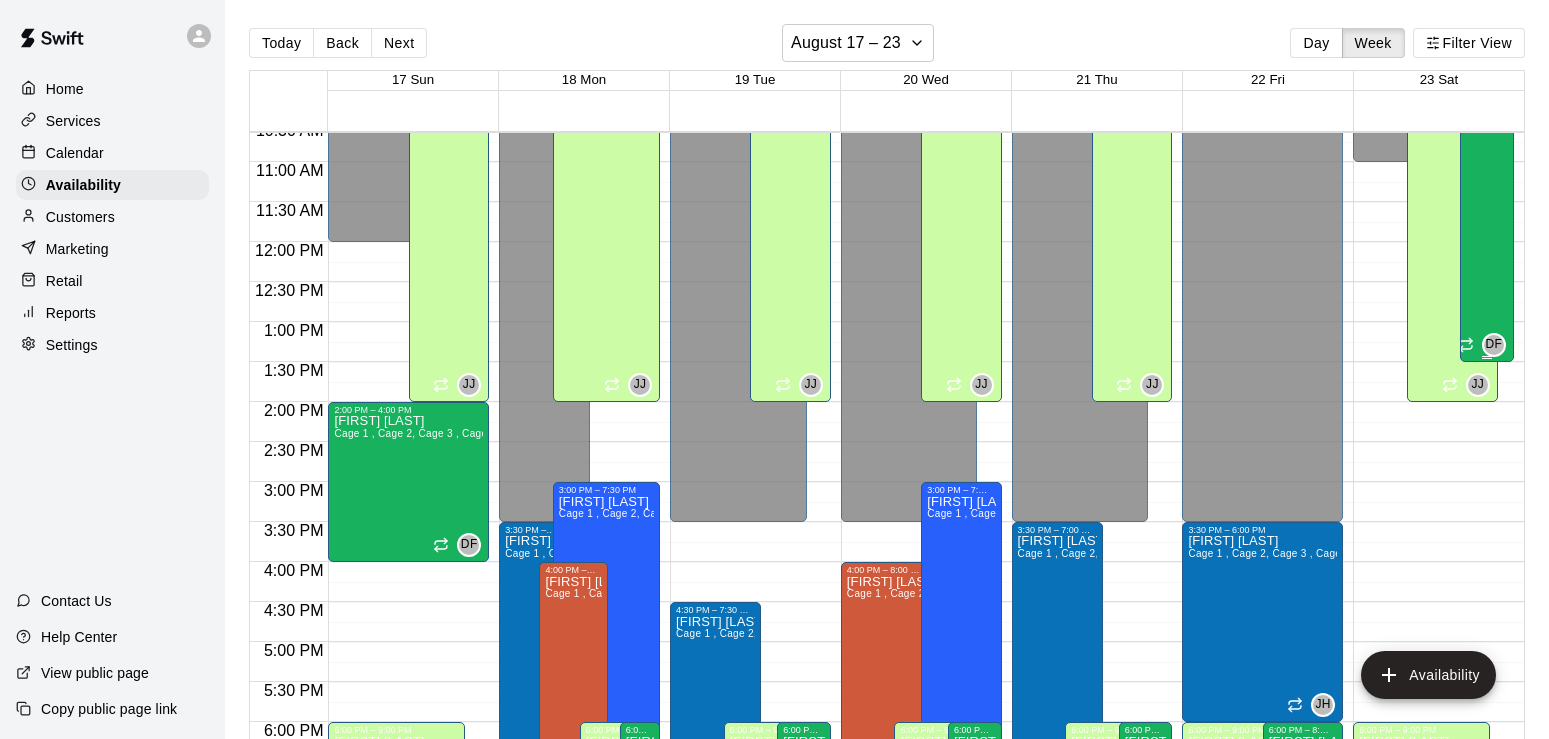 click on "David Flores Cage 1 , Cage 2, Cage 3 , Cage 4" at bounding box center [1487, 384] 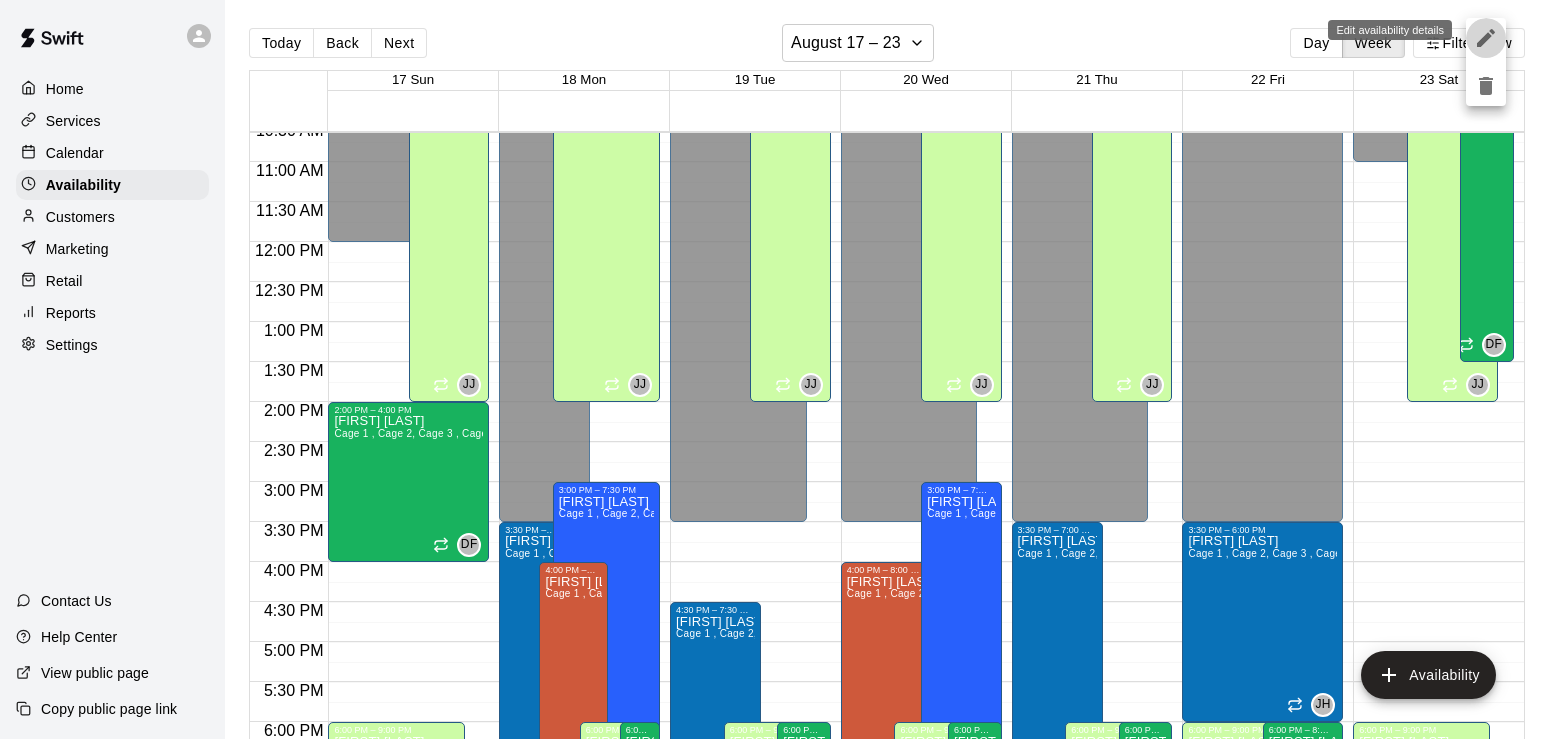 click 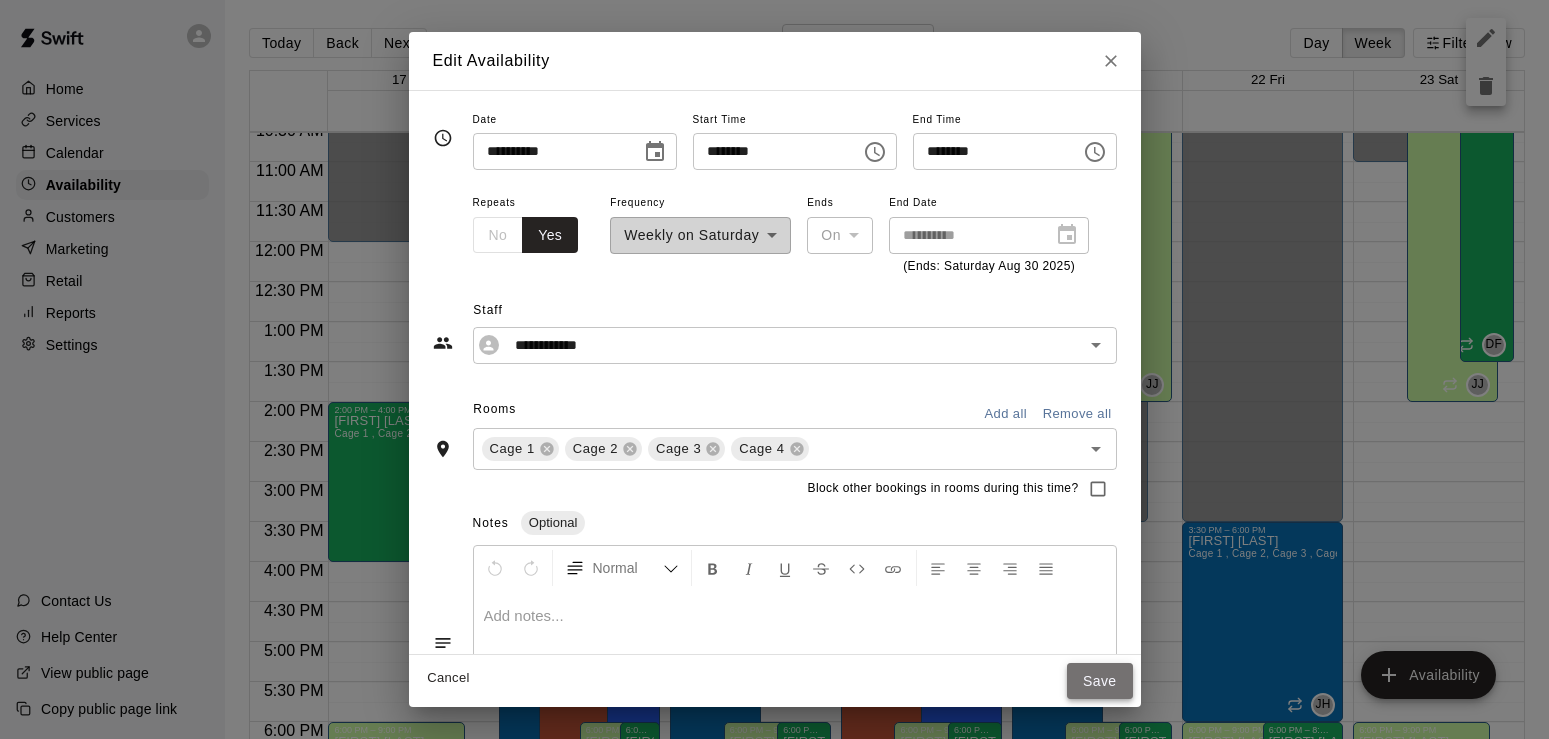 click on "Save" at bounding box center (1100, 681) 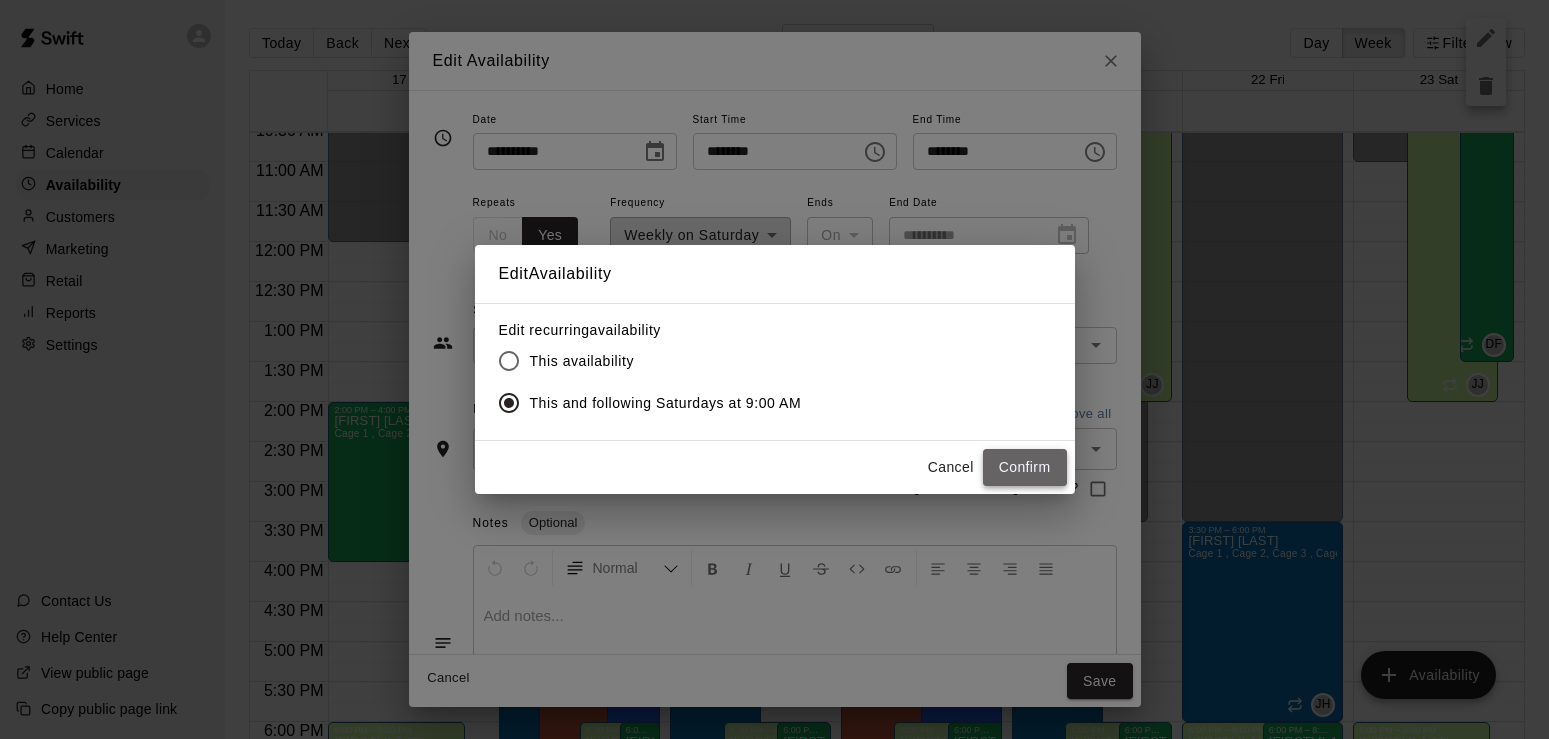 click on "Confirm" at bounding box center (1025, 467) 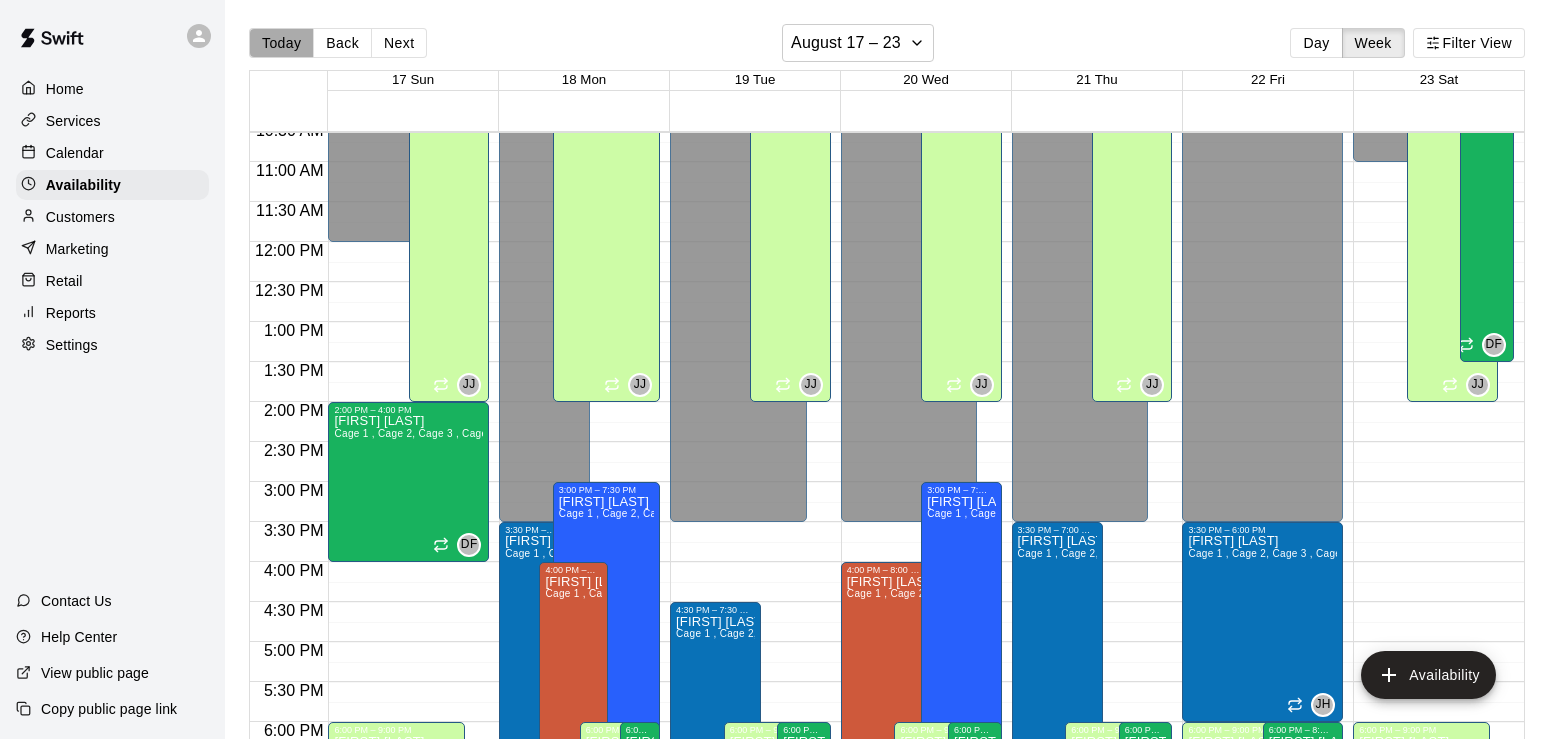 click on "Today" at bounding box center (281, 43) 